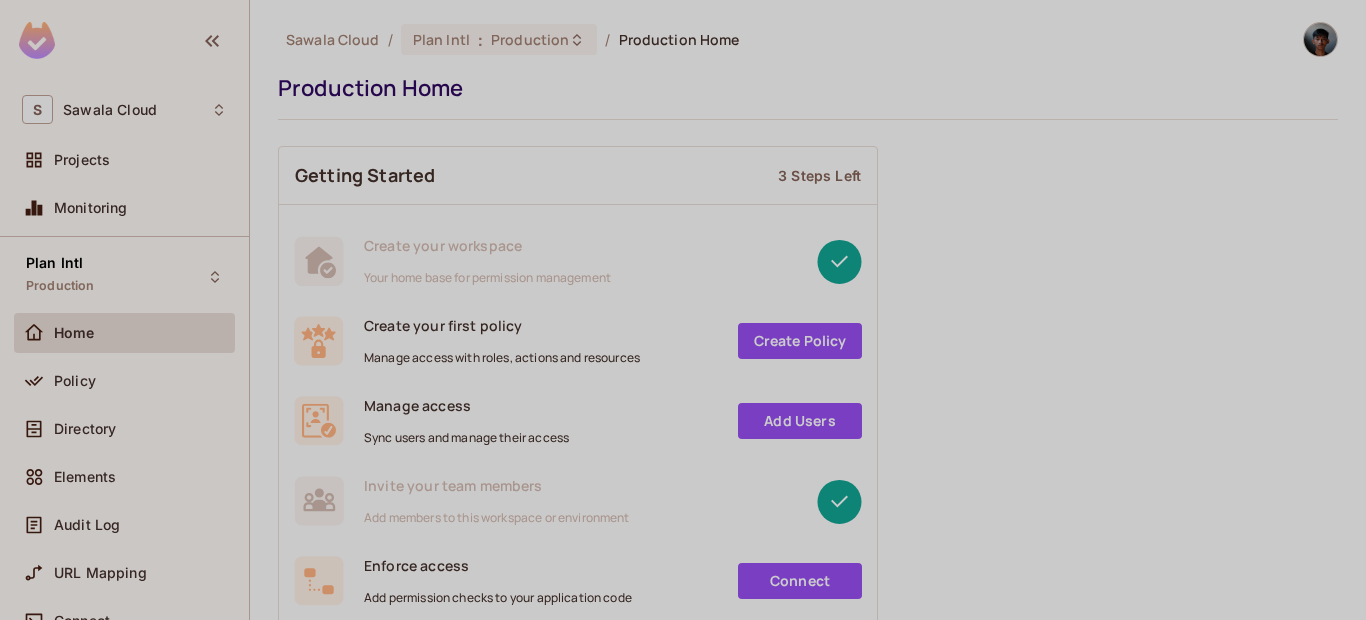 scroll, scrollTop: 0, scrollLeft: 0, axis: both 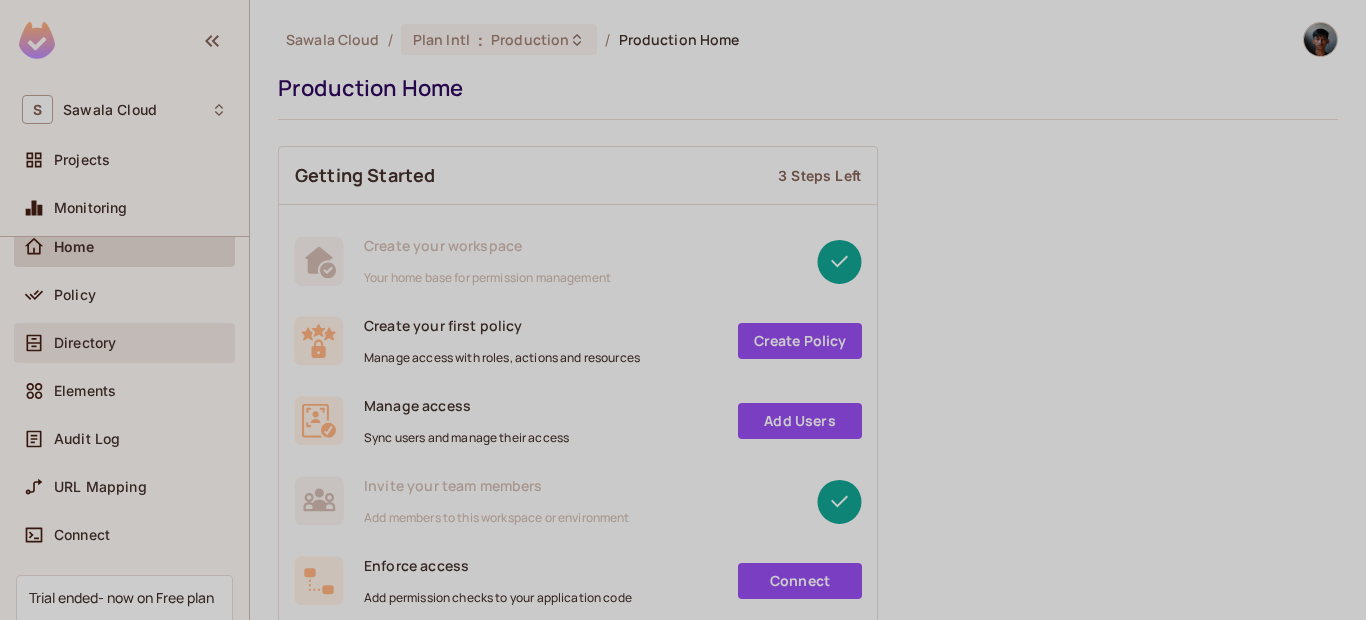 click on "Directory" at bounding box center [85, 343] 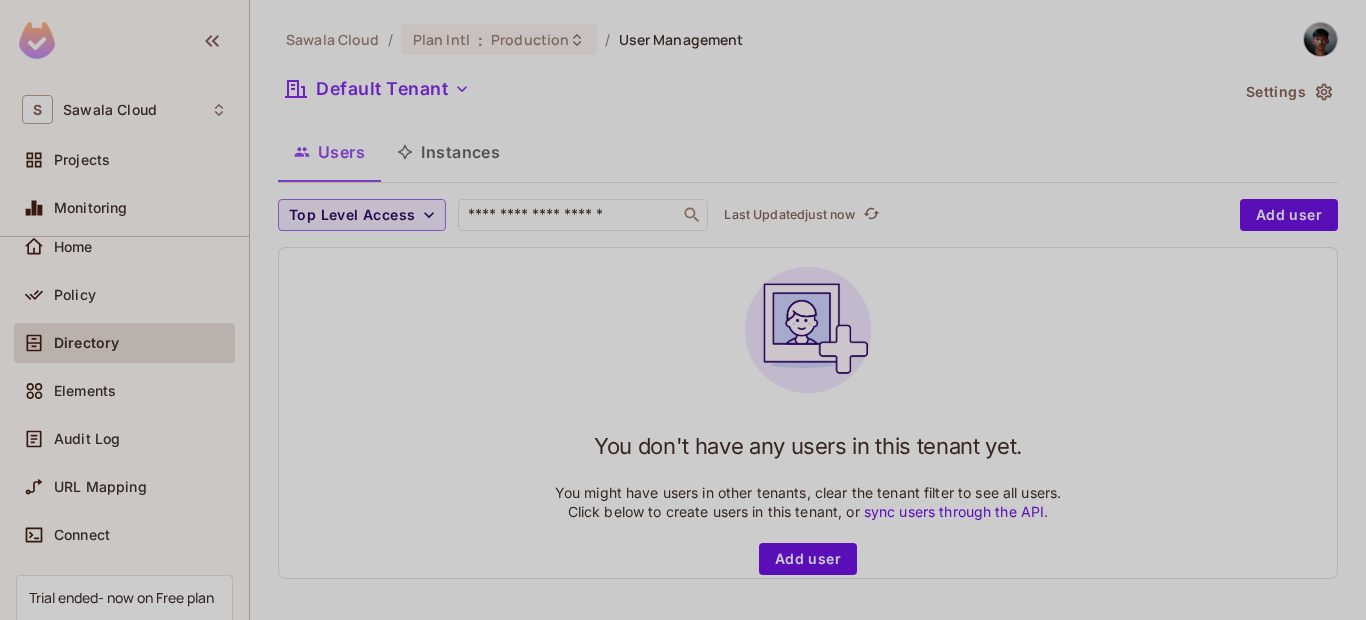 scroll, scrollTop: 3, scrollLeft: 0, axis: vertical 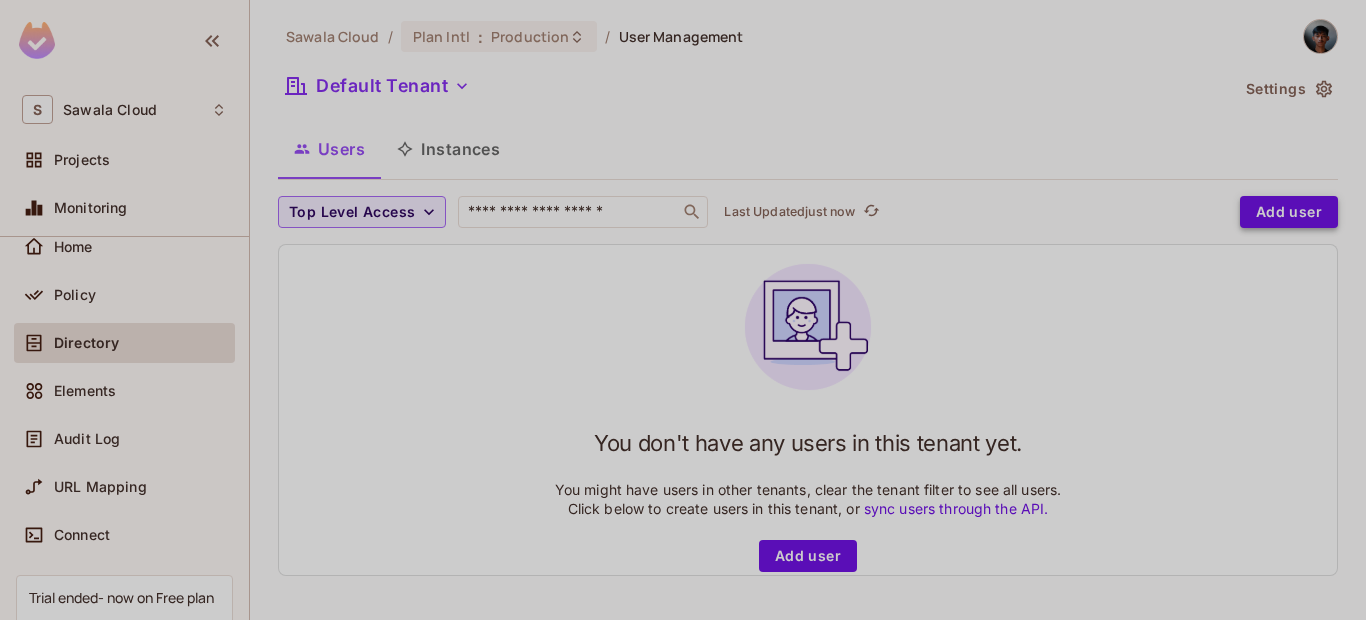 click on "Add user" at bounding box center (1289, 212) 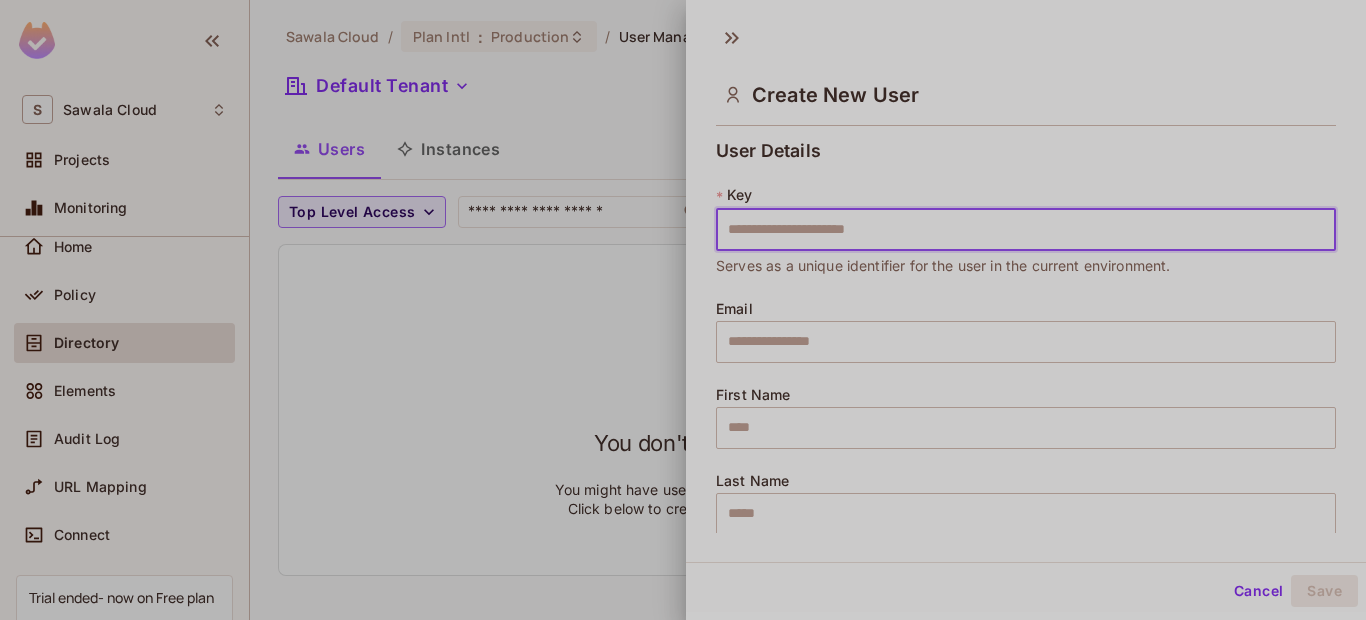 type 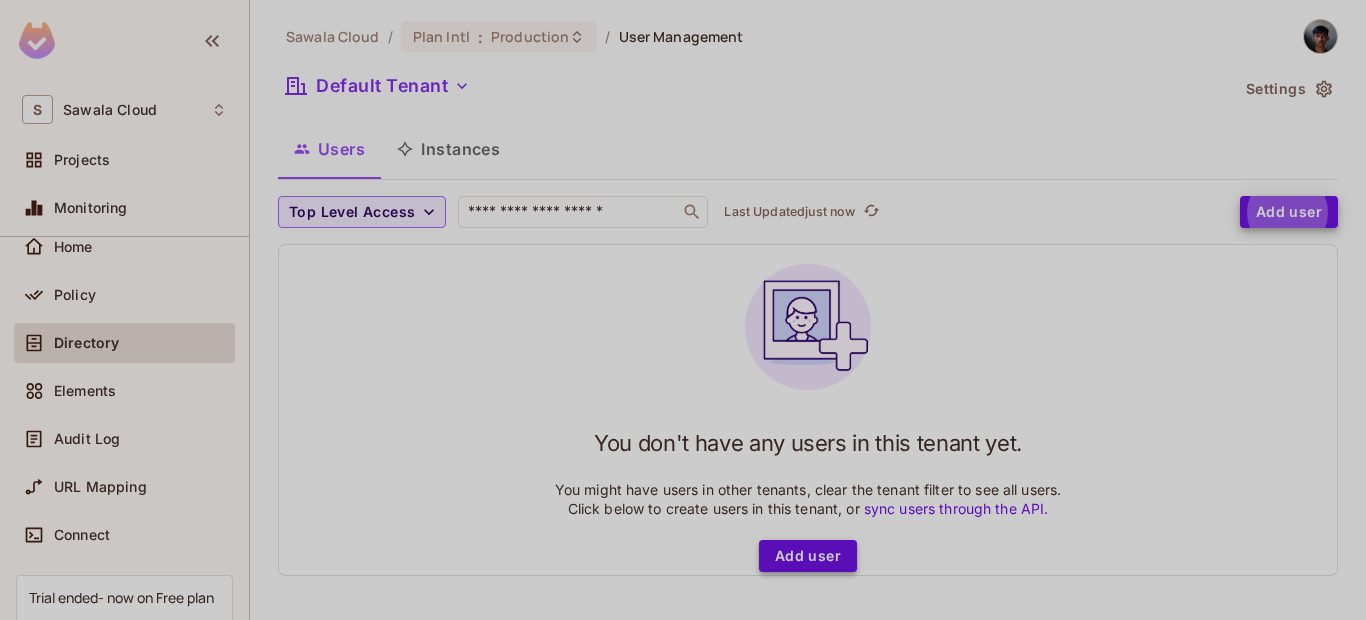 click on "Add user" at bounding box center (808, 556) 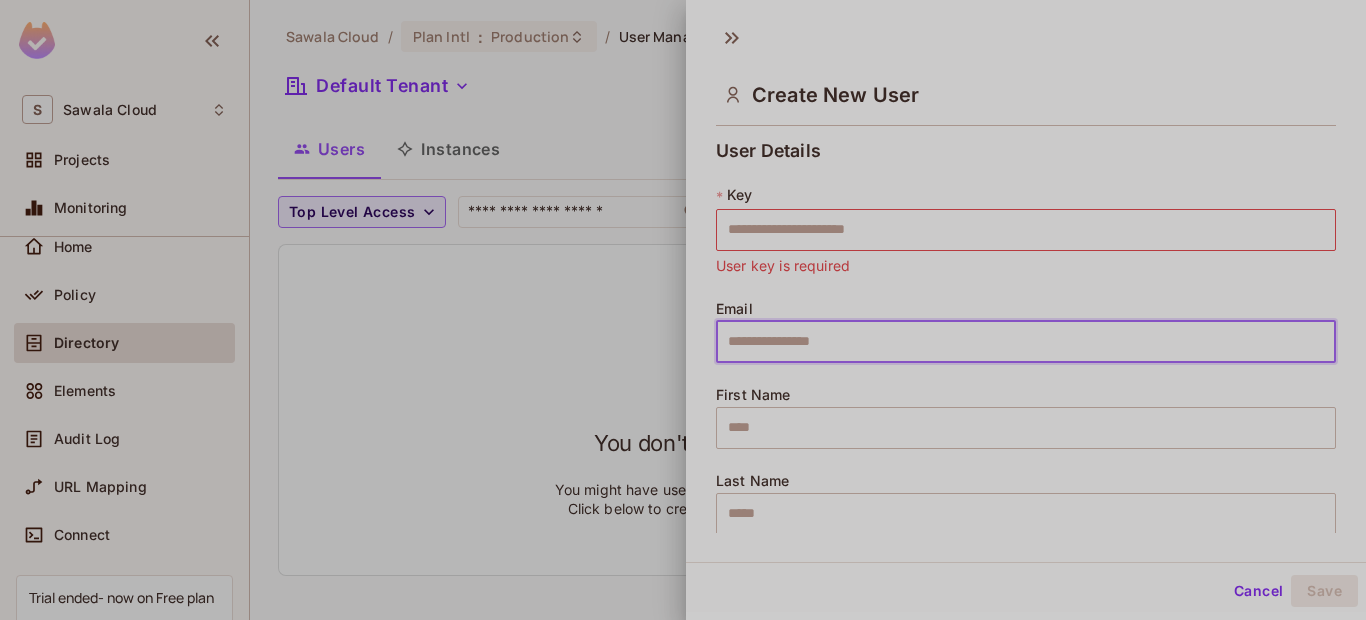 click at bounding box center [1026, 342] 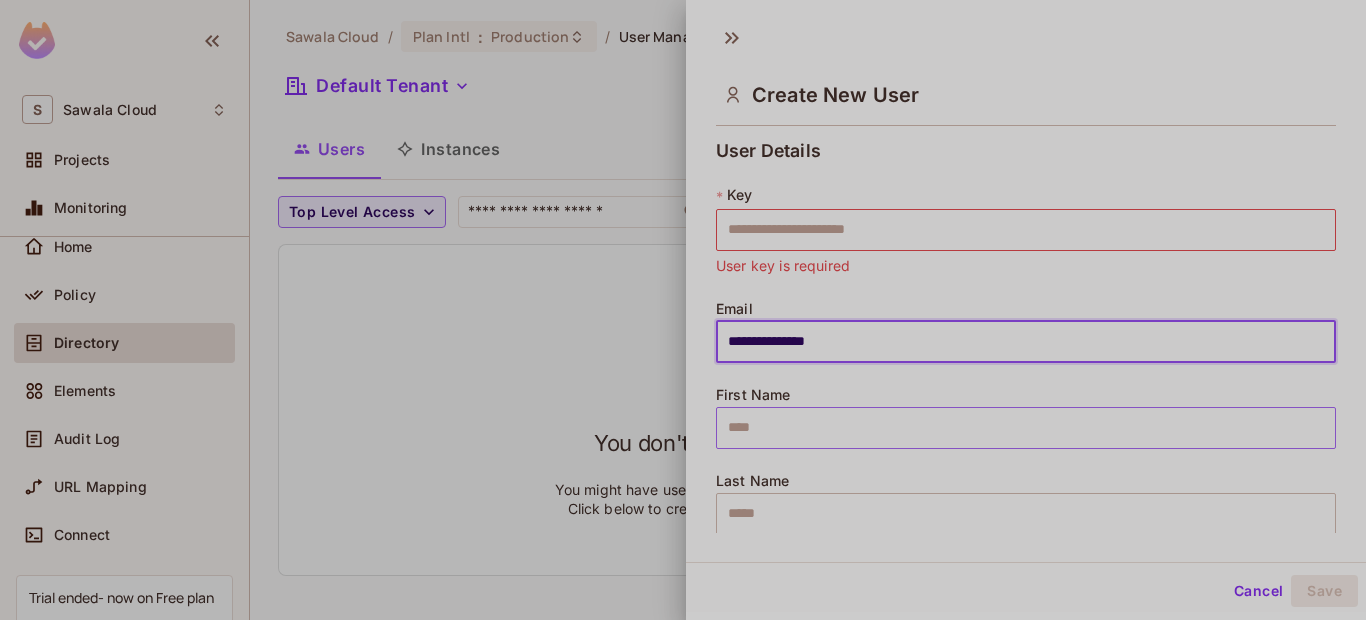 type on "**********" 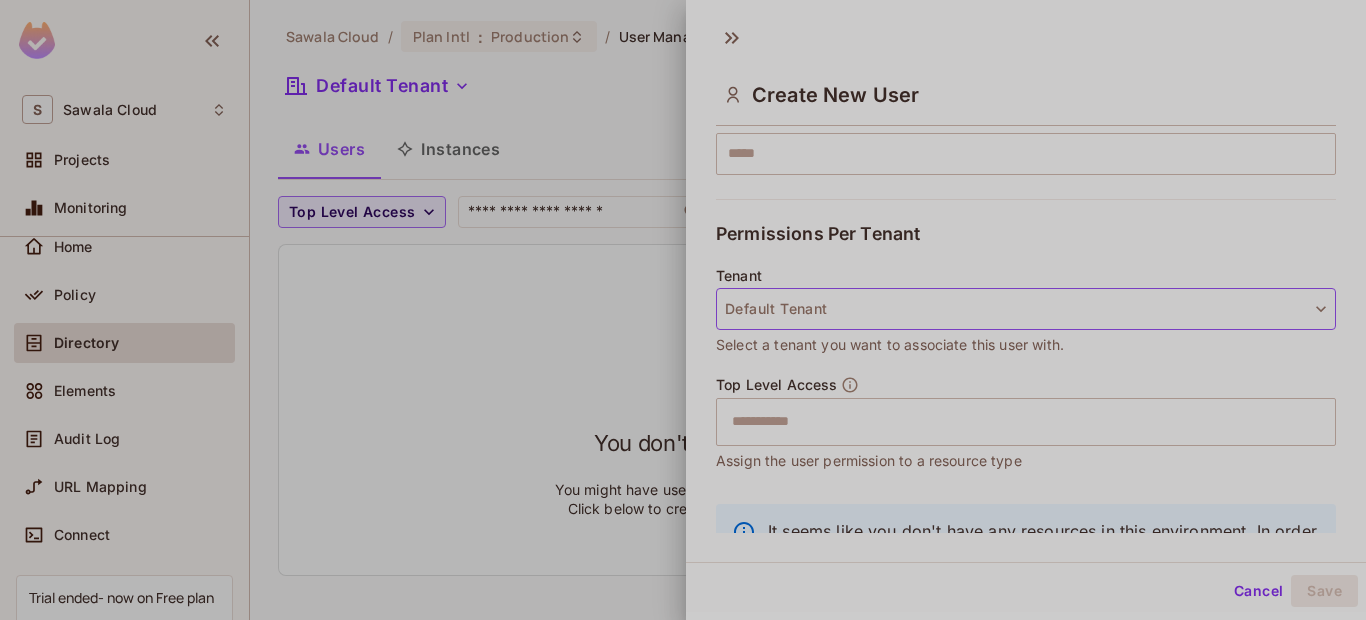scroll, scrollTop: 240, scrollLeft: 0, axis: vertical 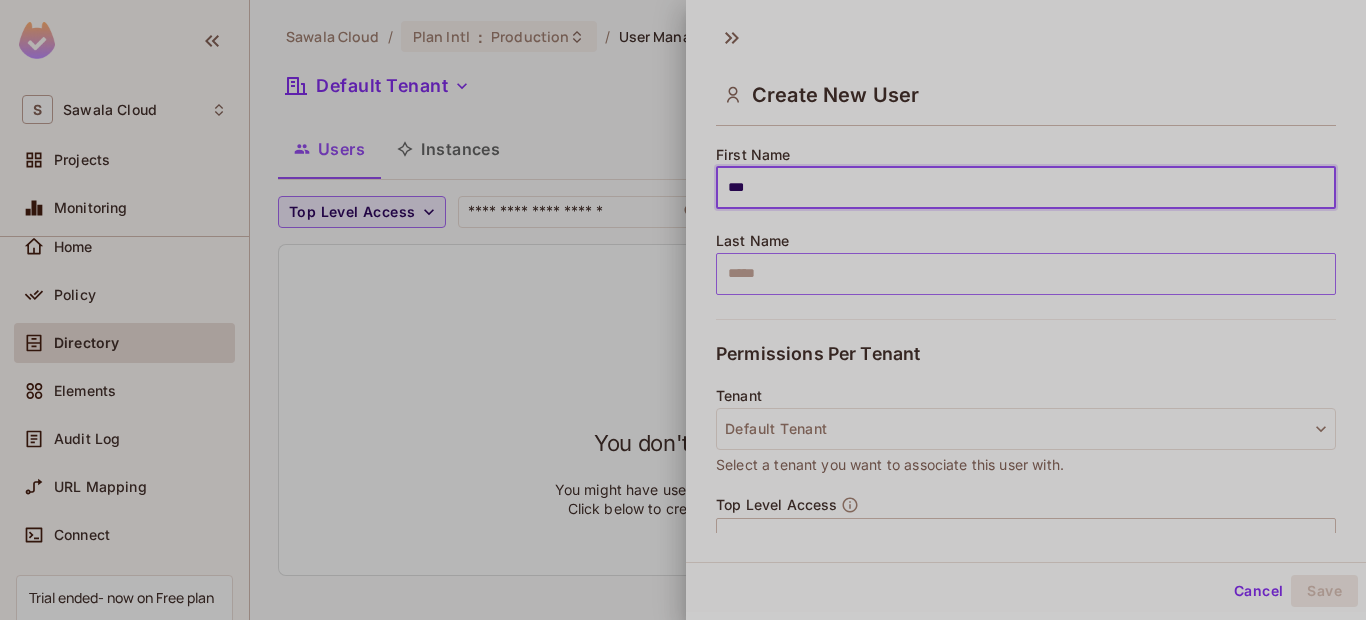 type on "***" 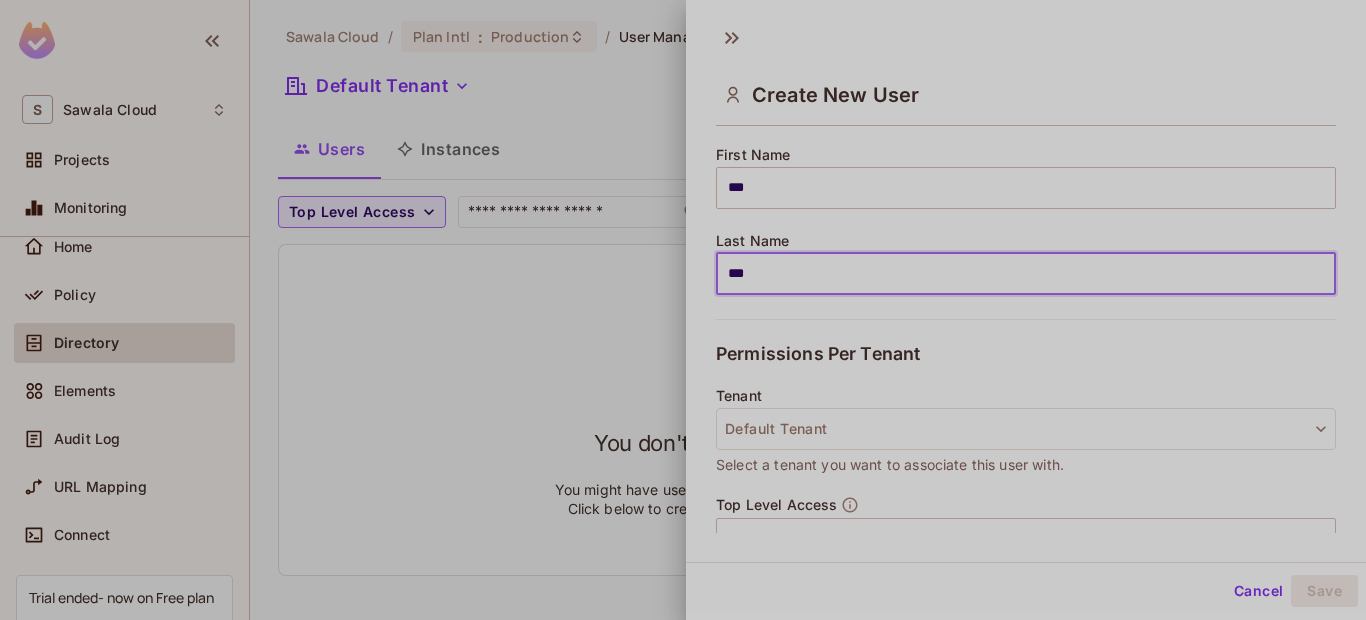 scroll, scrollTop: 360, scrollLeft: 0, axis: vertical 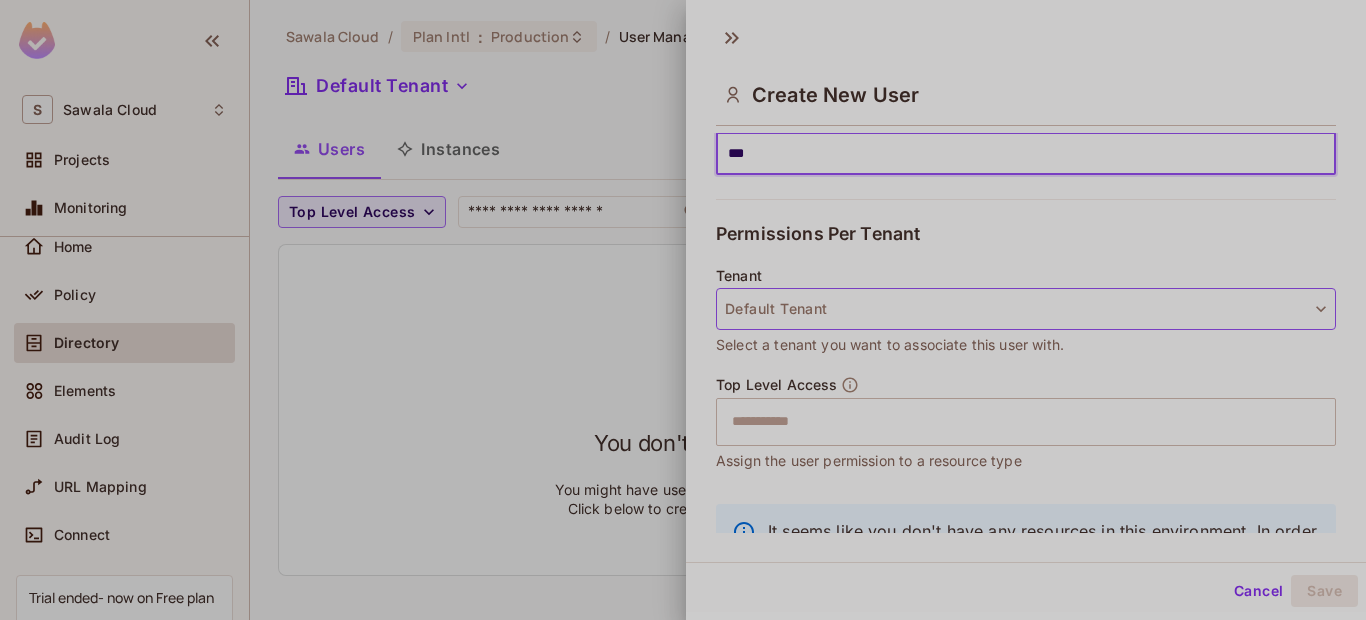 type on "***" 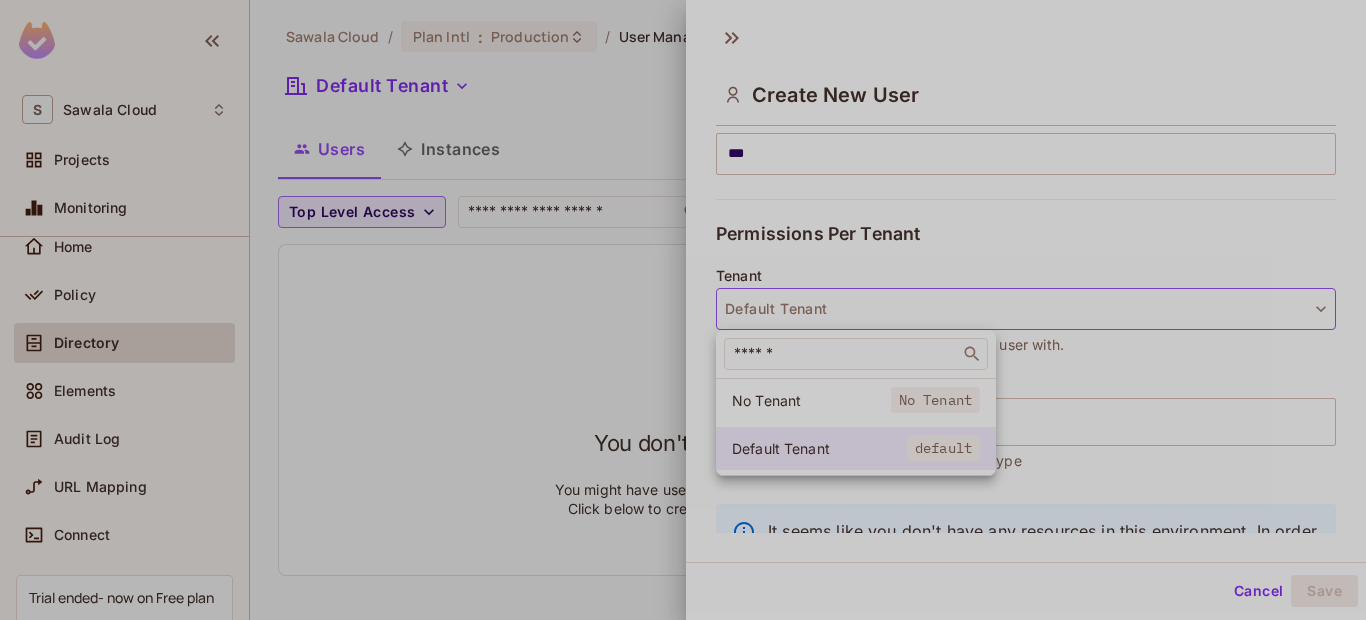 click on "Default Tenant" at bounding box center [819, 448] 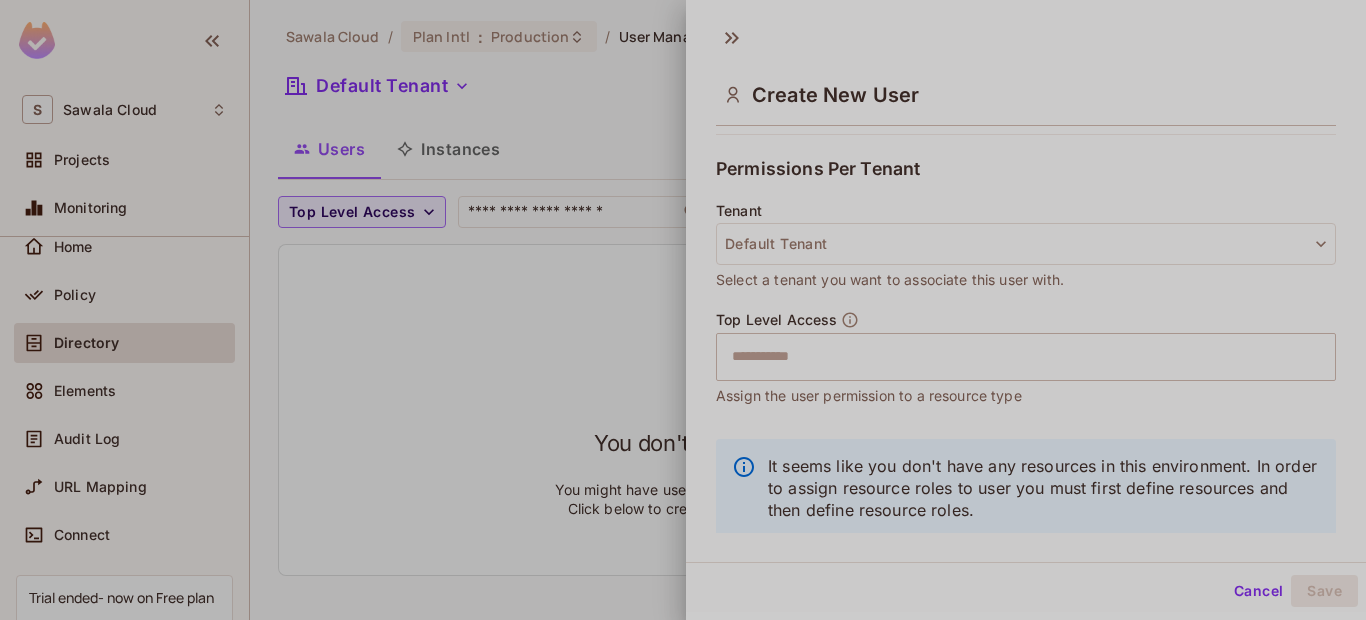 scroll, scrollTop: 461, scrollLeft: 0, axis: vertical 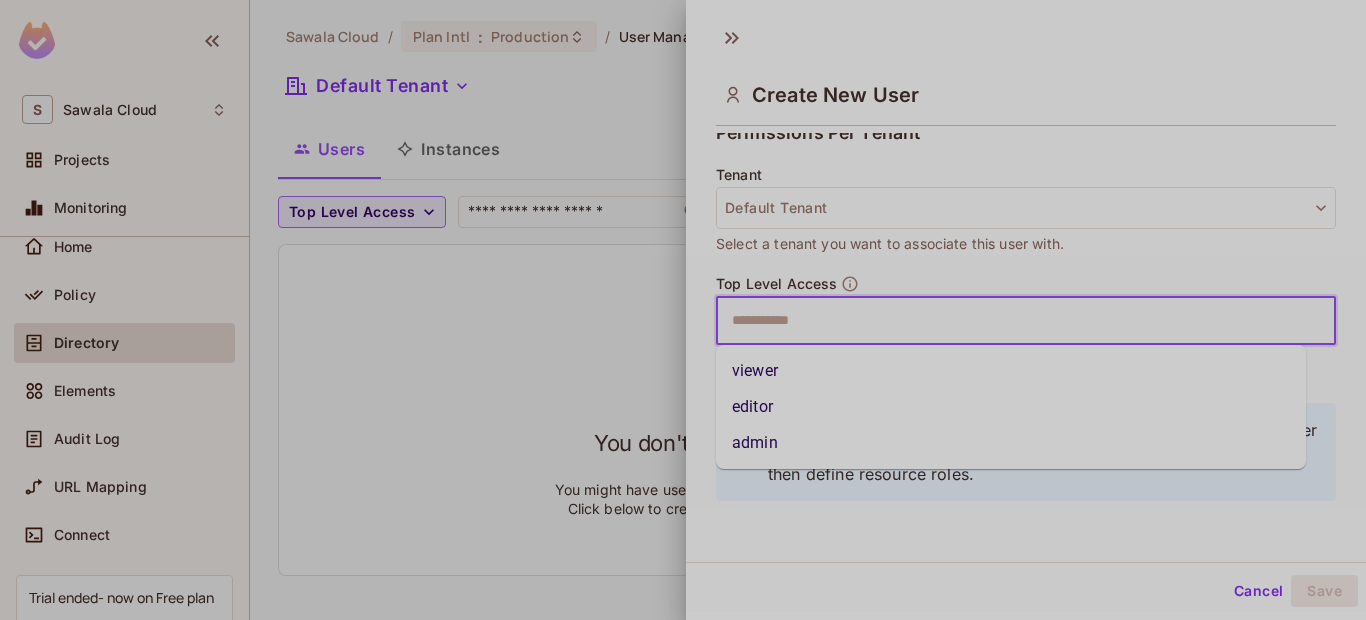 click at bounding box center (1008, 321) 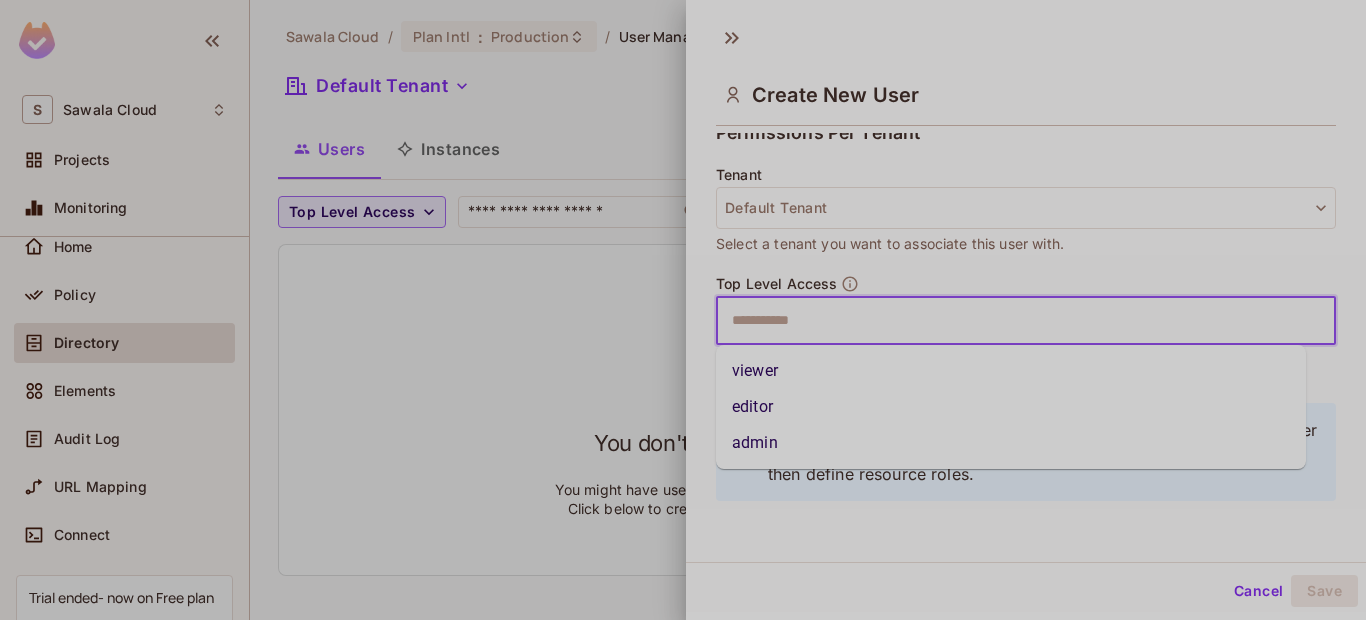 click at bounding box center [1008, 321] 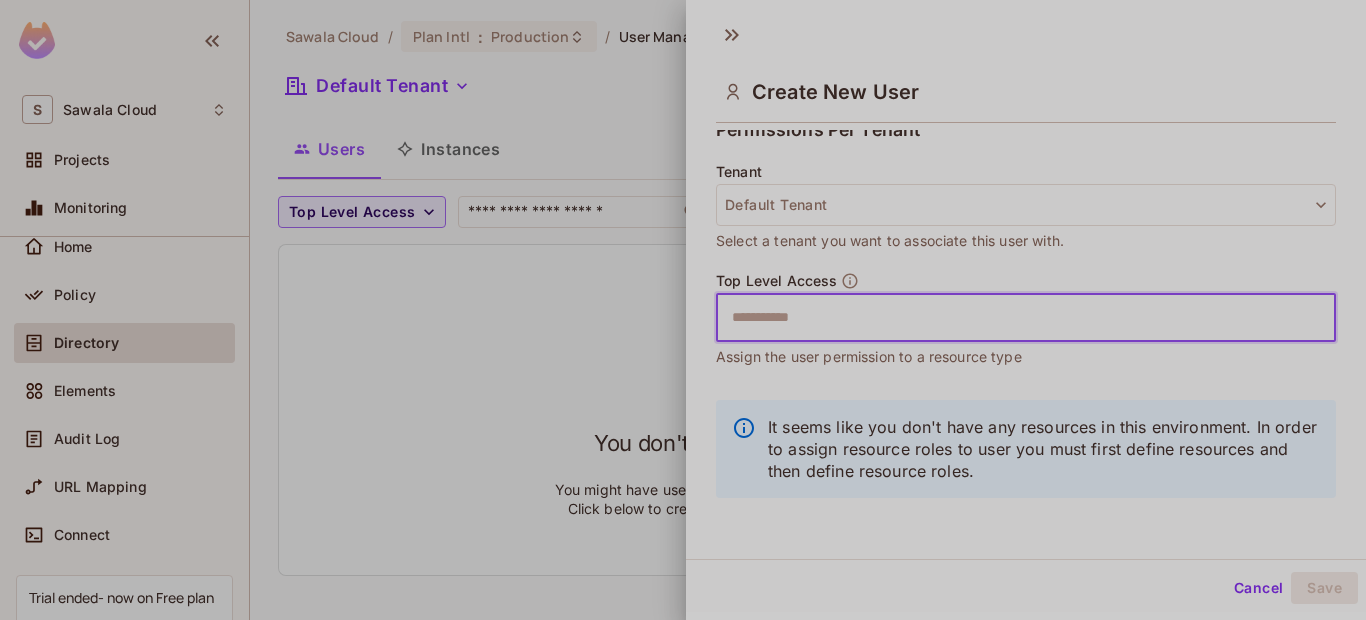 scroll, scrollTop: 0, scrollLeft: 0, axis: both 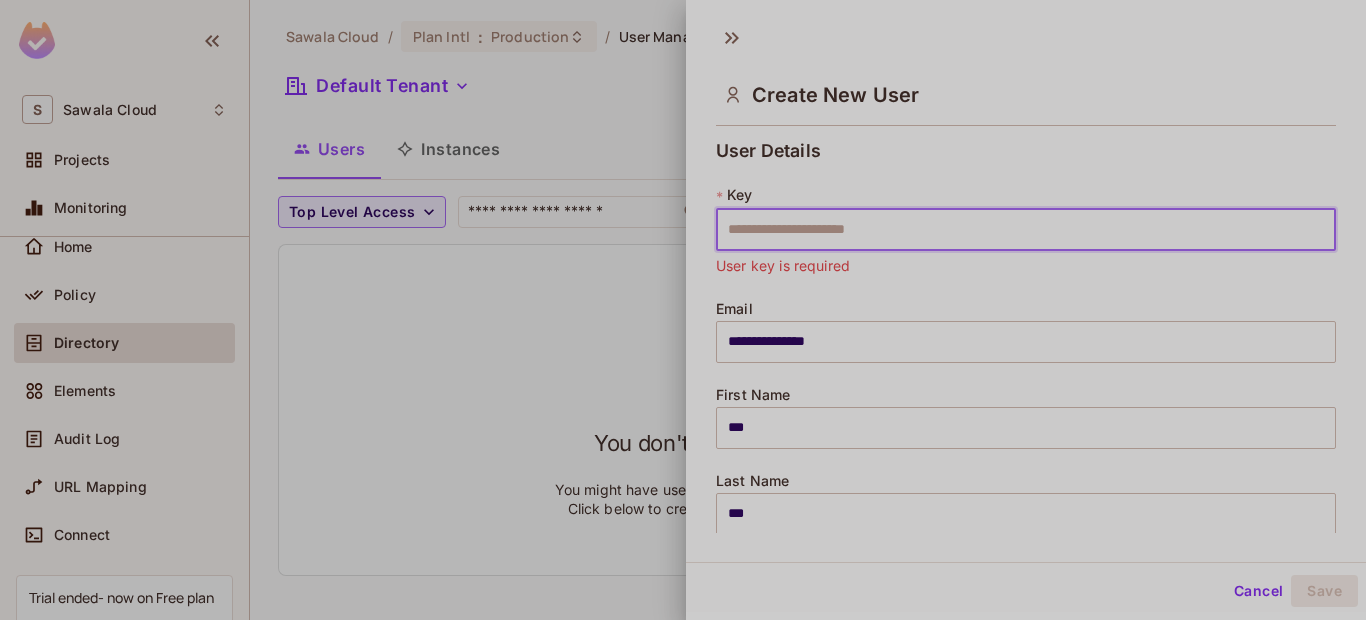 click at bounding box center (1026, 230) 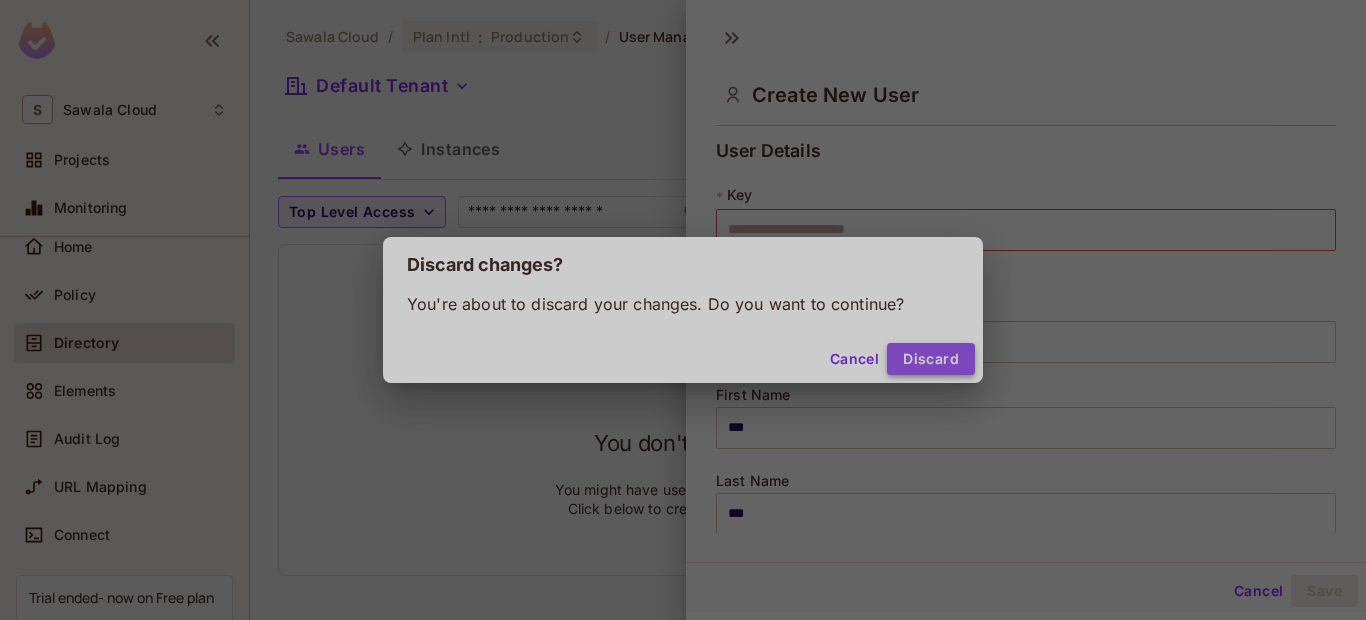 click on "Discard" at bounding box center (931, 359) 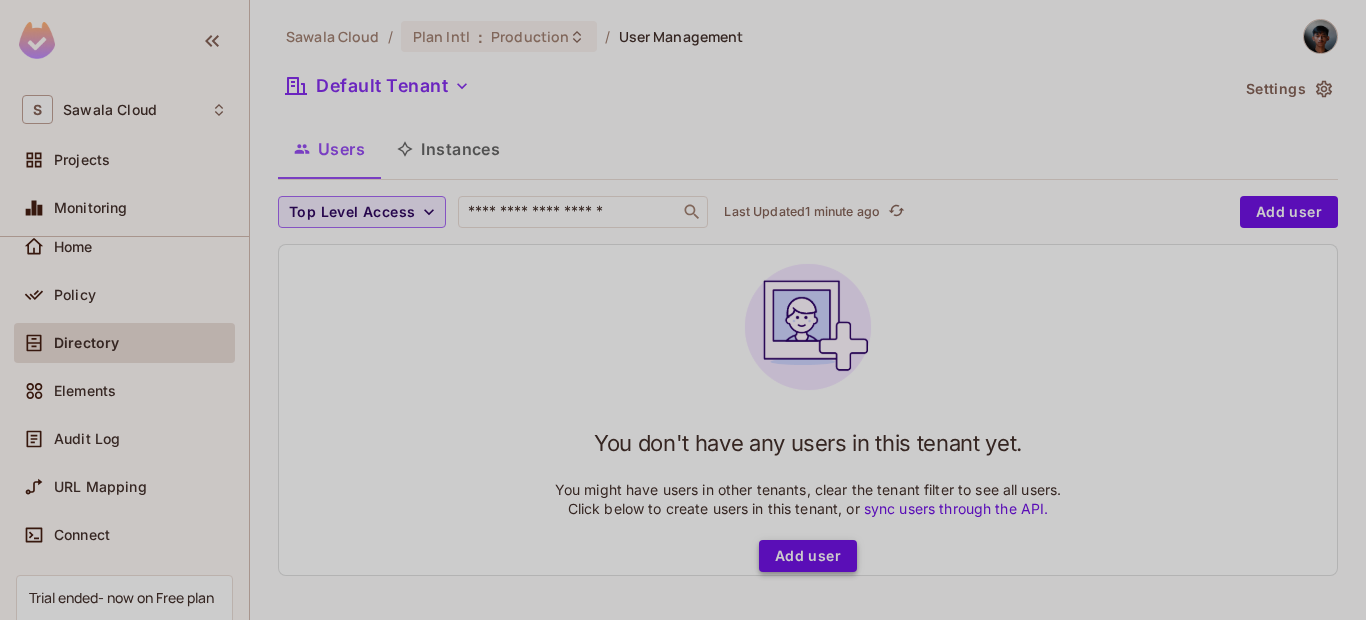 click on "Add user" at bounding box center [808, 556] 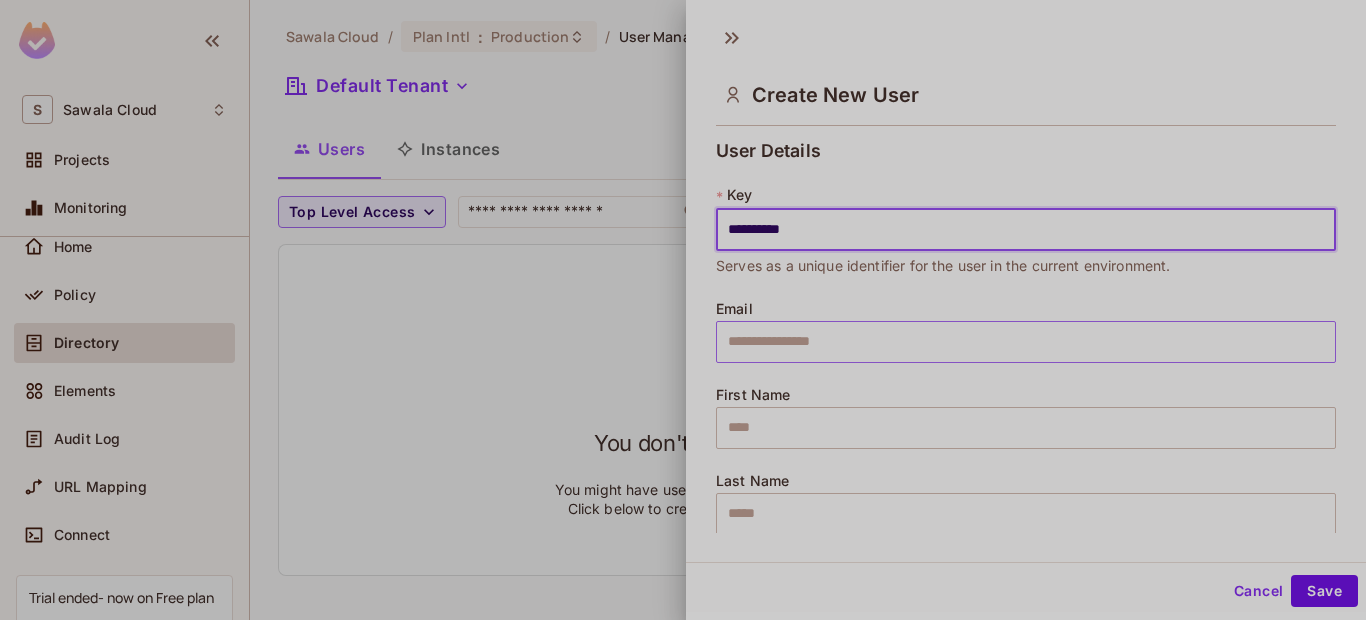 type on "**********" 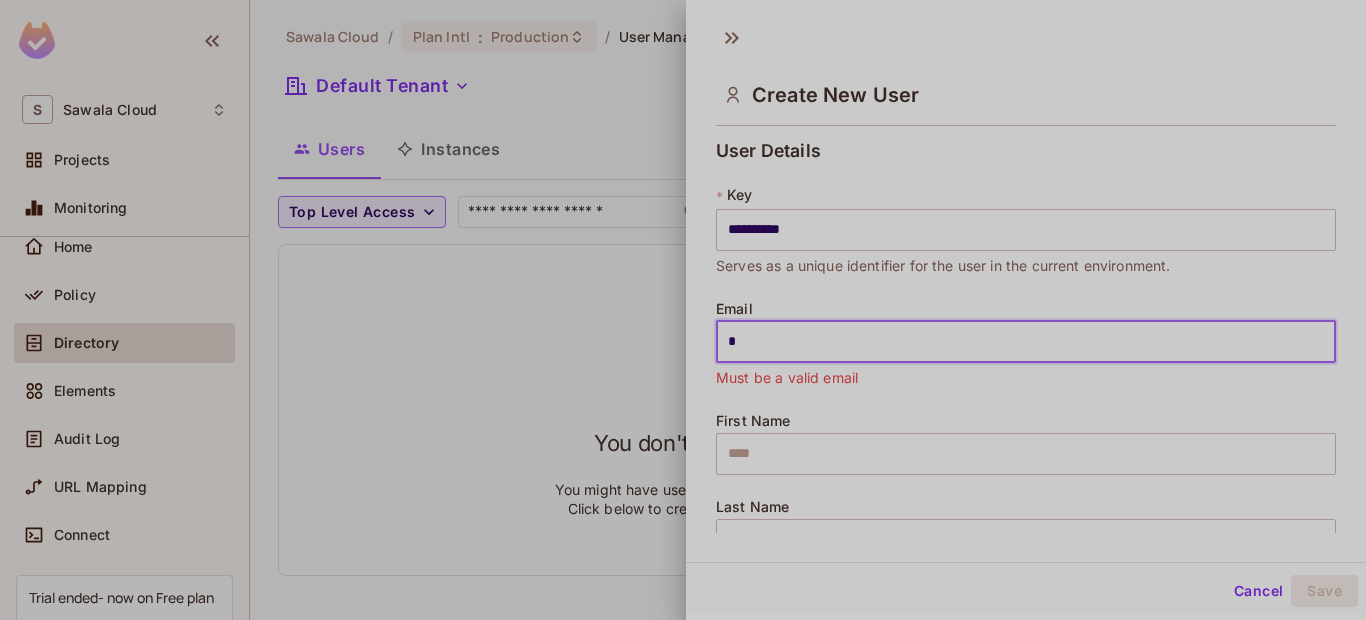 type on "**********" 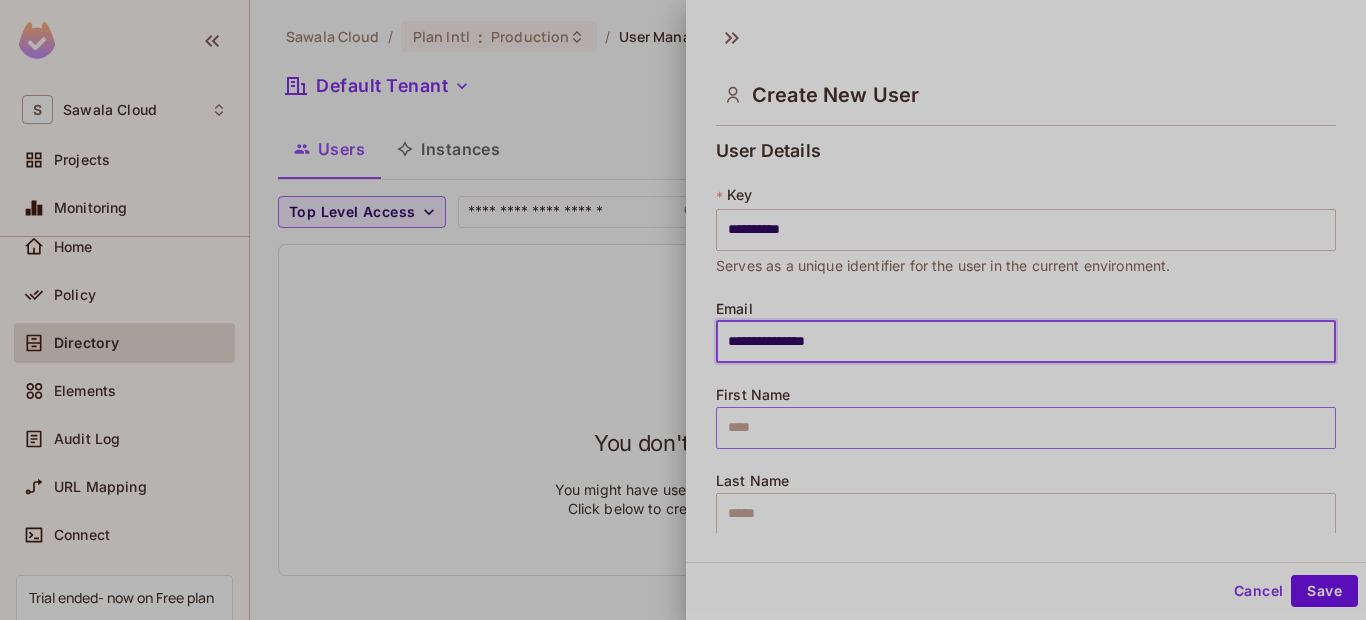 click at bounding box center (1026, 428) 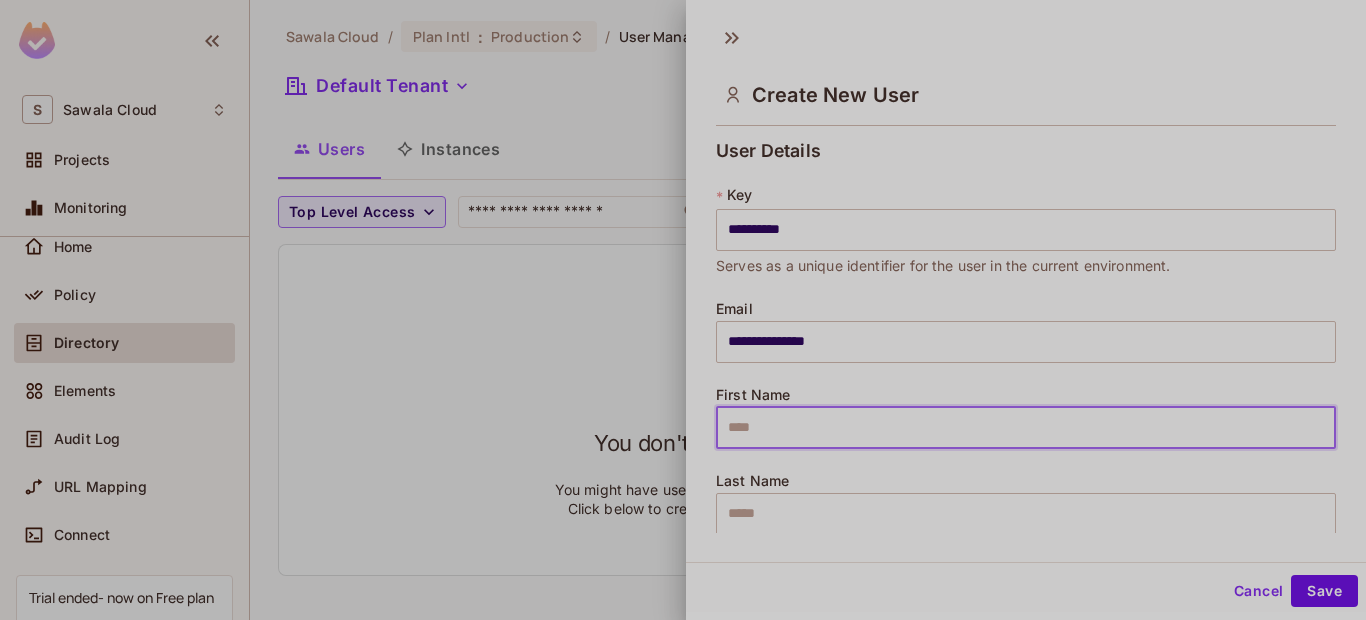 type on "*" 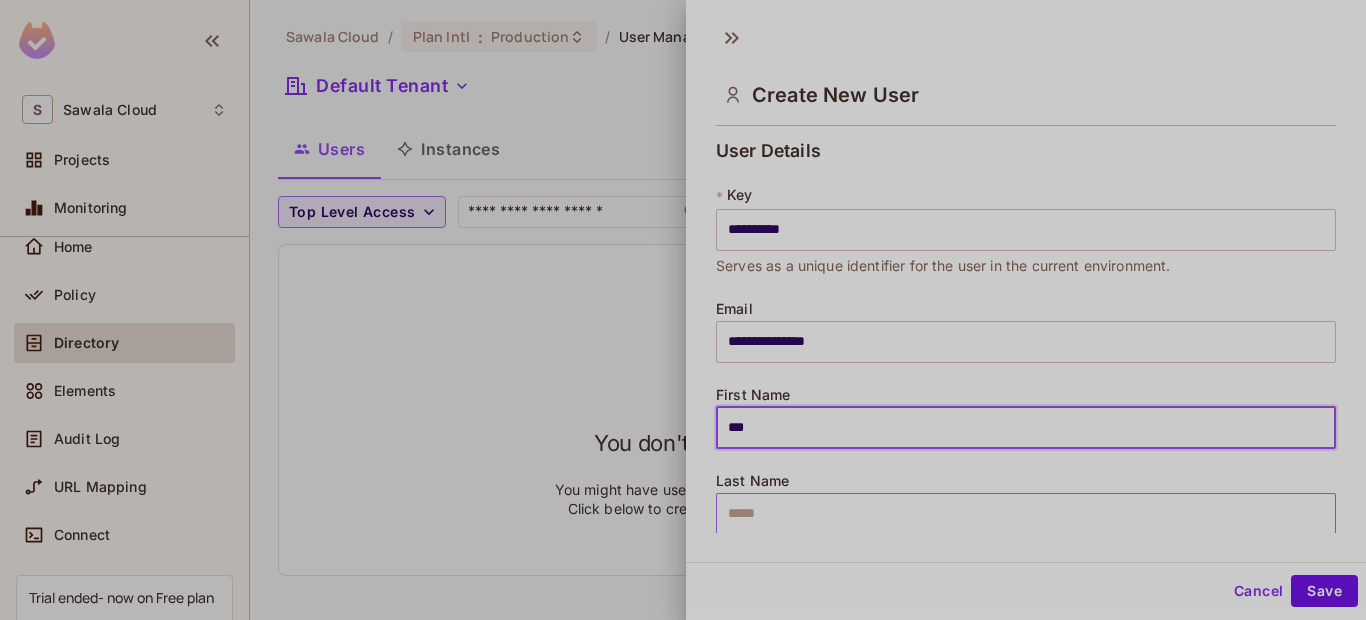 type on "***" 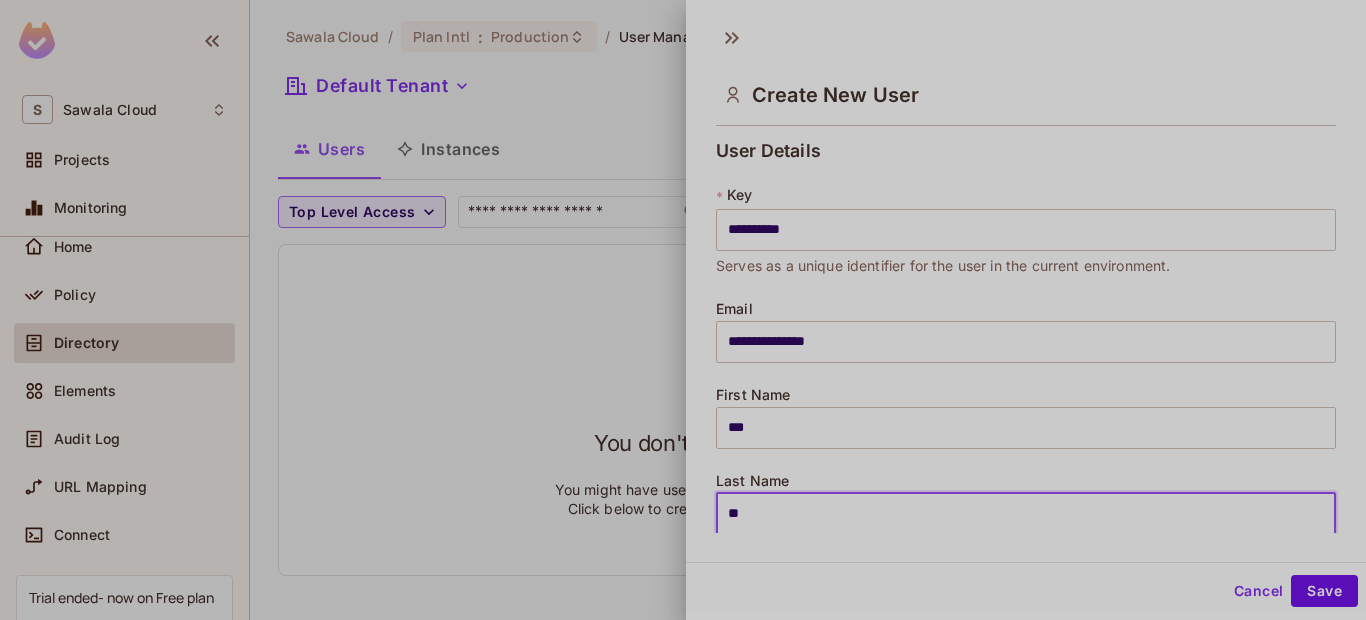 type on "***" 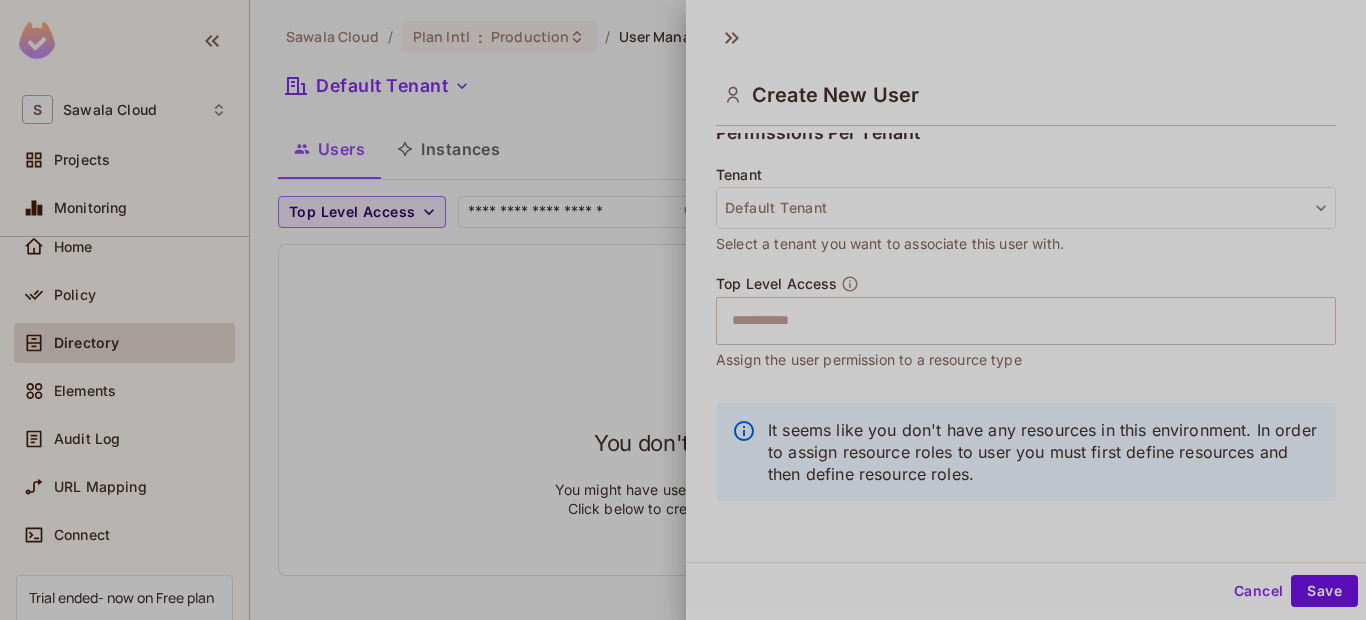 scroll, scrollTop: 341, scrollLeft: 0, axis: vertical 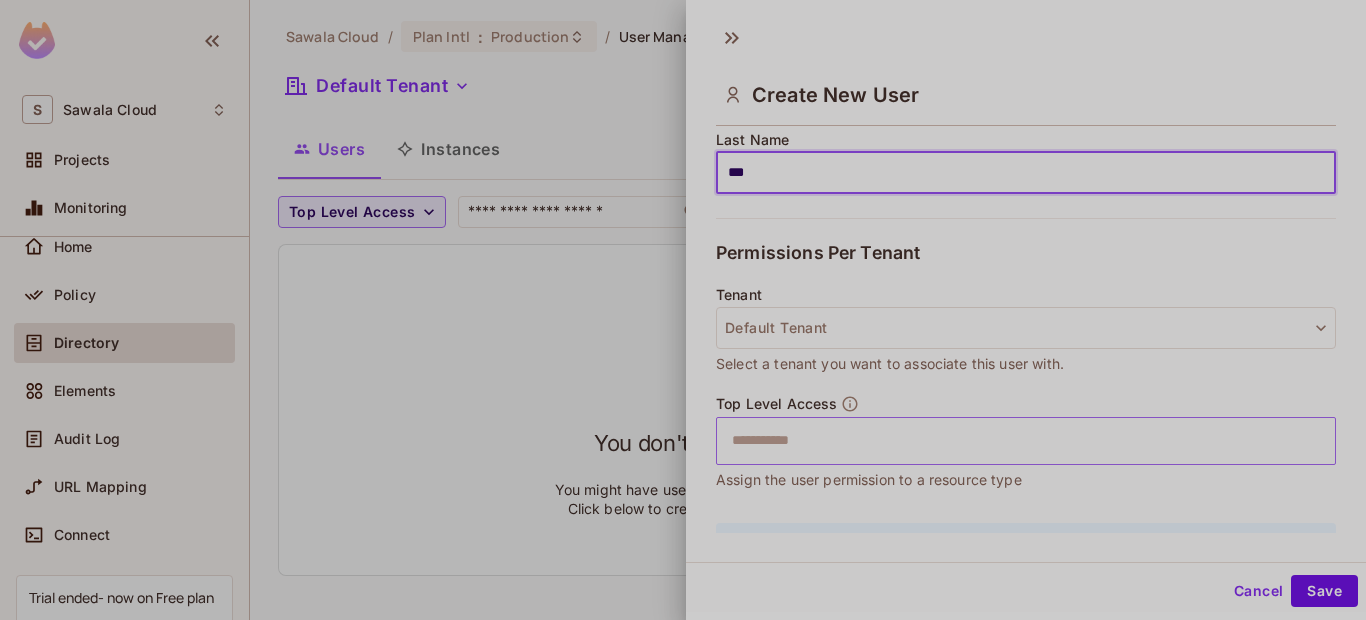 click at bounding box center [1008, 441] 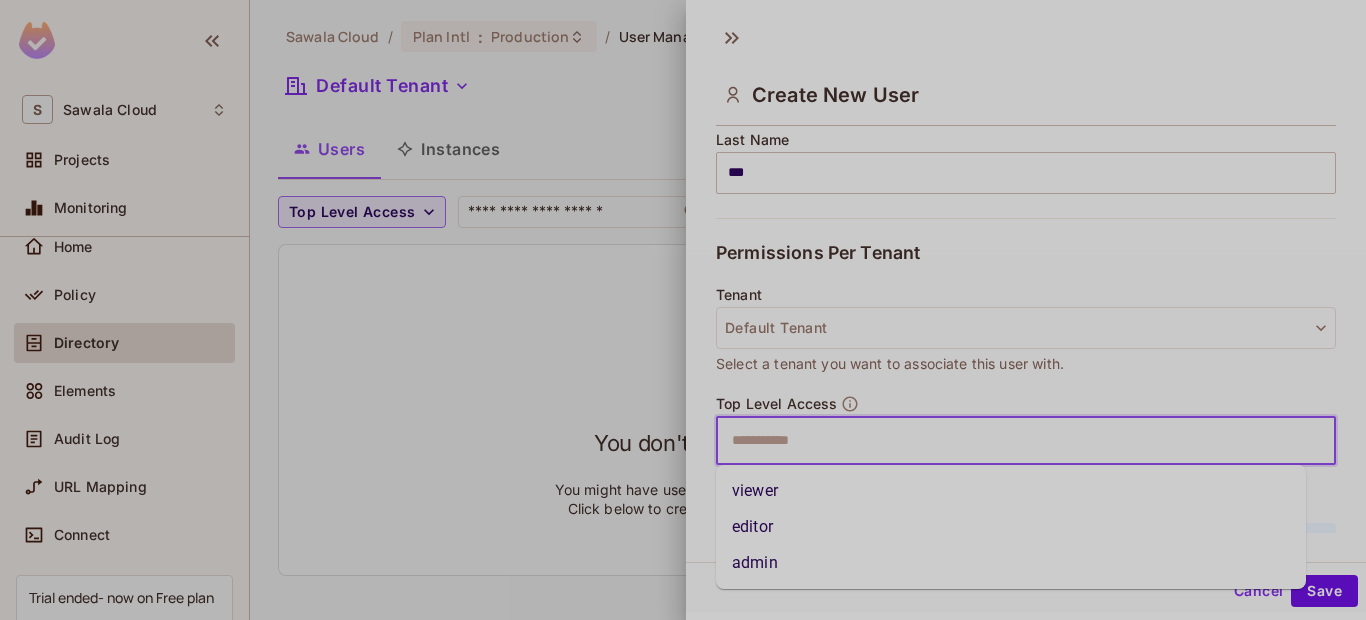 click 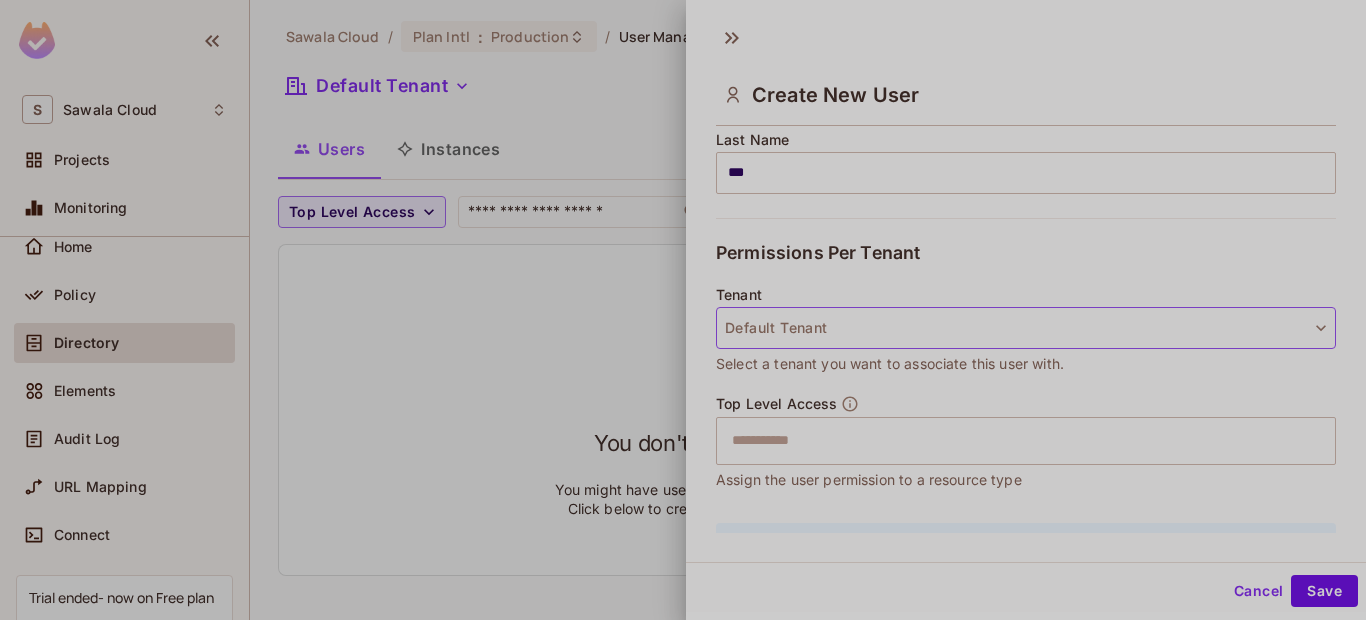 click on "Default Tenant" at bounding box center [1026, 328] 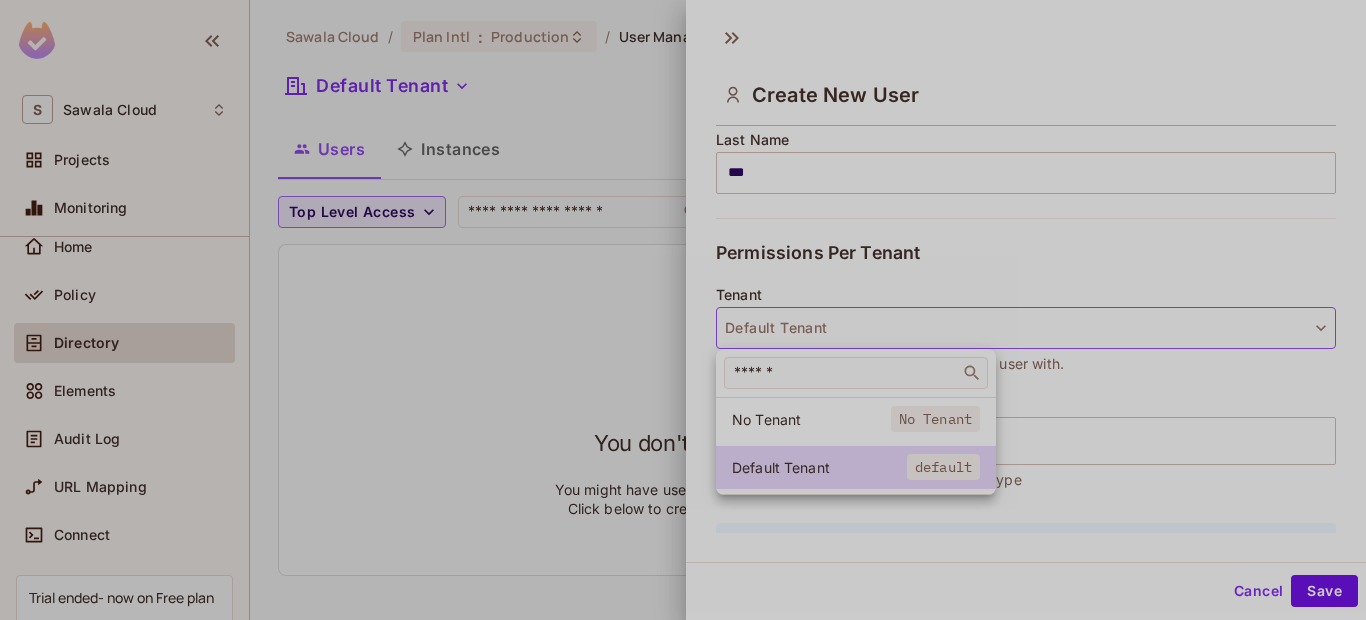 click at bounding box center (683, 310) 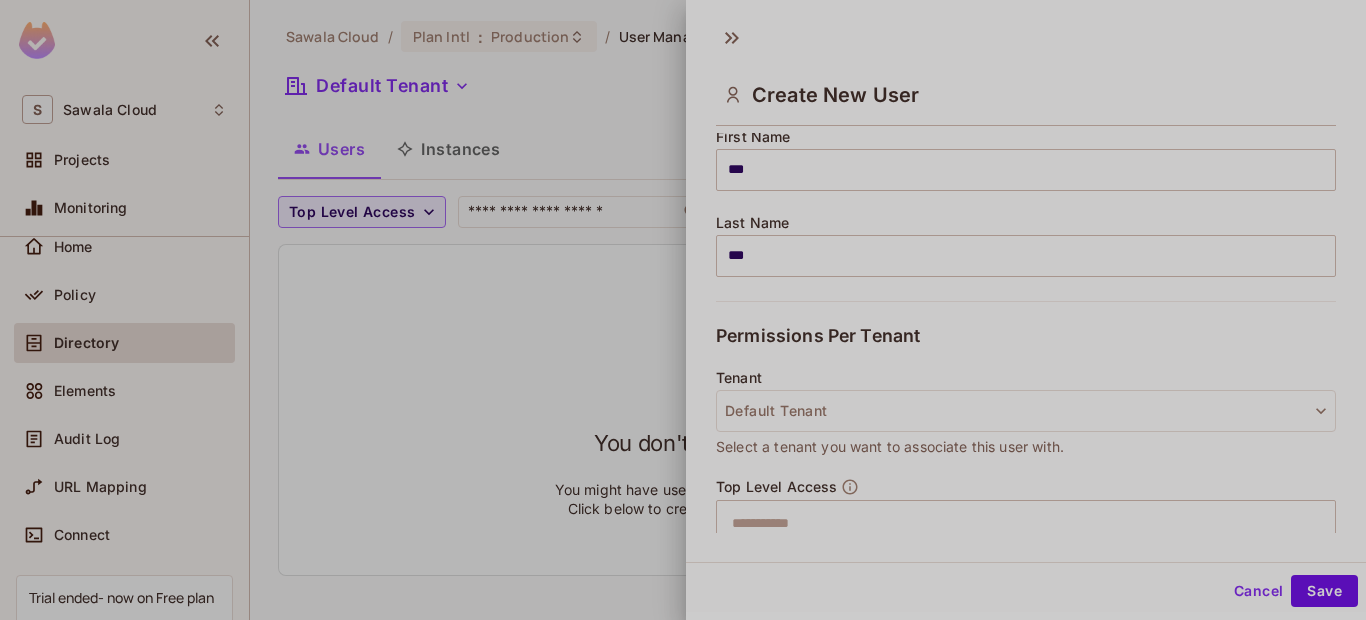 scroll, scrollTop: 461, scrollLeft: 0, axis: vertical 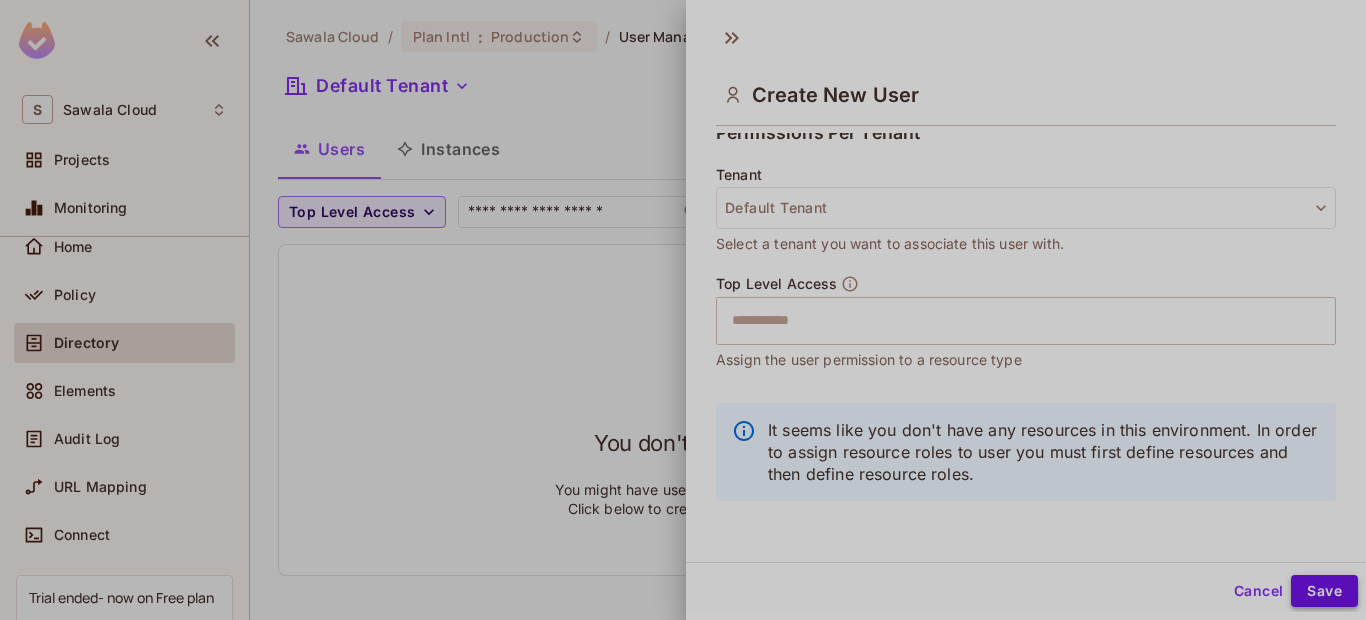 click on "Save" at bounding box center (1324, 591) 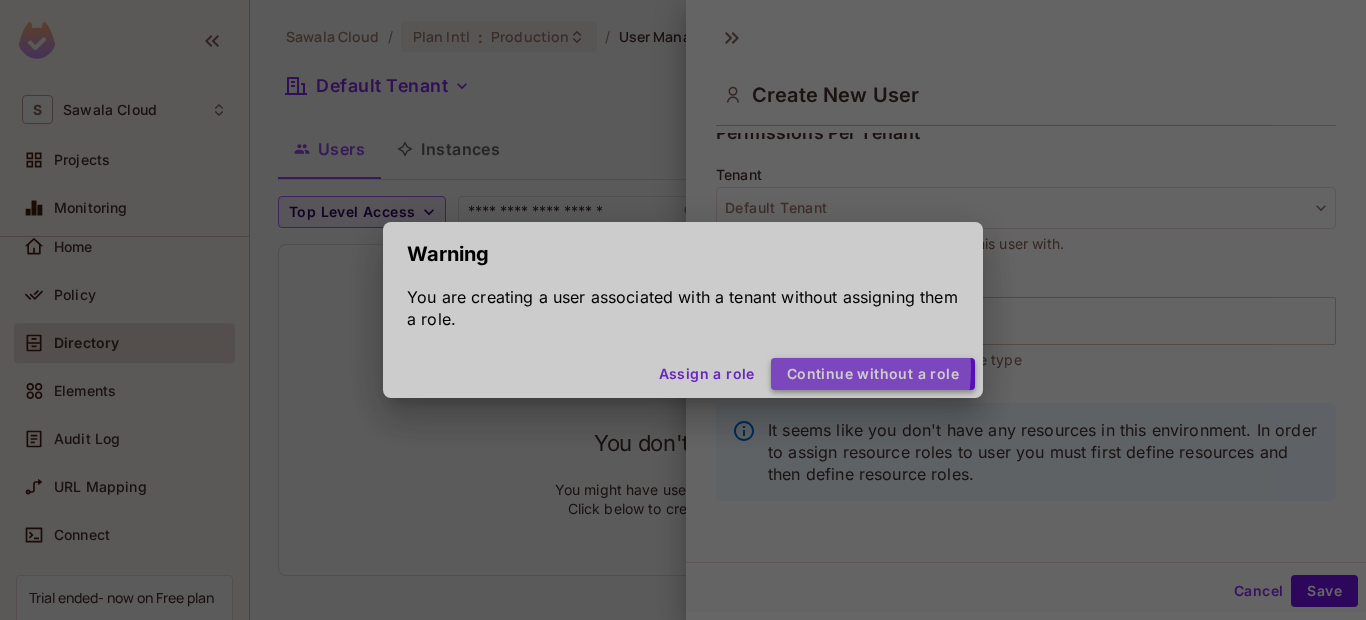 click on "Continue without a role" at bounding box center [873, 374] 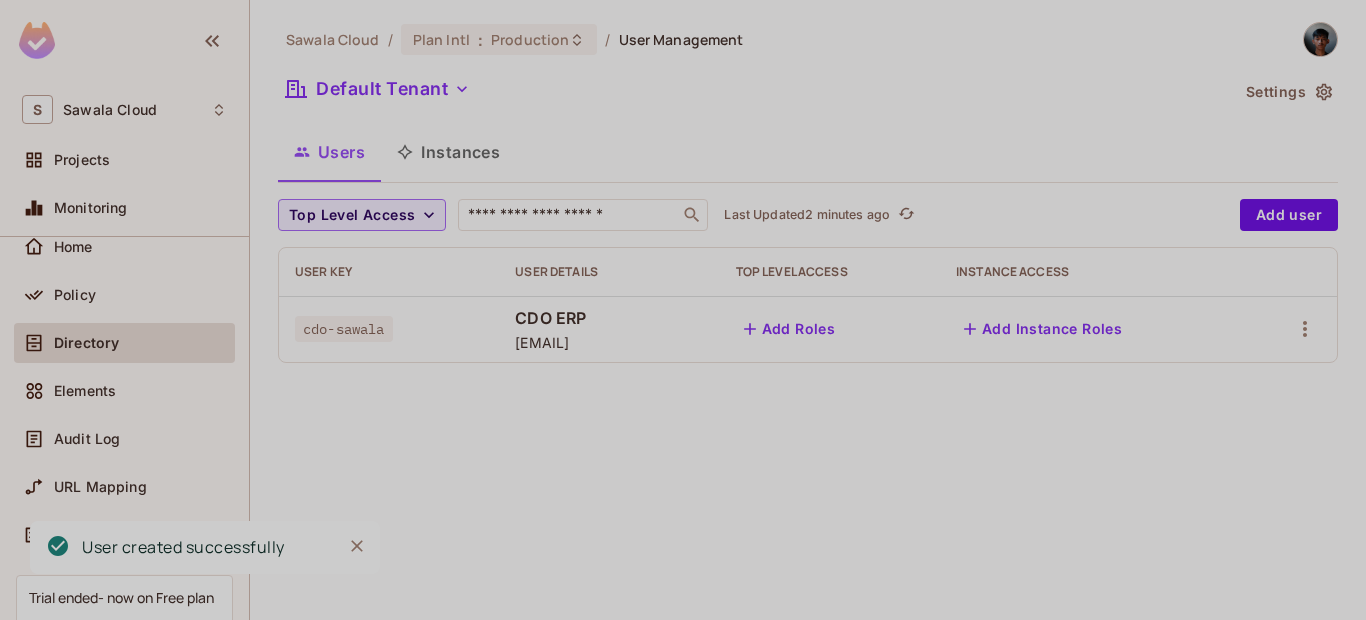 scroll, scrollTop: 0, scrollLeft: 0, axis: both 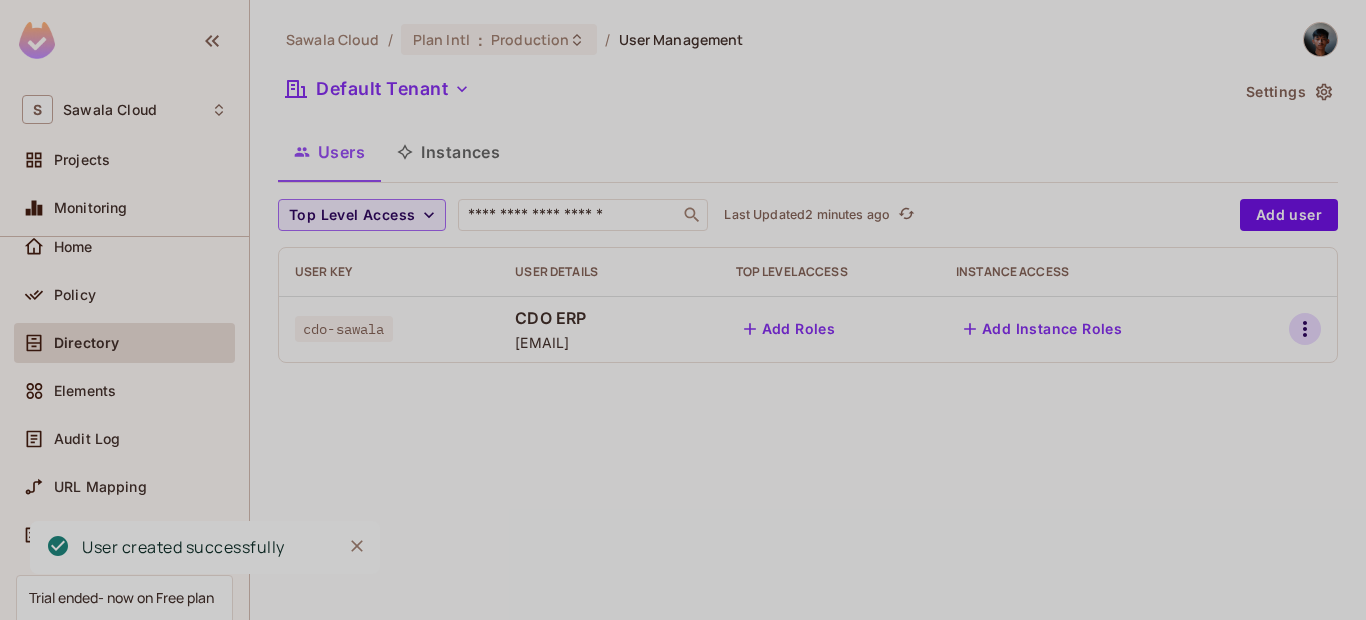 click 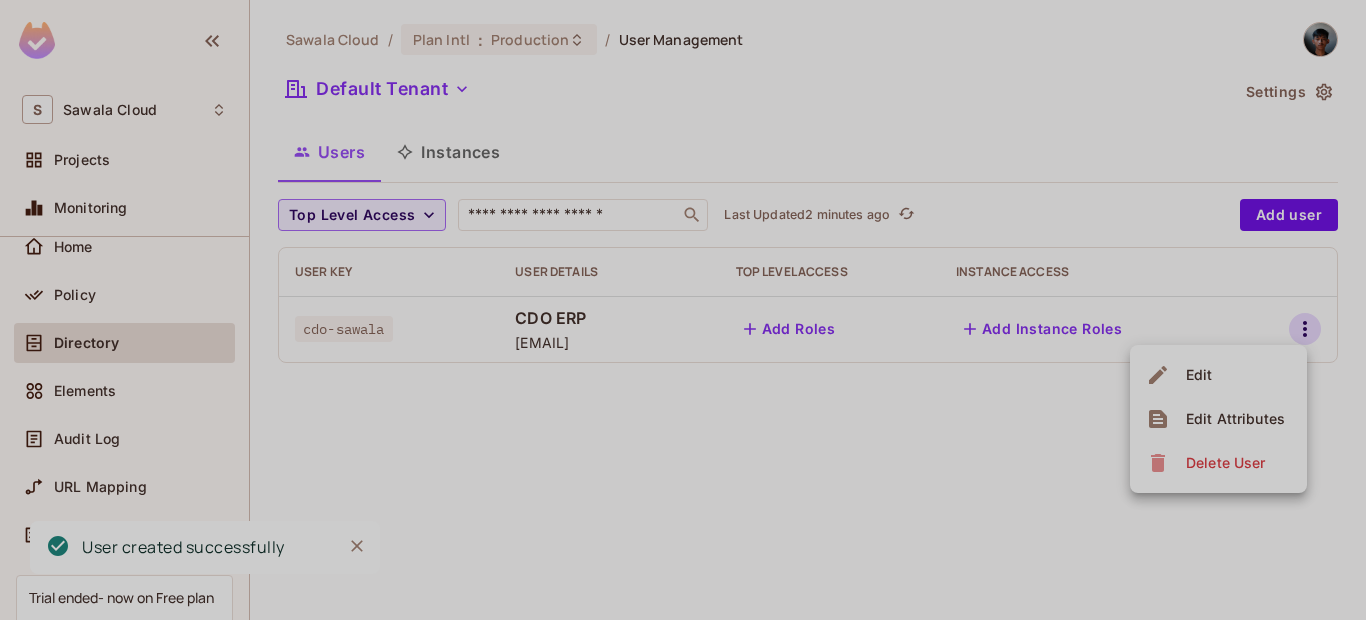 click on "Edit Attributes" at bounding box center (1235, 419) 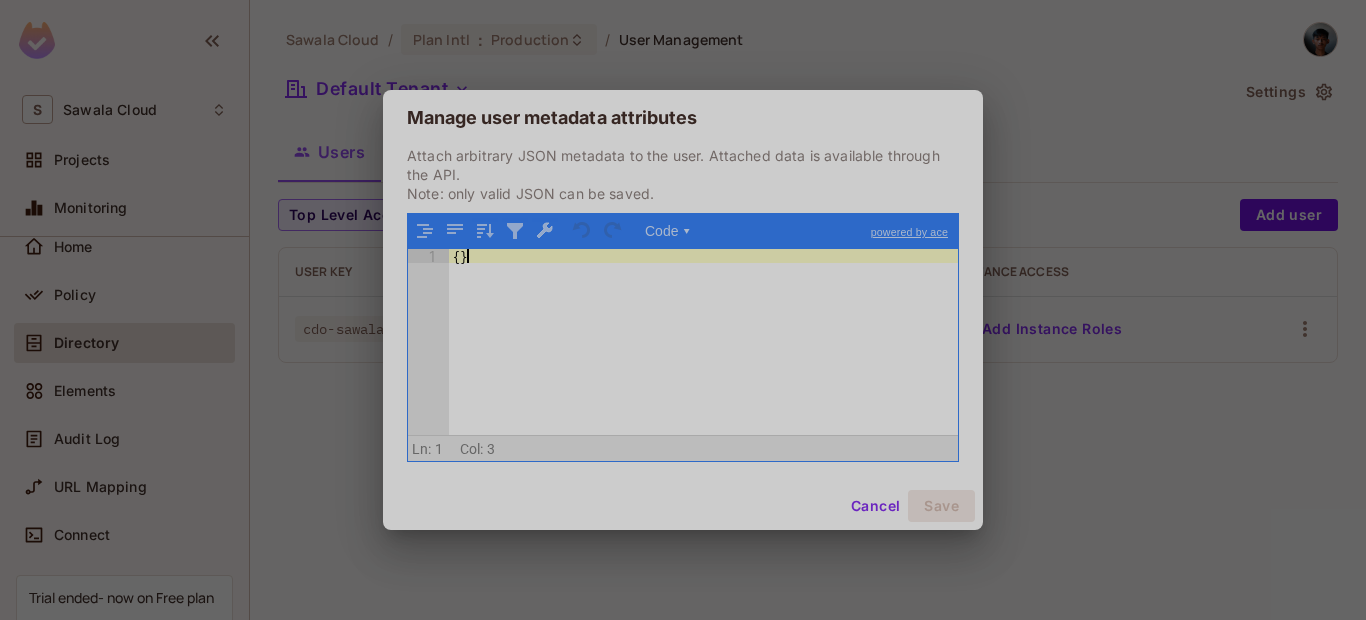 click on "{ }" at bounding box center (703, 356) 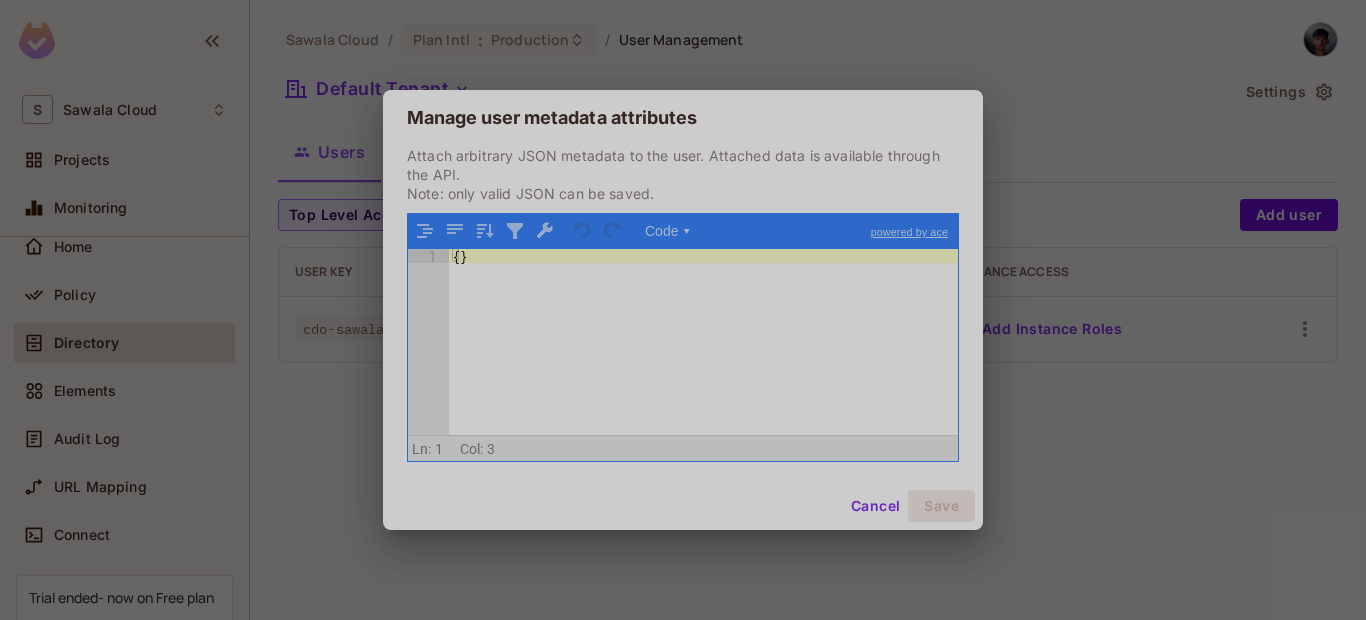 click on "Manage user metadata attributes Attach arbitrary JSON metadata to the user. Attached data is available through the API. Note: only valid JSON can be saved. Code ▾ powered by ace 1 { } XXXXXXXXXXXXXXXXXXXXXXXXXXXXXXXXXXXXXXXXXXXXXXXXXX Scroll for more ▿ Ln: 1 Col: 3 0 characters selected Cancel Save" at bounding box center [683, 310] 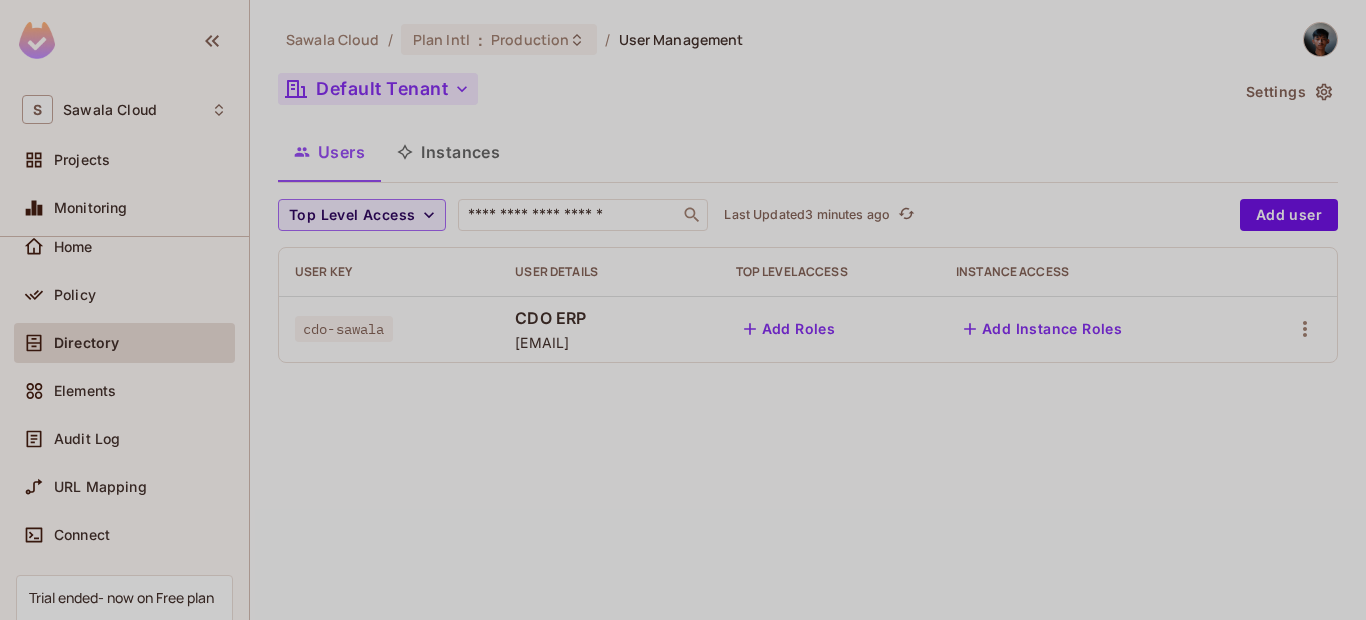 click on "Default Tenant" at bounding box center [378, 89] 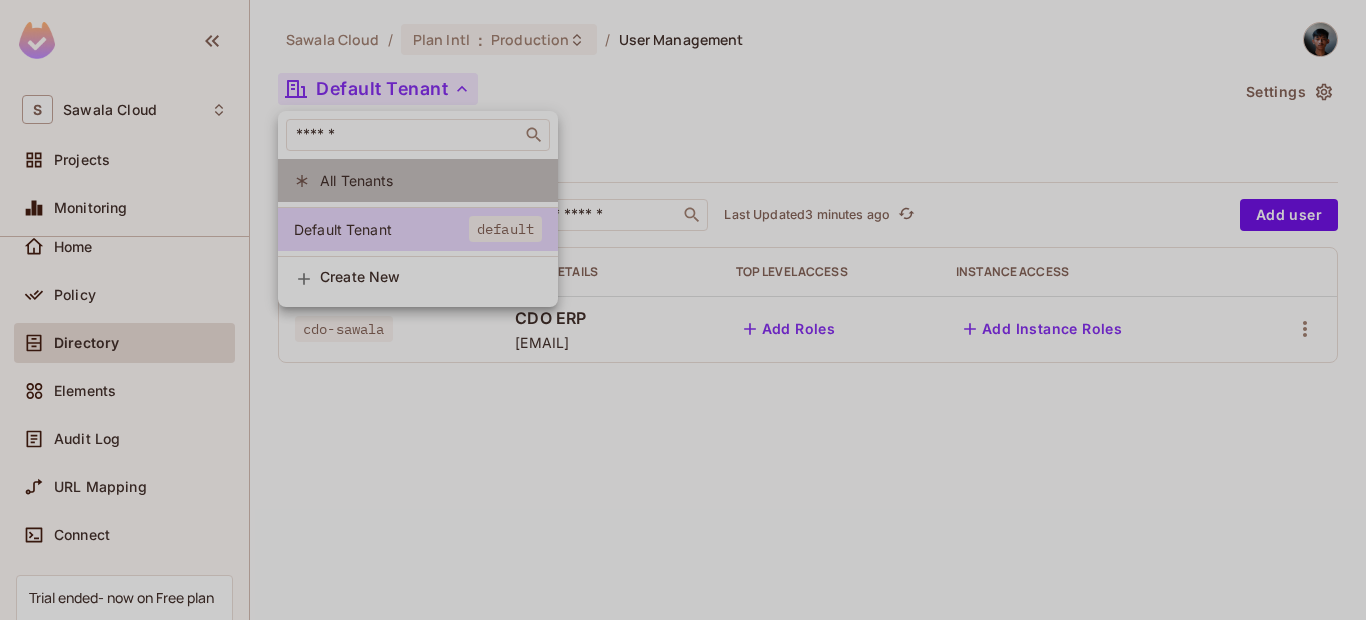 click on "All Tenants" at bounding box center [431, 180] 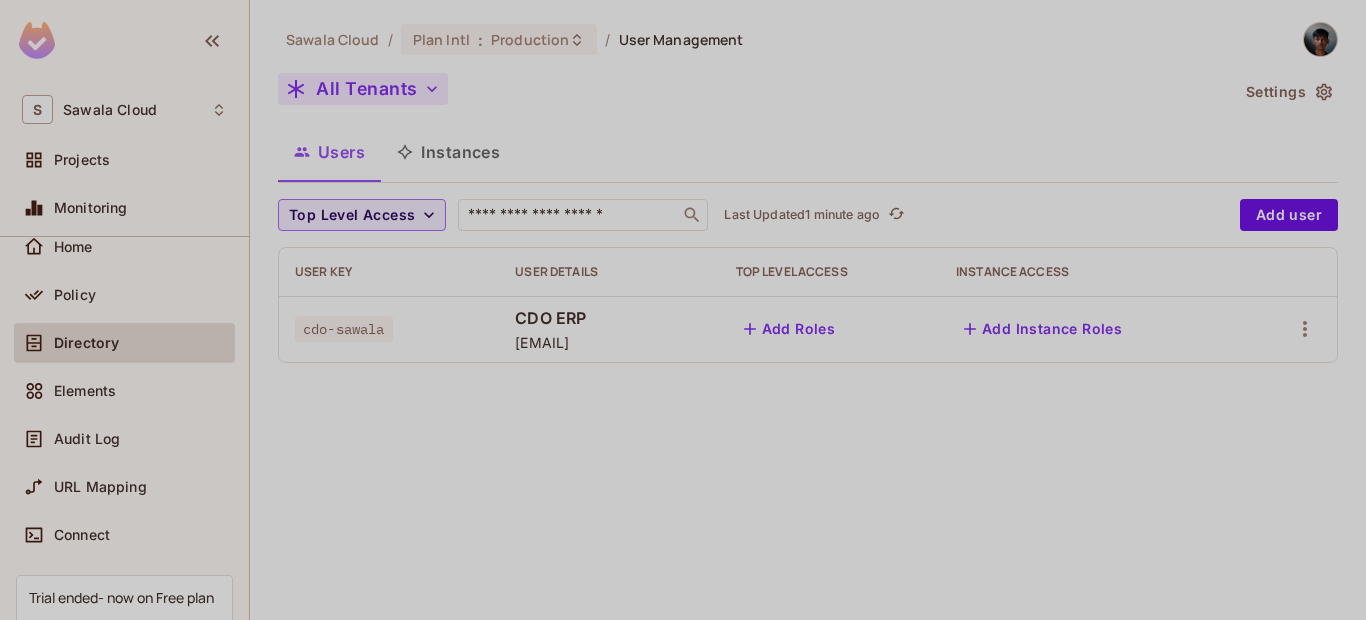 click on "All Tenants" at bounding box center [363, 89] 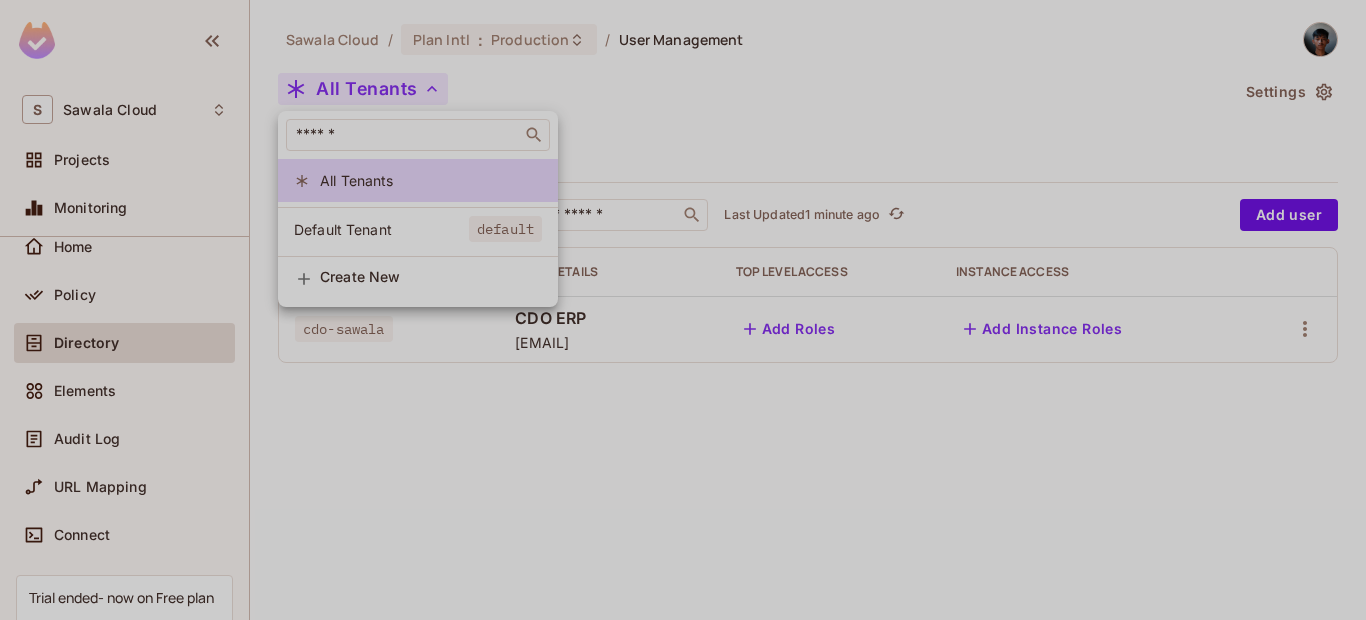 click at bounding box center (683, 310) 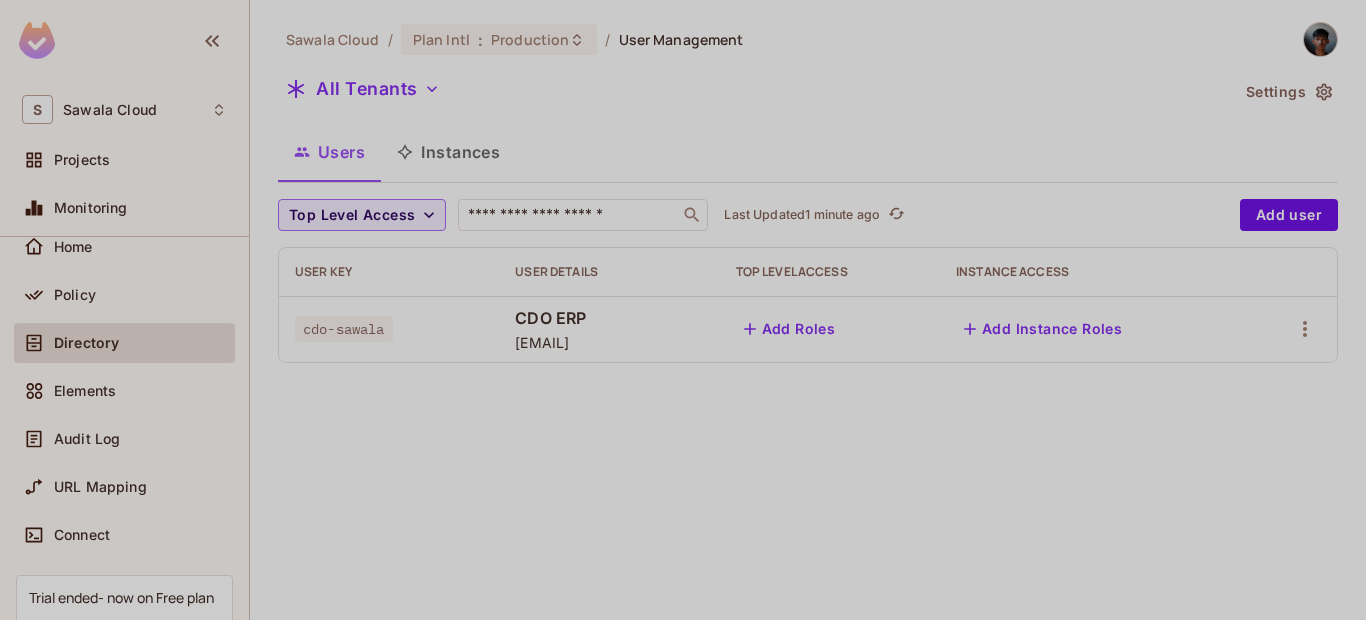 click on "Instances" at bounding box center (448, 152) 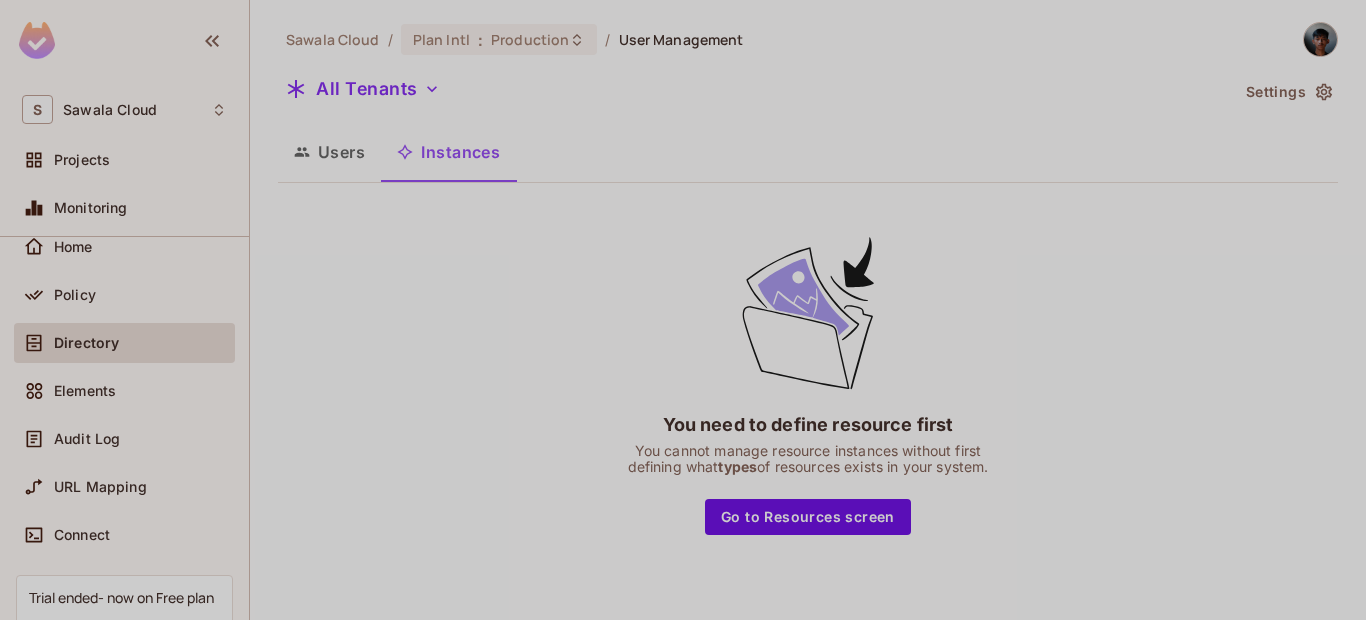 click on "Users" at bounding box center (329, 152) 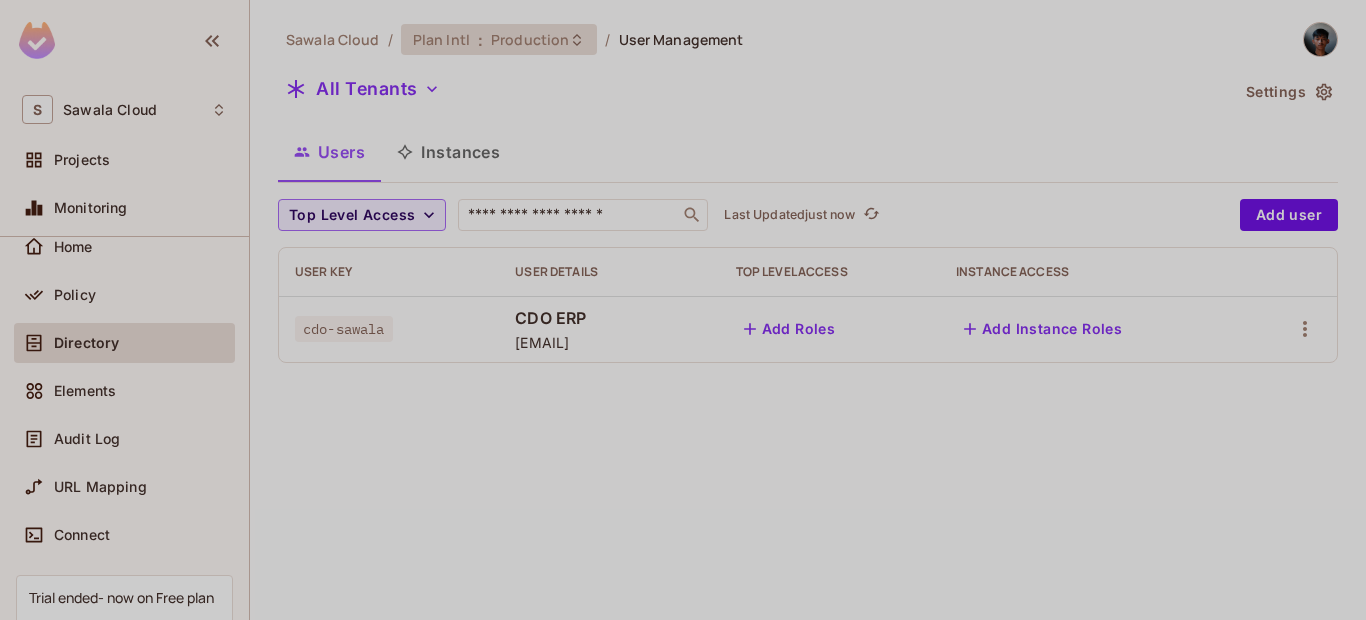 click on "Production" at bounding box center (530, 39) 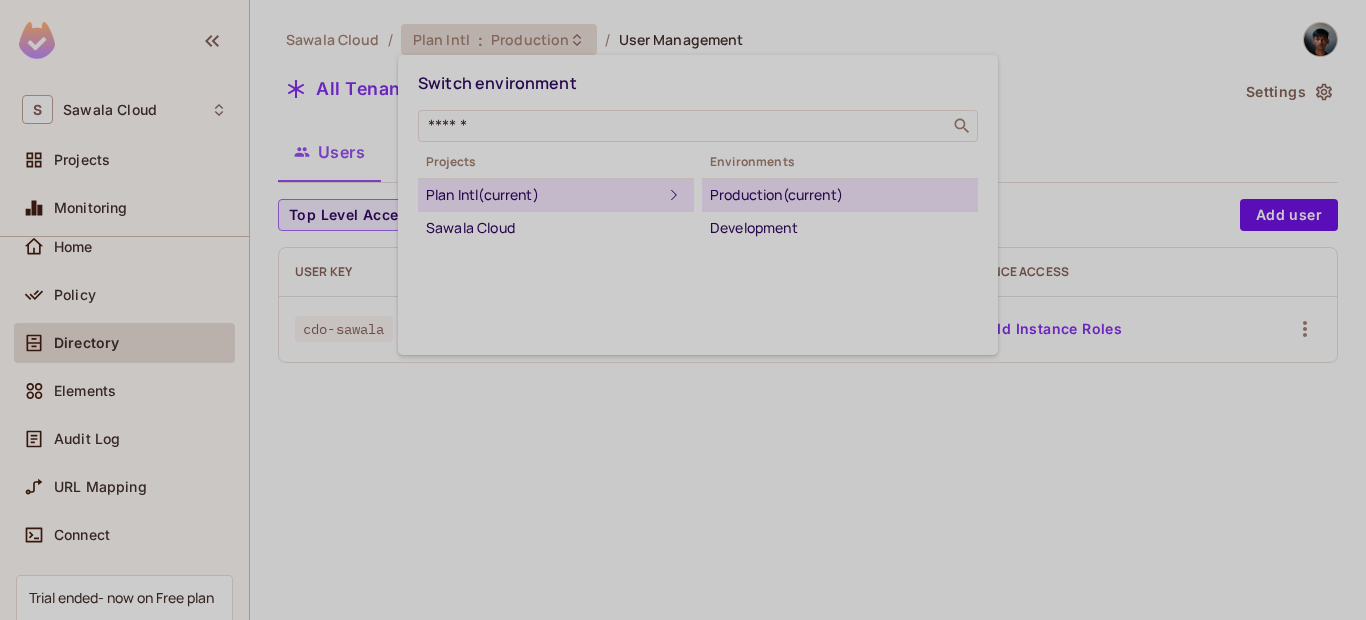 click at bounding box center (683, 310) 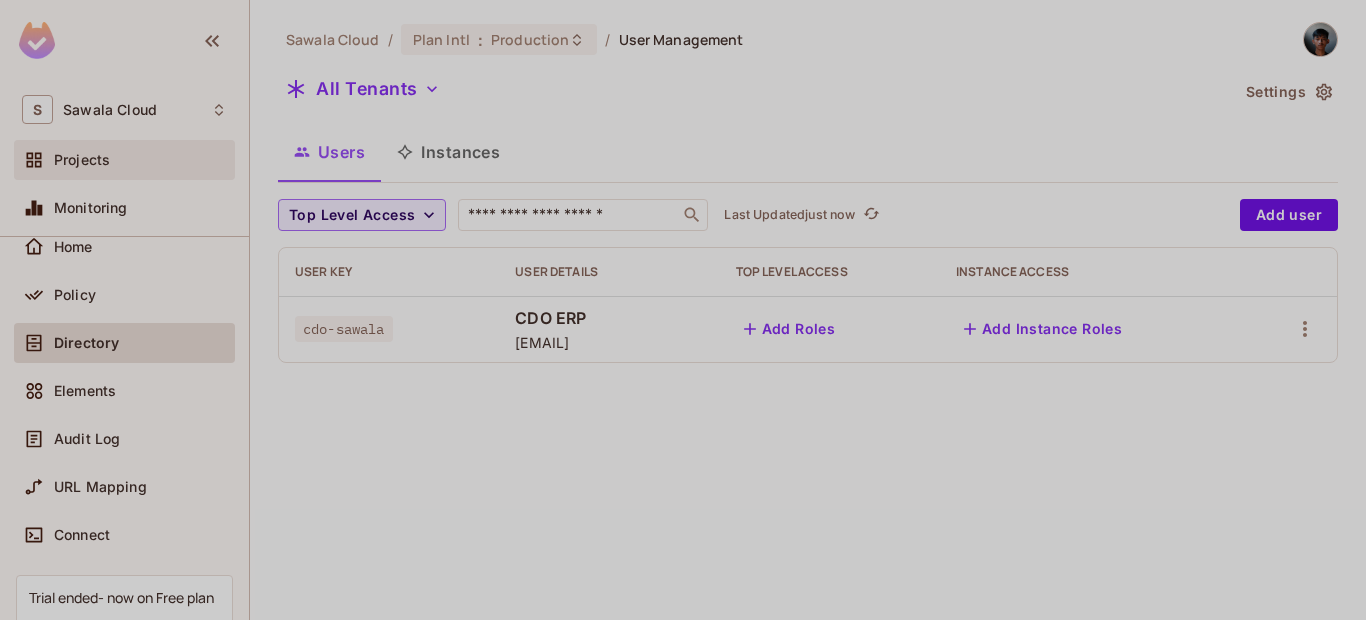click on "Projects" at bounding box center [140, 160] 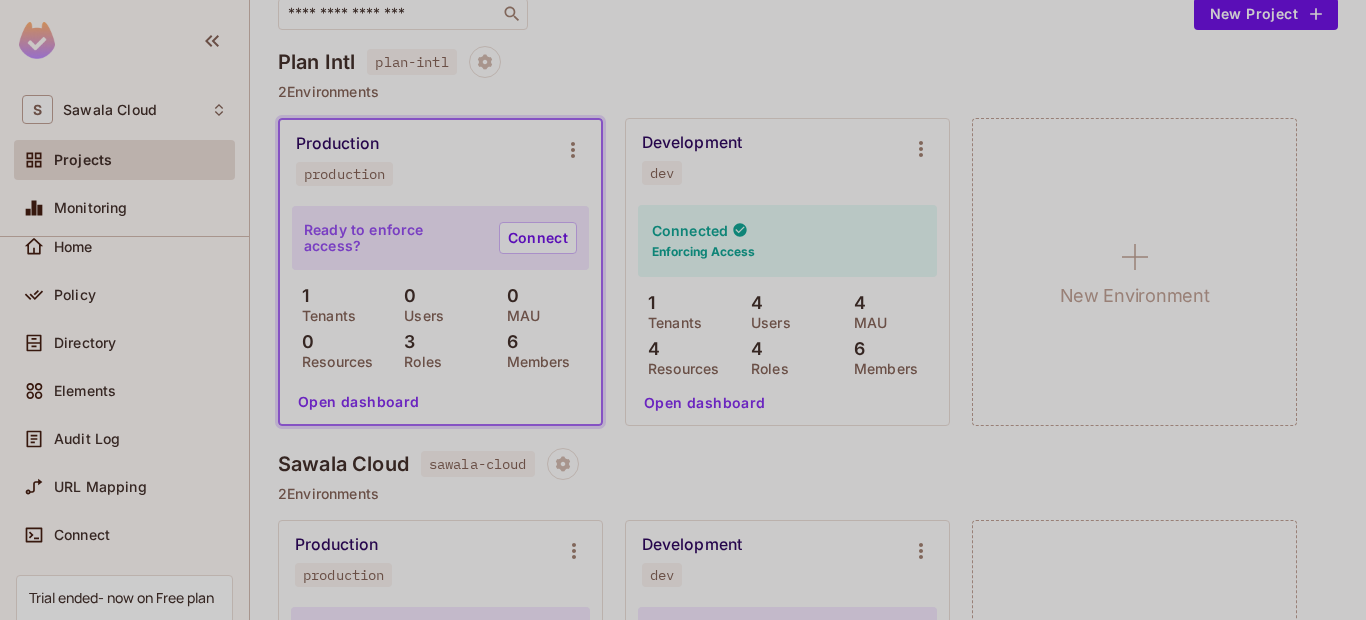scroll, scrollTop: 143, scrollLeft: 0, axis: vertical 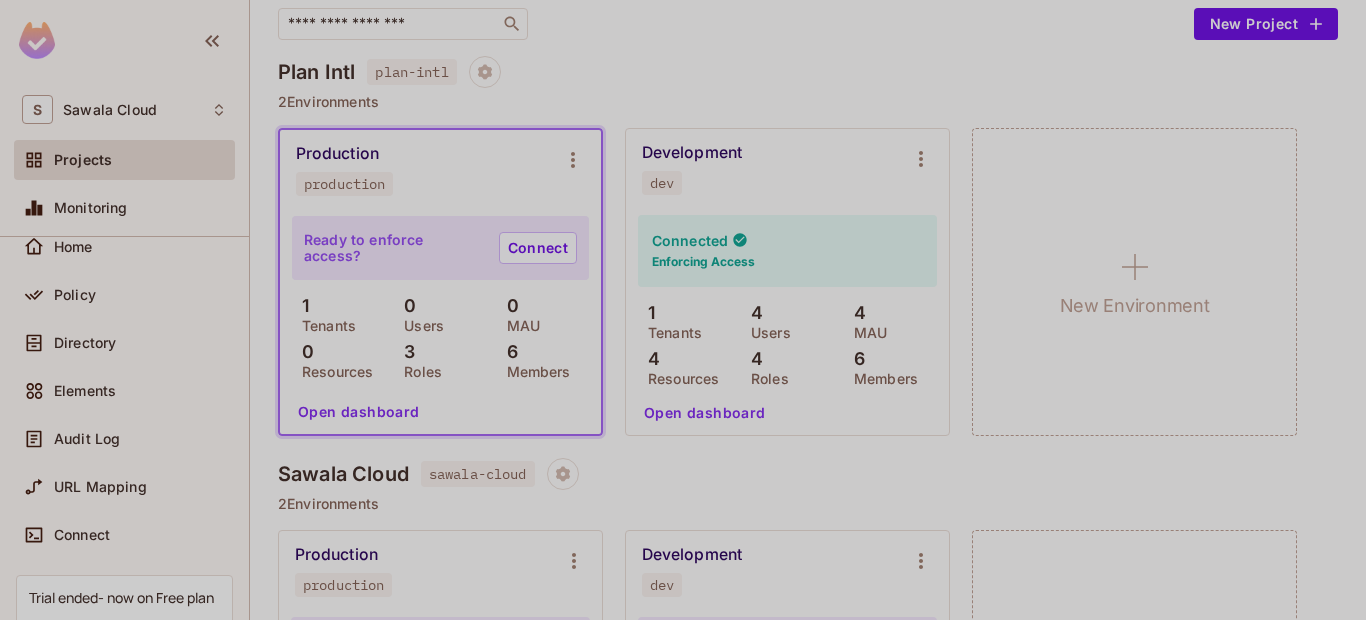 click on "Open dashboard" at bounding box center [705, 413] 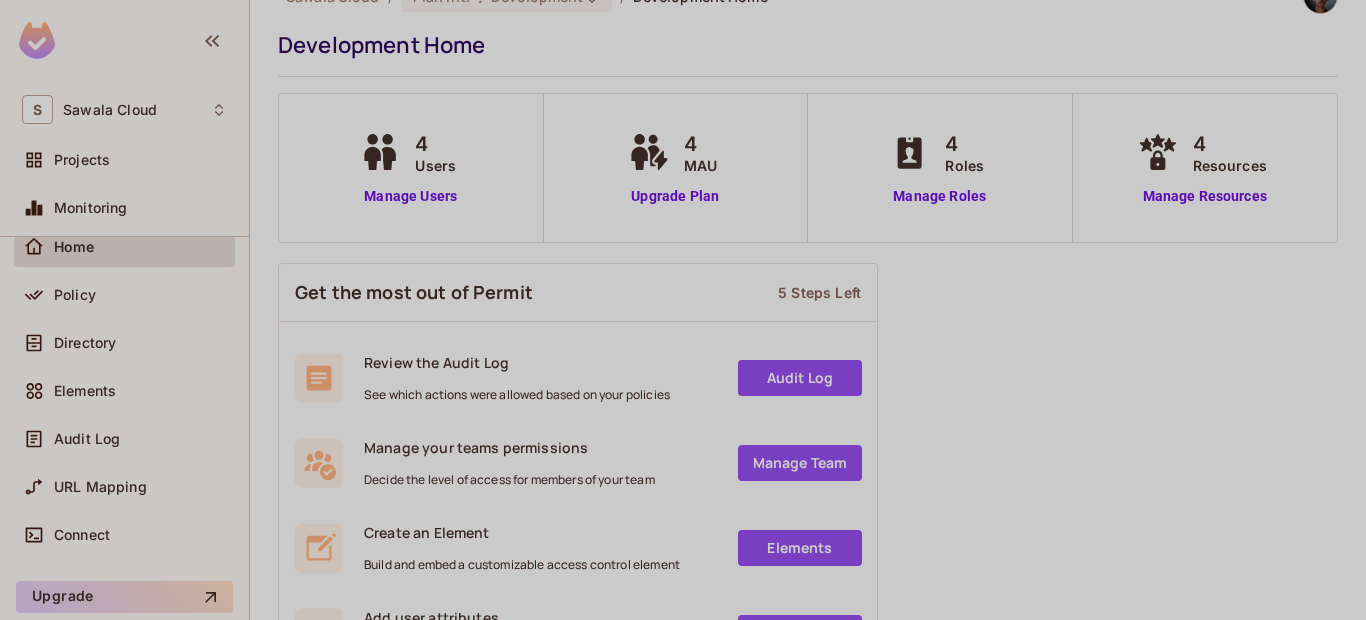 scroll, scrollTop: 0, scrollLeft: 0, axis: both 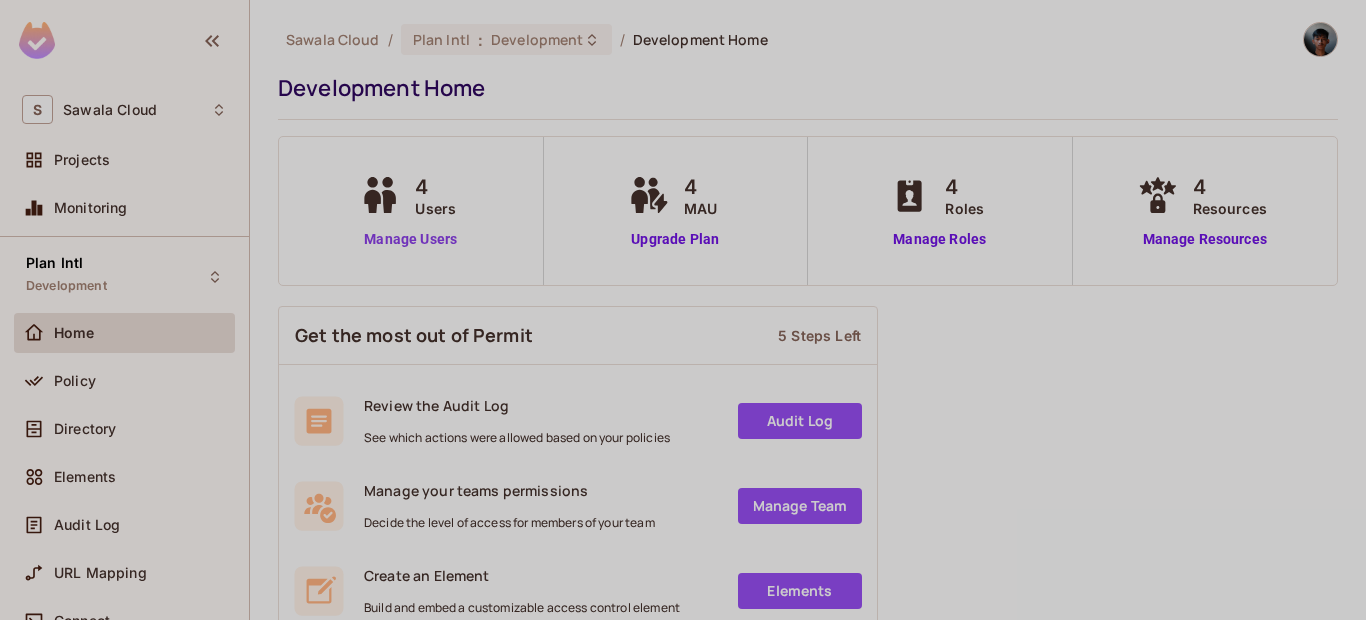 click on "Manage Users" at bounding box center [410, 239] 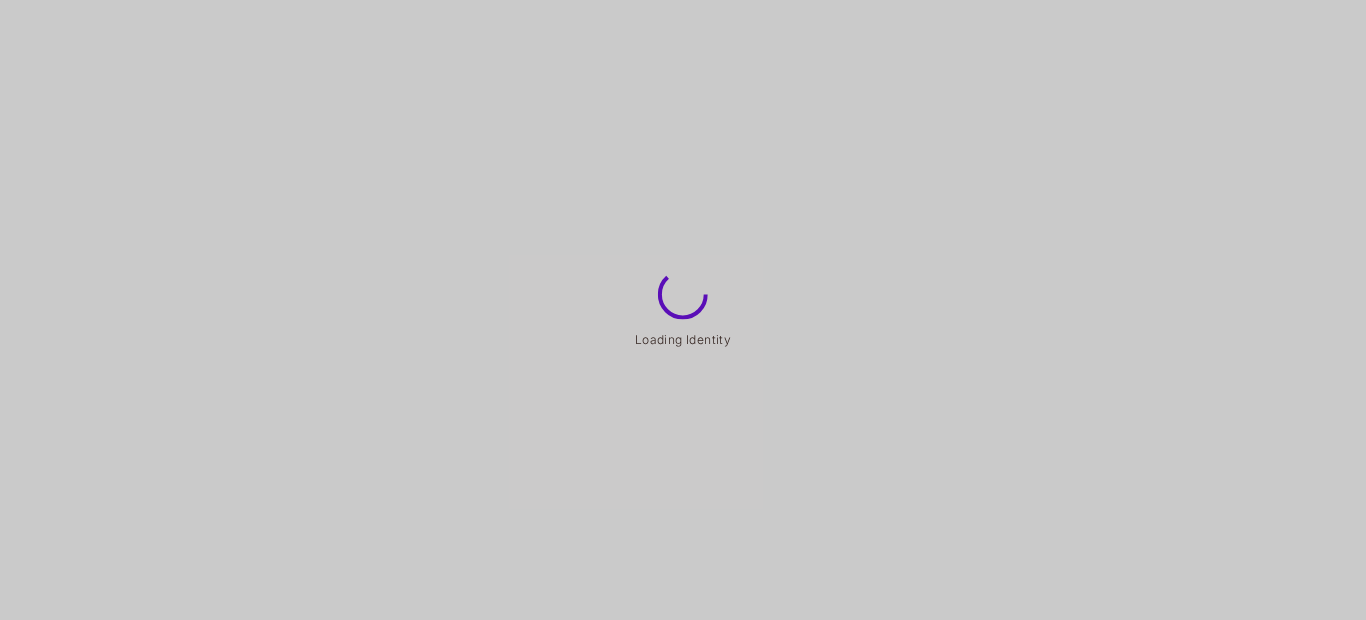 scroll, scrollTop: 0, scrollLeft: 0, axis: both 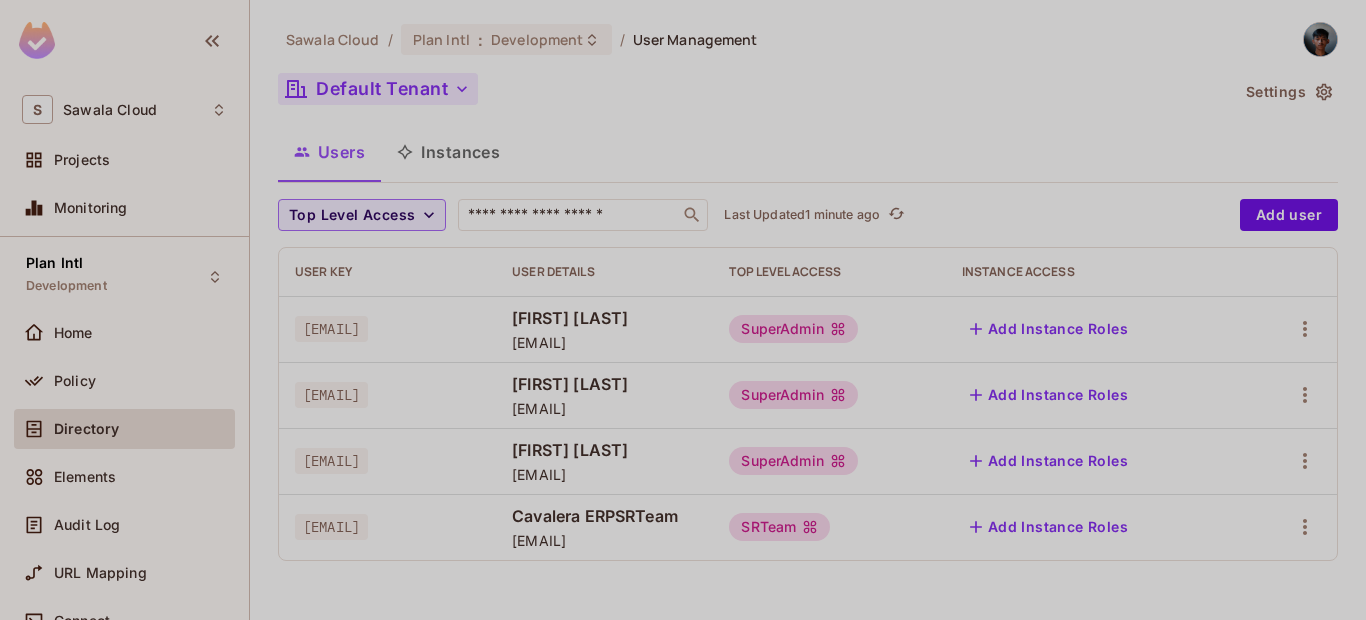 click on "Default Tenant" at bounding box center (378, 89) 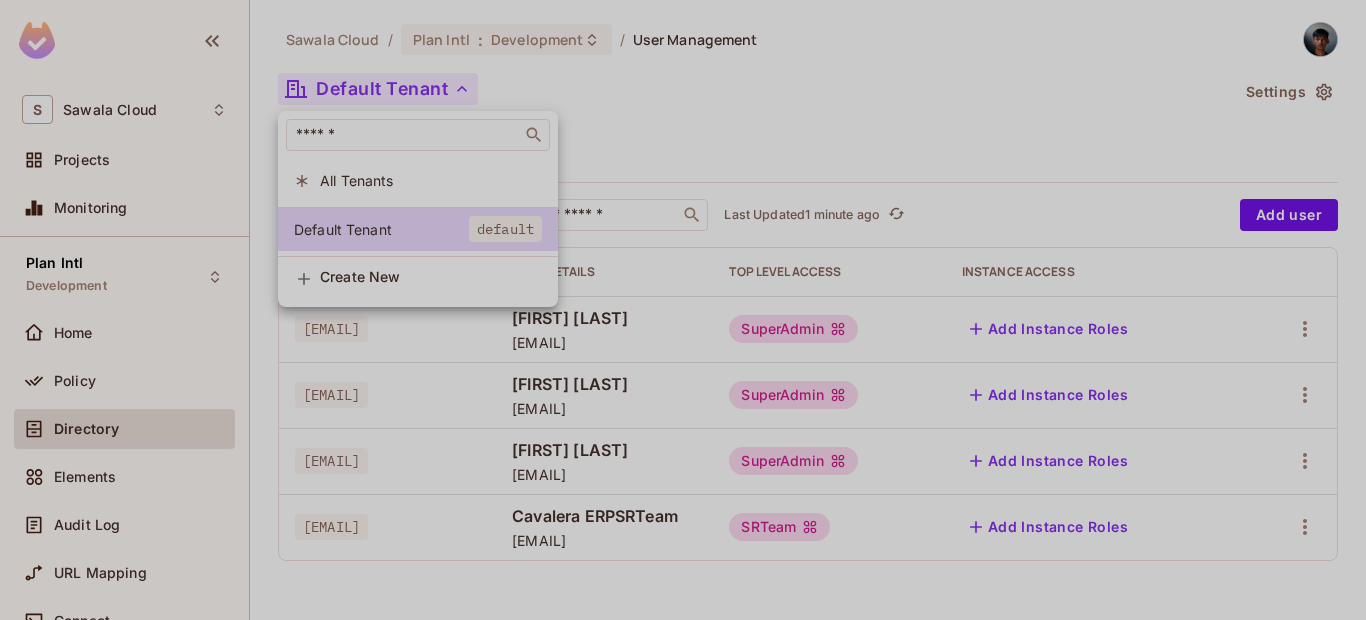 click at bounding box center (683, 310) 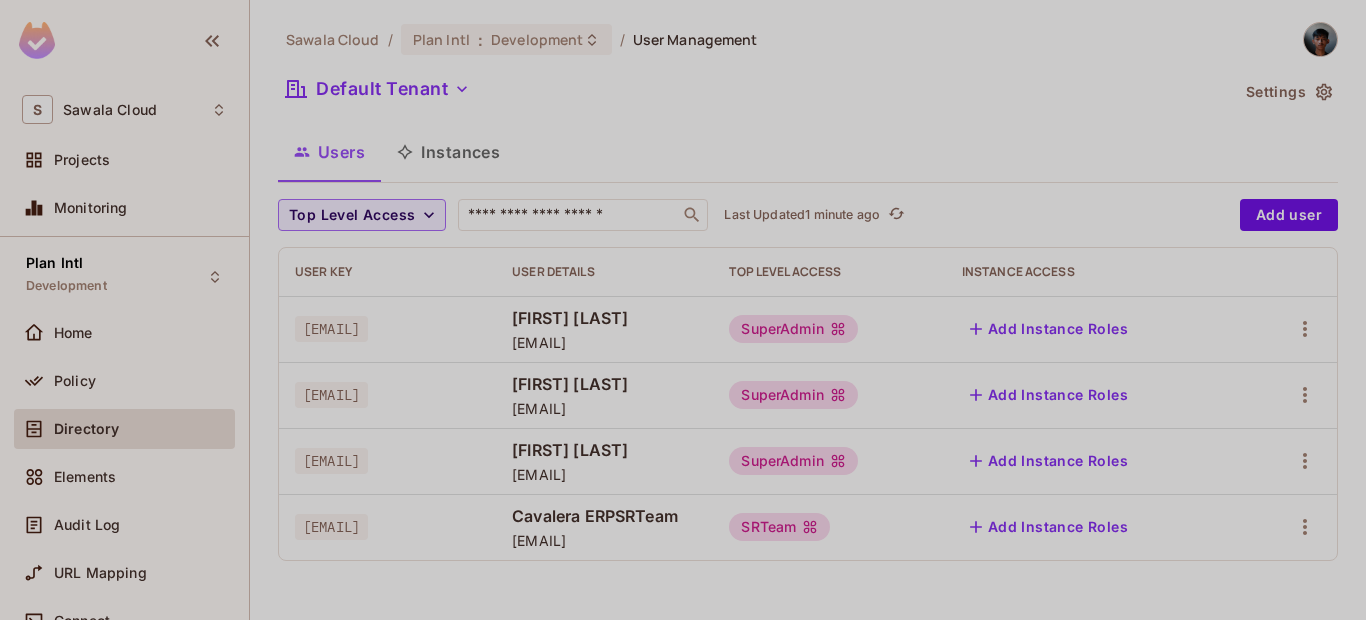 type 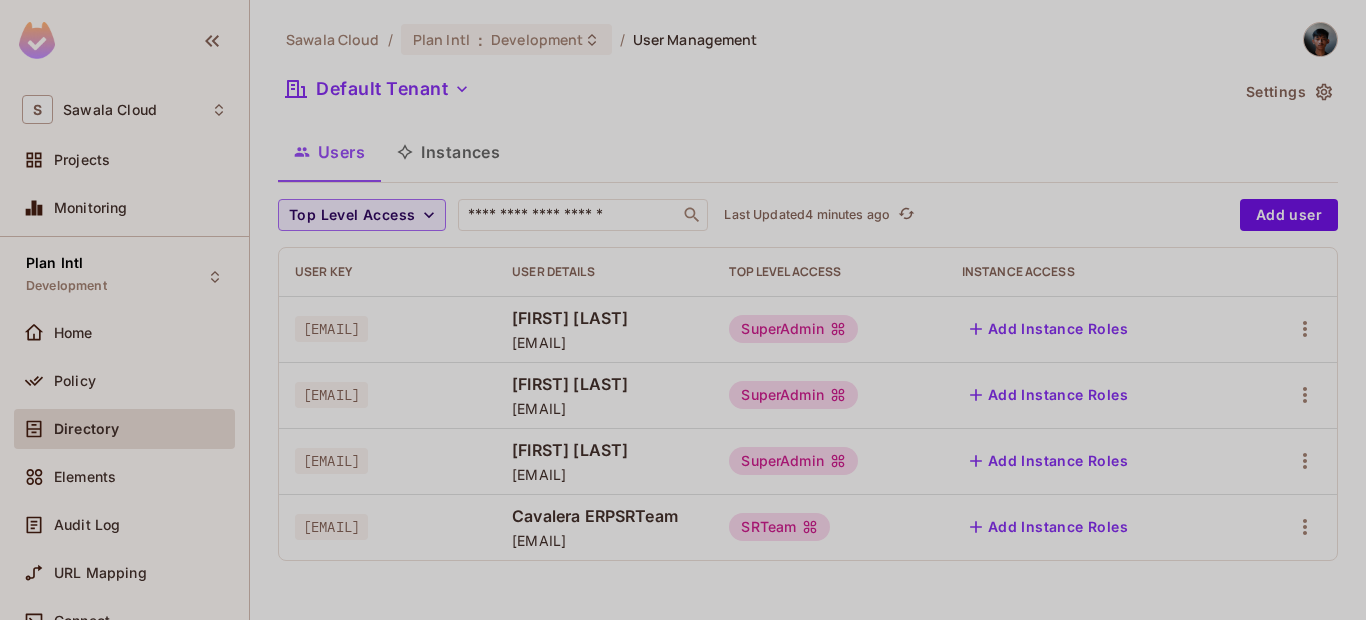 click on "Instances" at bounding box center (448, 152) 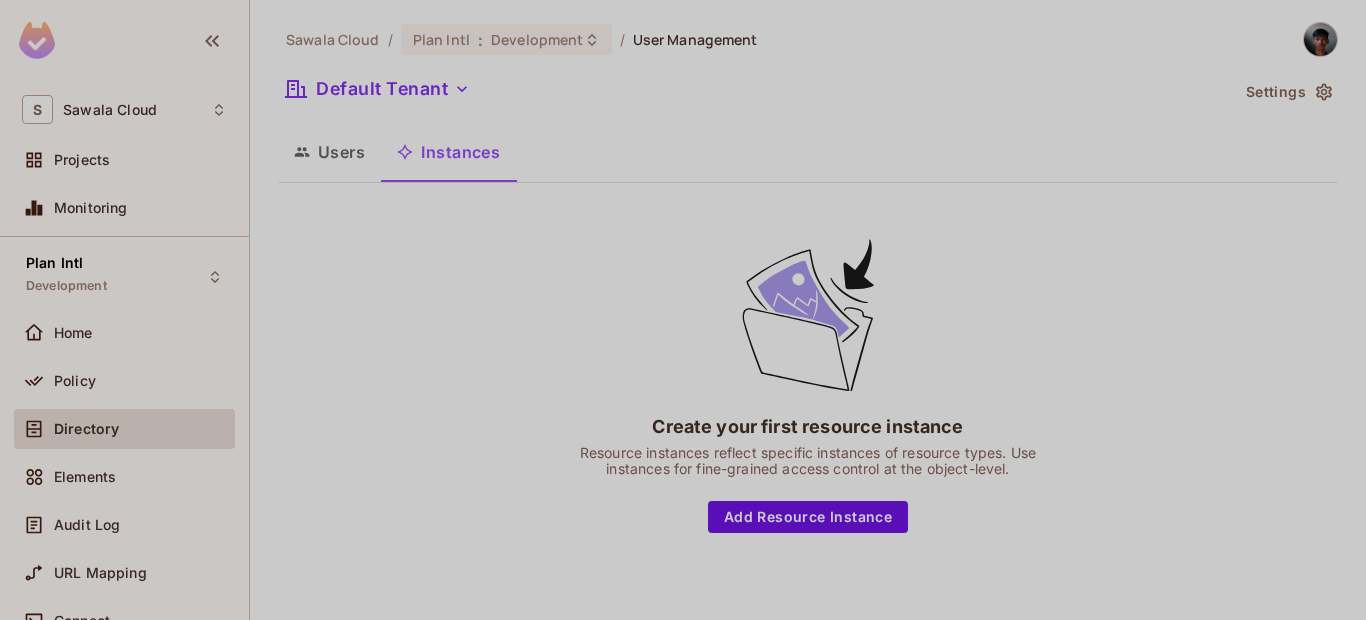 click on "Users" at bounding box center (329, 152) 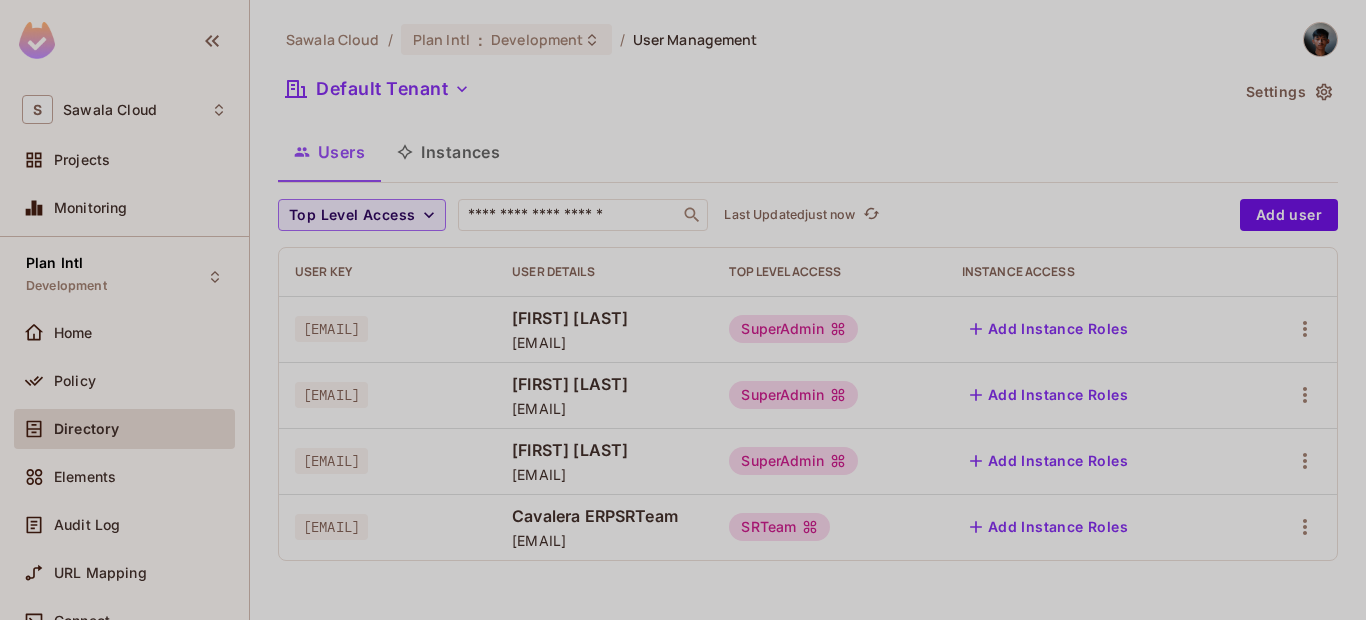 click on "Directory" at bounding box center [86, 429] 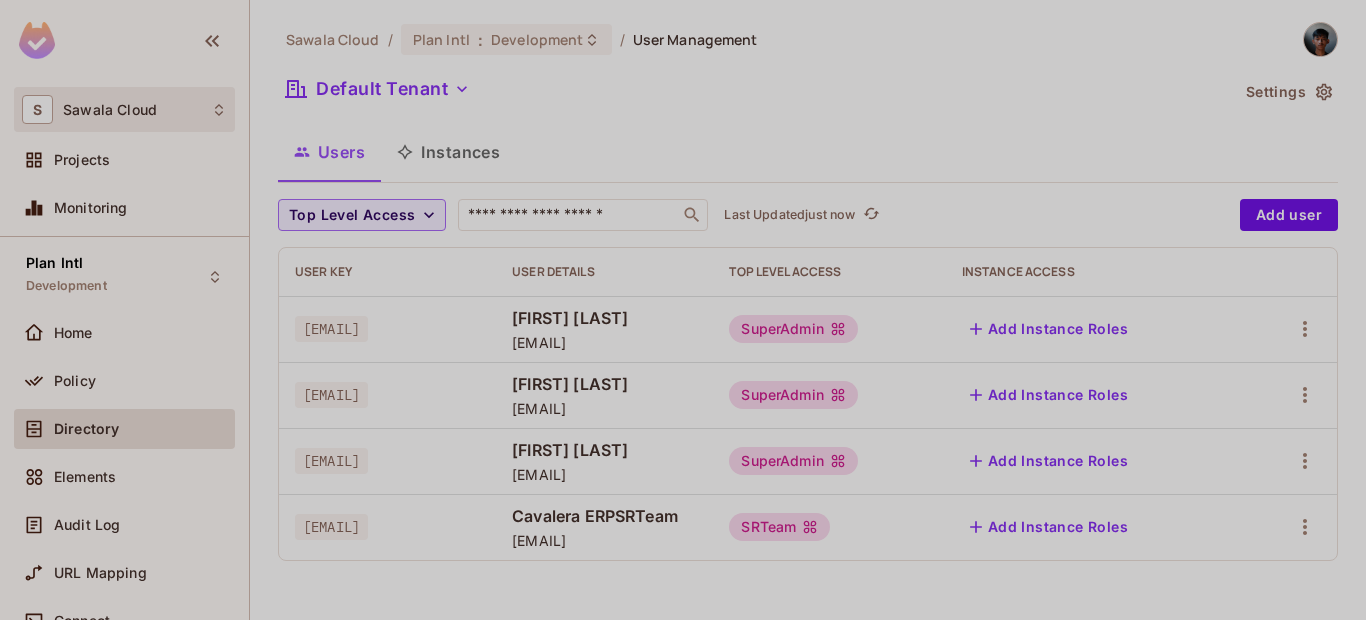 click on "S Sawala Cloud" at bounding box center [124, 109] 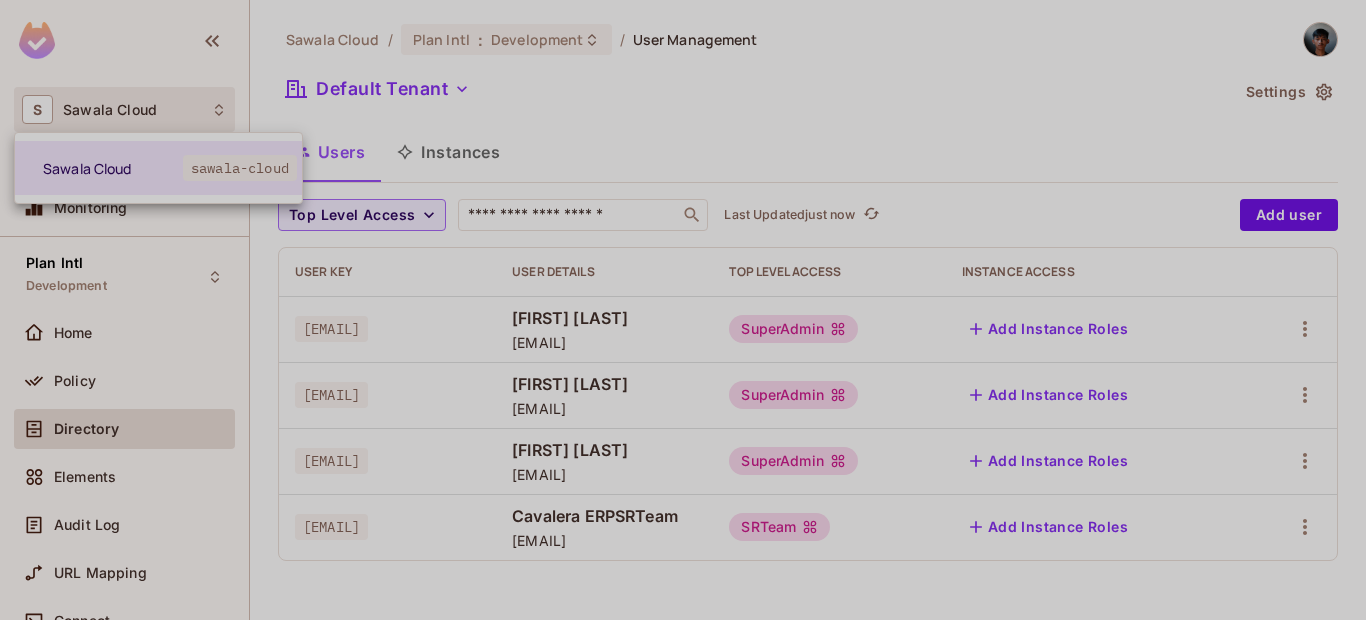 click at bounding box center [683, 310] 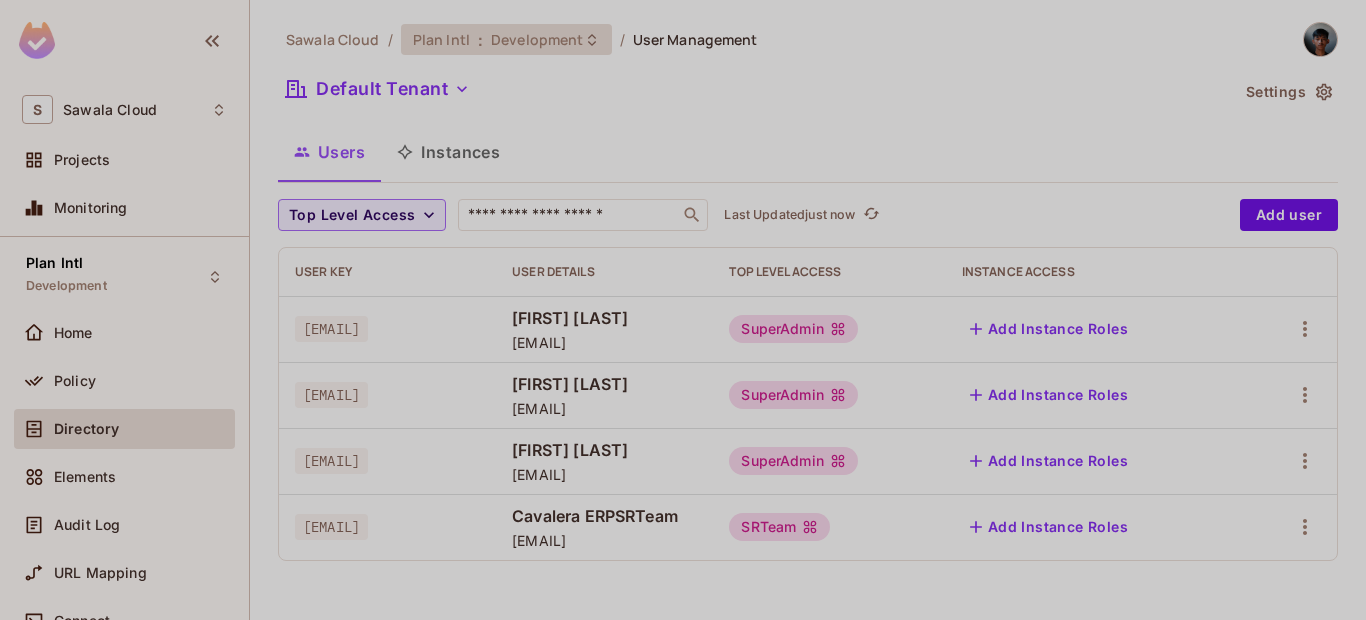 click on "Development" at bounding box center [537, 39] 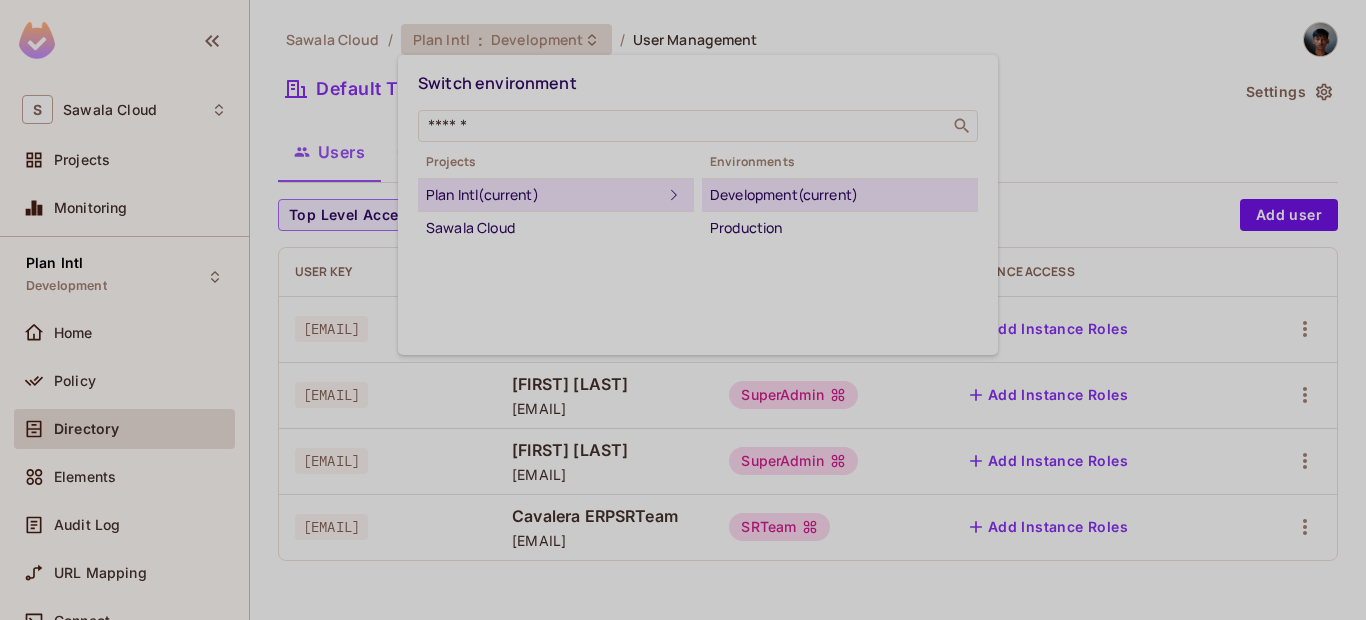 click at bounding box center [683, 310] 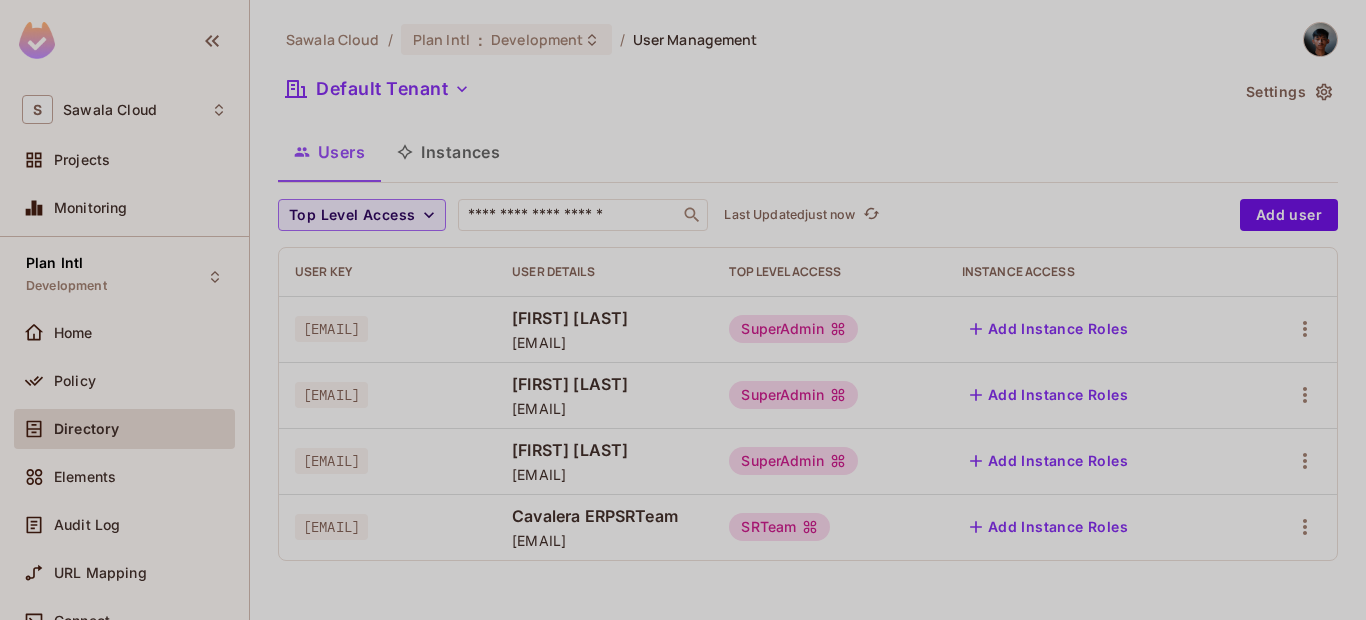 click at bounding box center (683, 310) 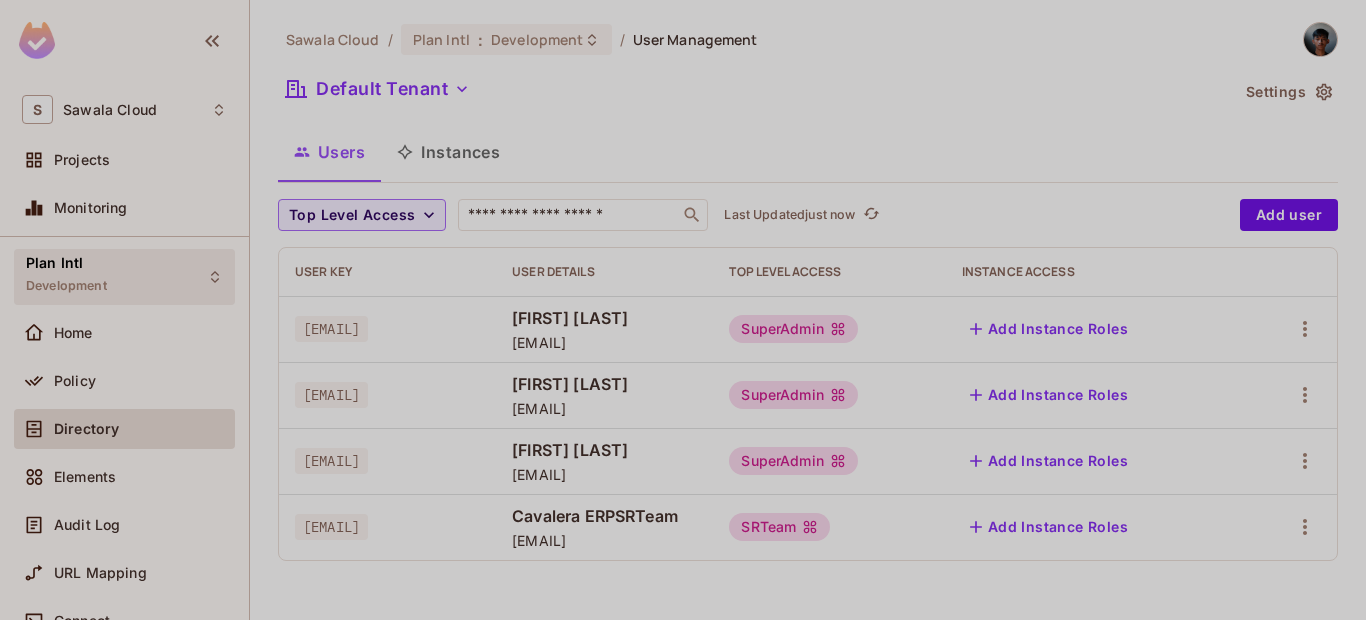 click on "Plan Intl Development" at bounding box center [124, 276] 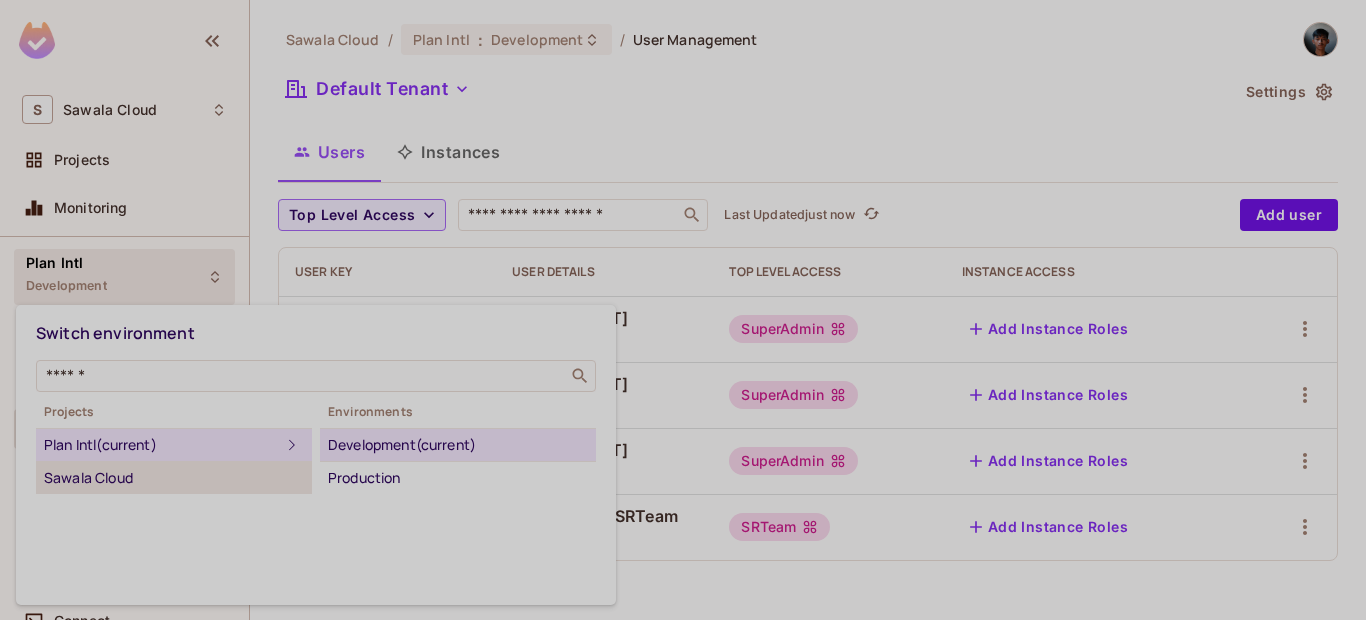 click on "Sawala Cloud" at bounding box center (174, 478) 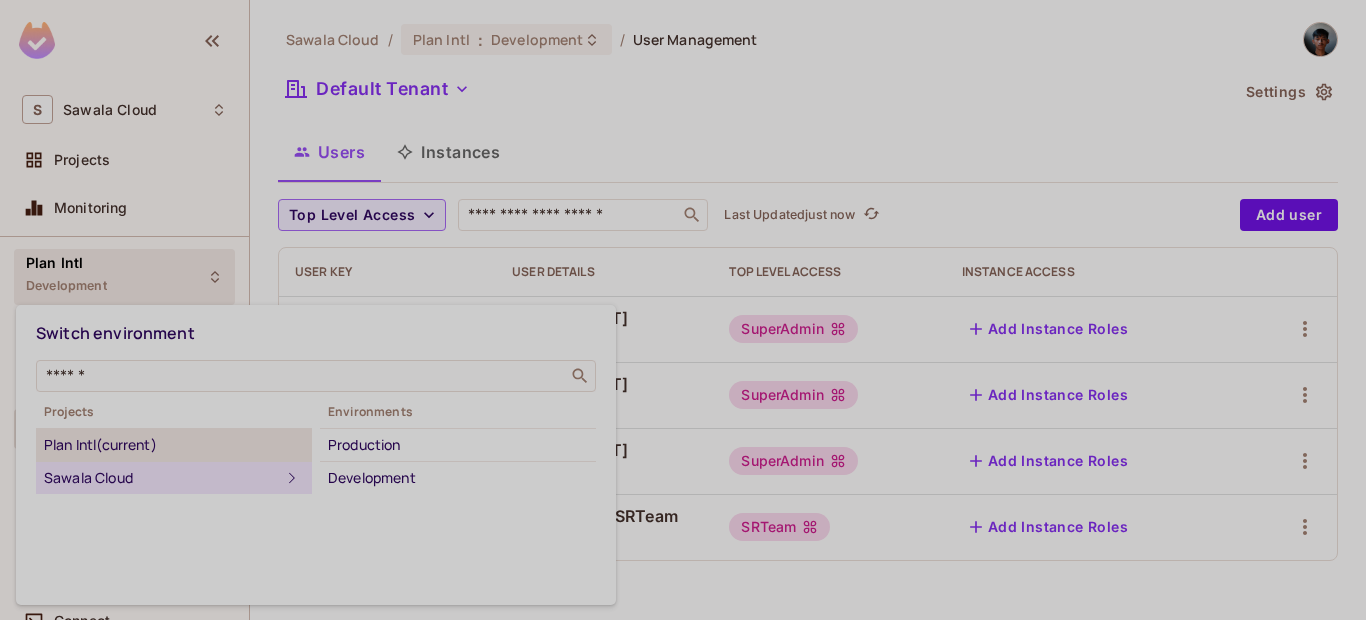 click on "Plan Intl  (current)" at bounding box center [174, 445] 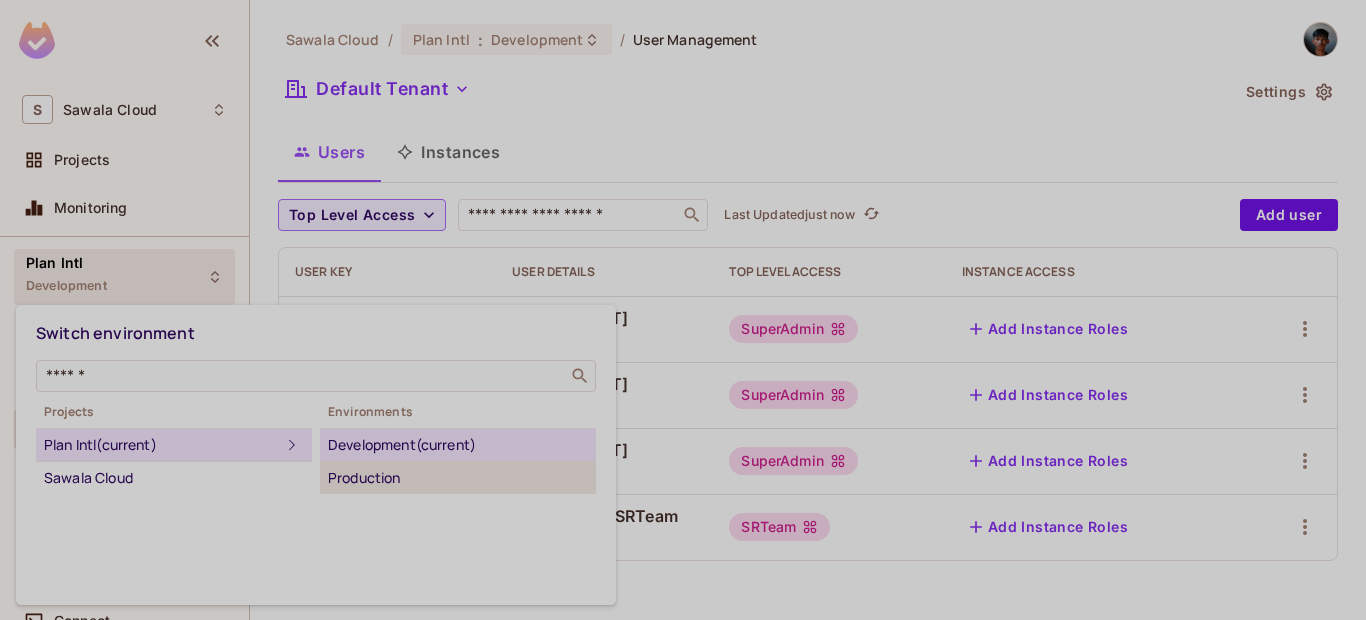 click on "Production" at bounding box center (458, 478) 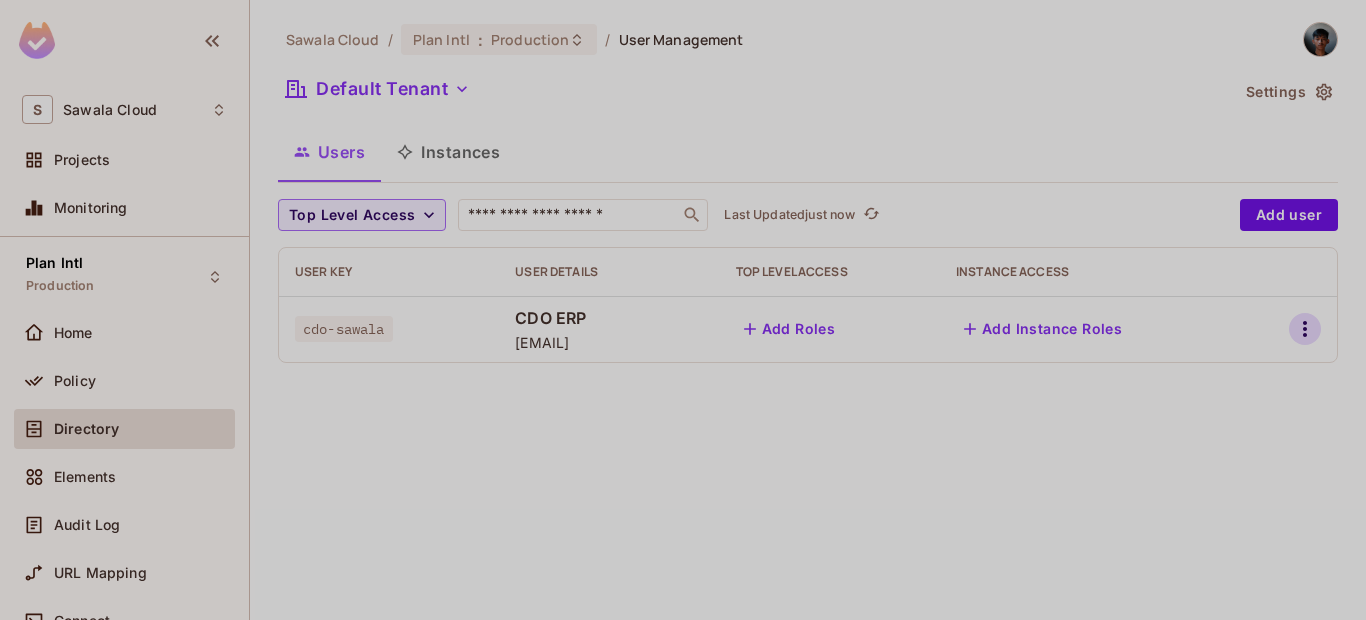 click 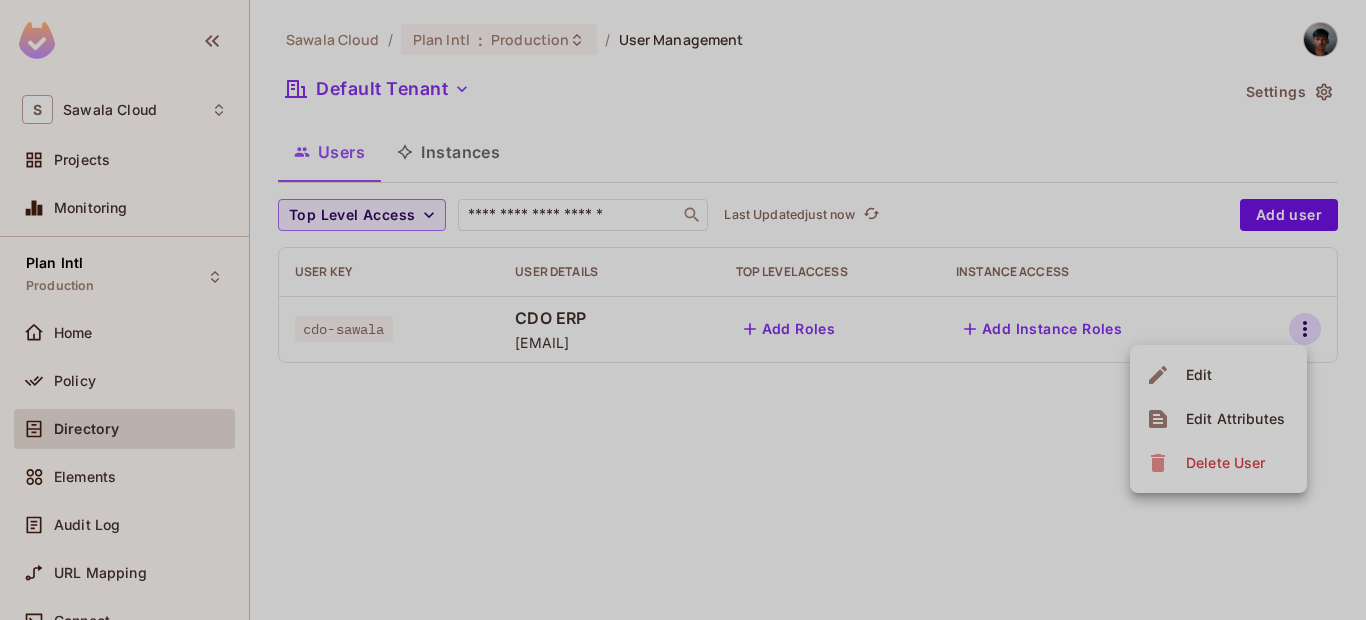 click on "Delete User" at bounding box center [1225, 463] 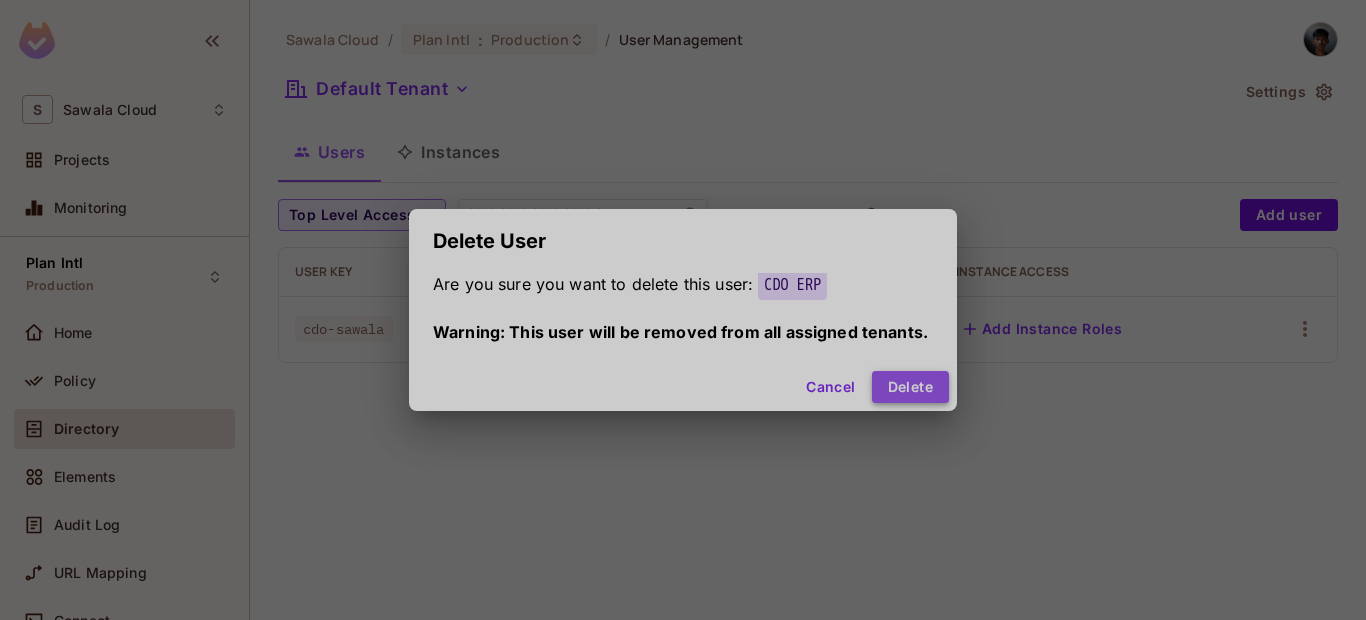 click on "Delete" at bounding box center [910, 387] 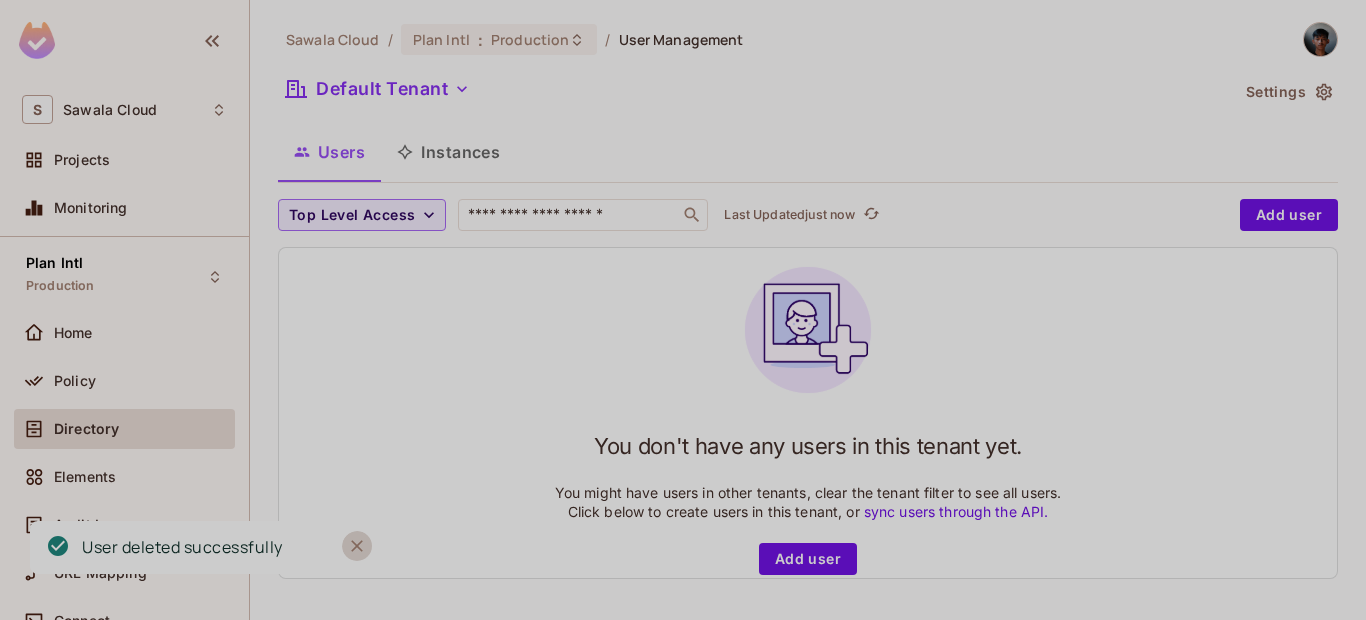 click 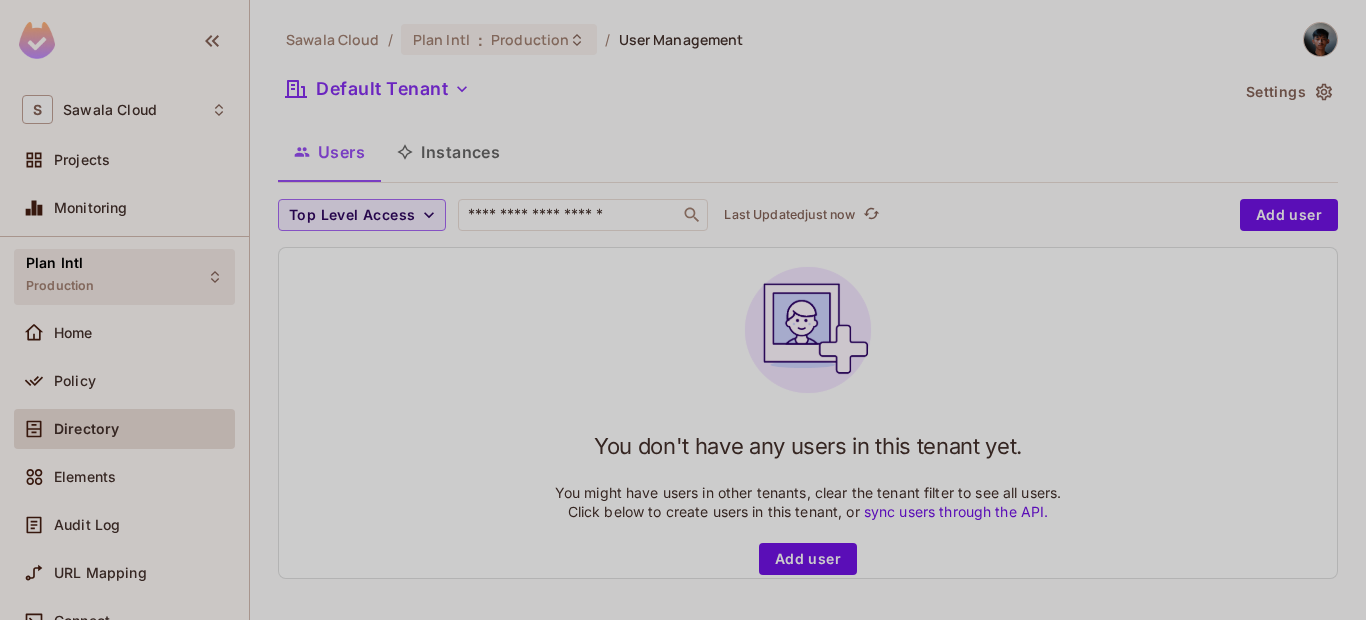 click on "Plan Intl Production" at bounding box center [124, 276] 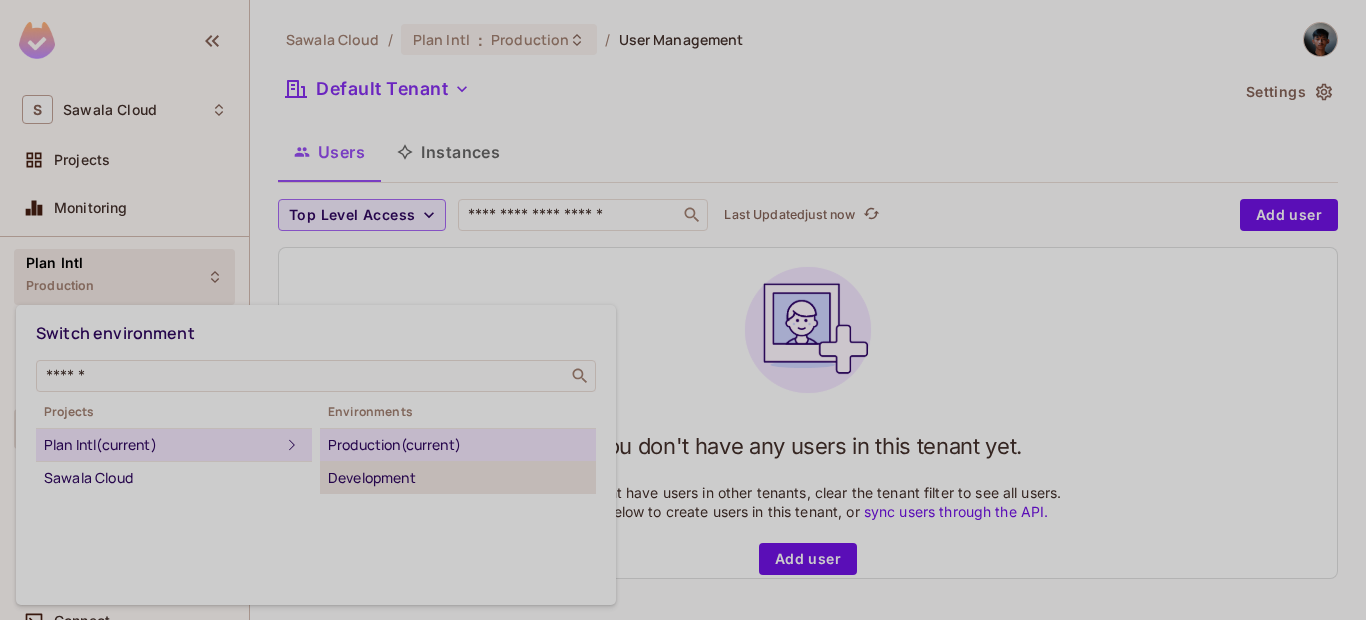 click on "Development" at bounding box center [458, 478] 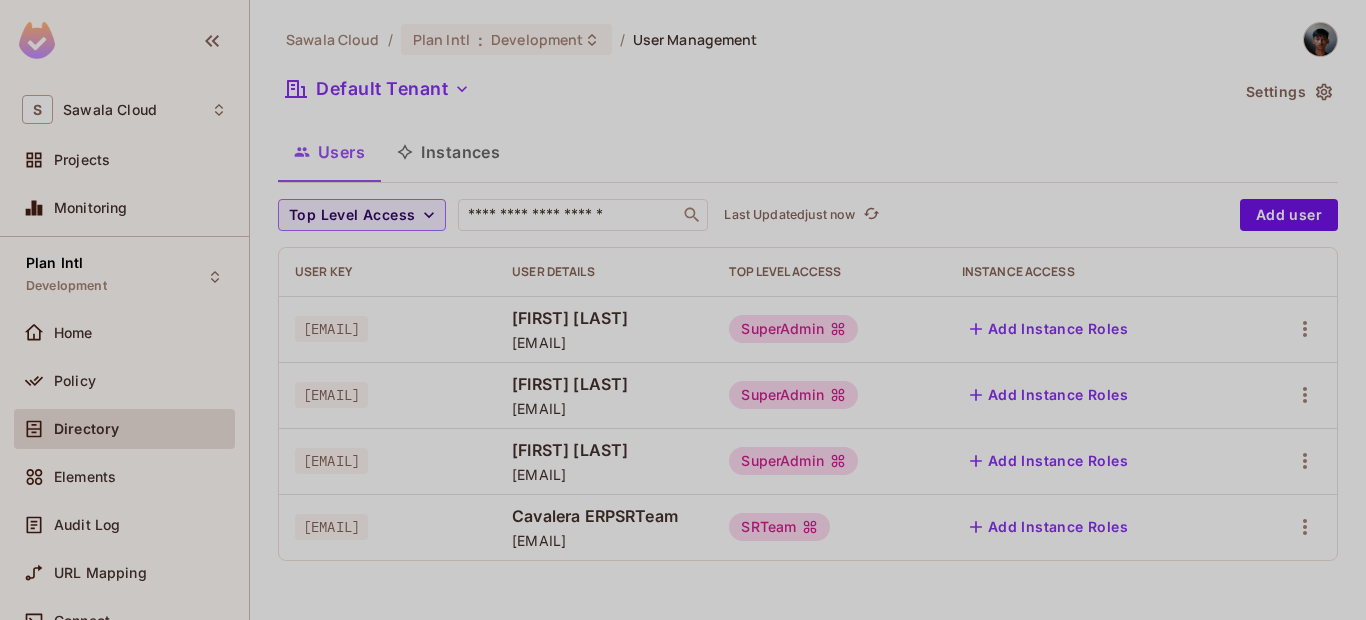 click on "[EMAIL]" at bounding box center (331, 329) 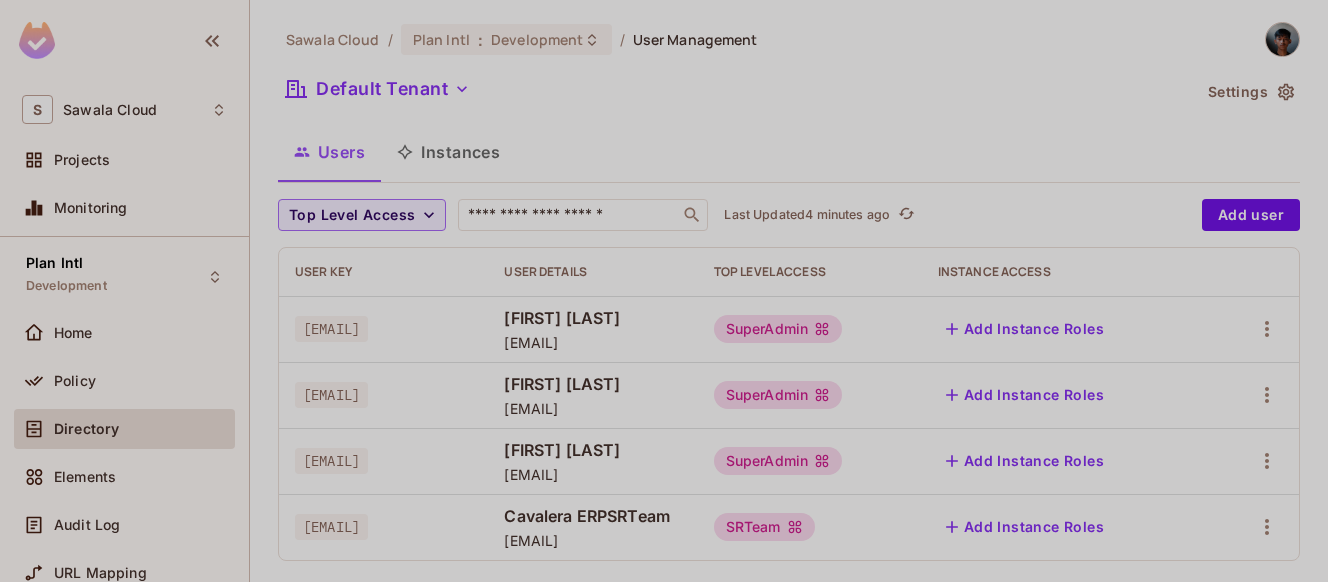 scroll, scrollTop: 23, scrollLeft: 0, axis: vertical 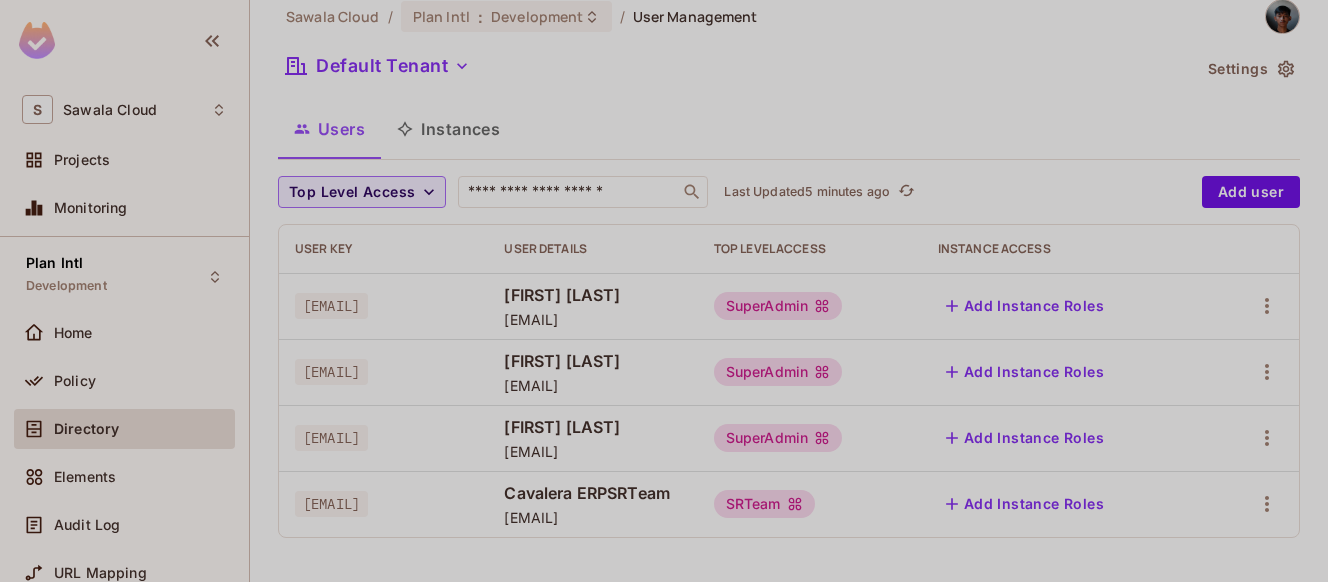 click on "[EMAIL]" at bounding box center [383, 306] 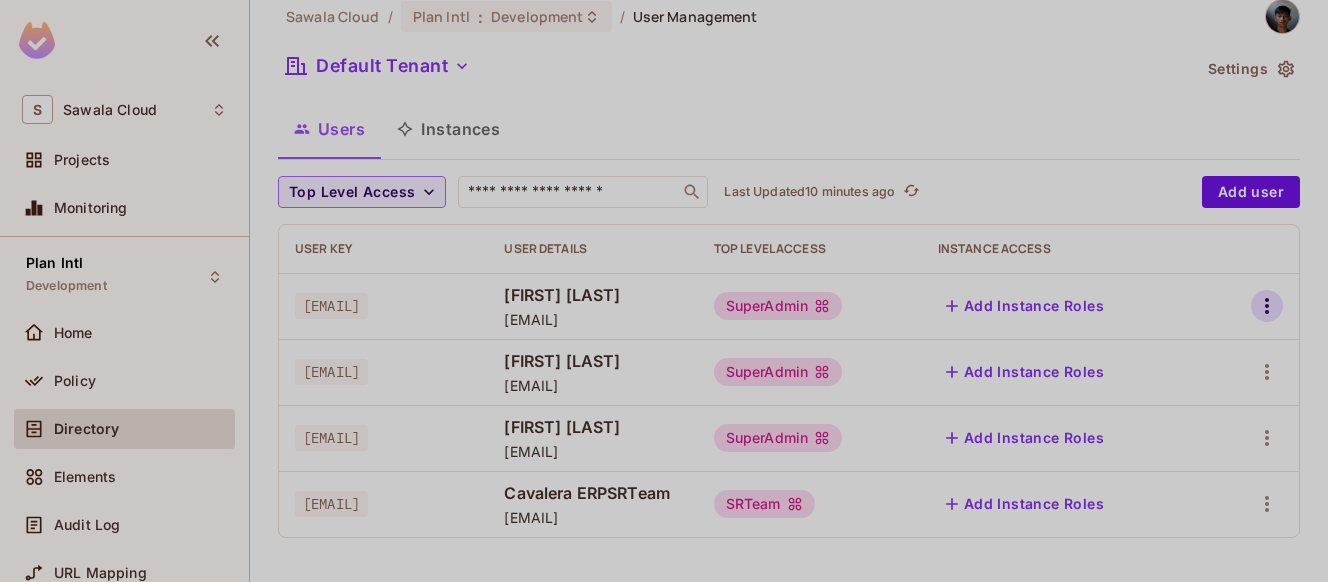 click 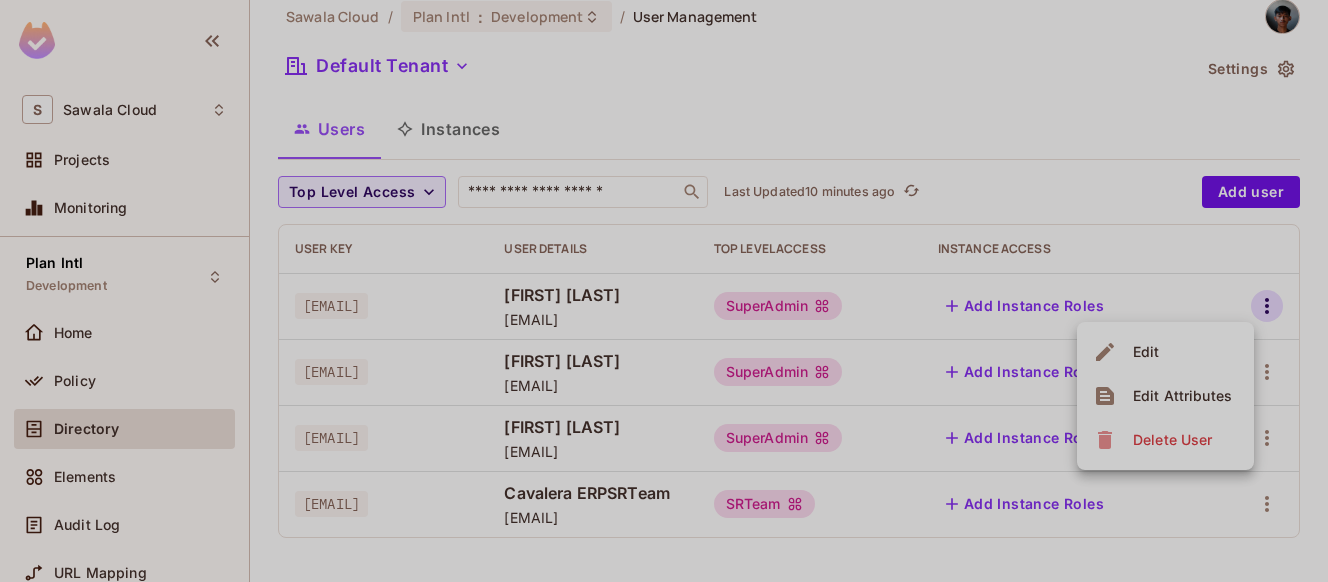 click on "Edit Attributes" at bounding box center [1182, 396] 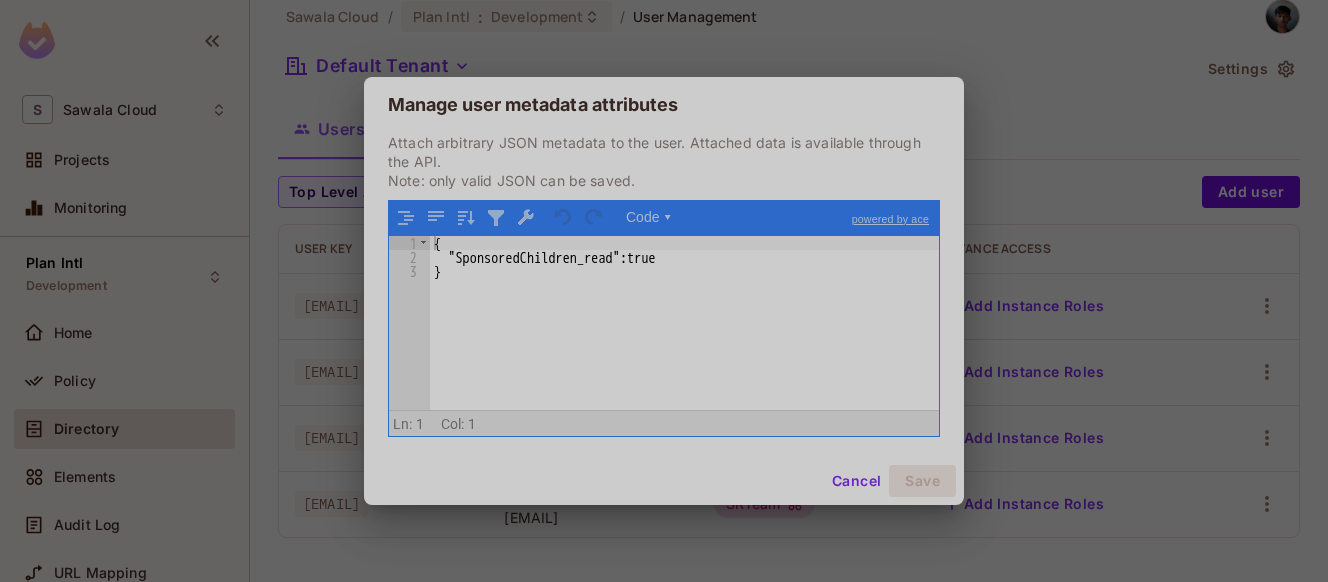 click on "Manage user metadata attributes Attach arbitrary JSON metadata to the user. Attached data is available through the API. Note: only valid JSON can be saved. Code ▾ powered by ace 1 2 3 {    "SponsoredChildren_read" :  true } XXXXXXXXXXXXXXXXXXXXXXXXXXXXXXXXXXXXXXXXXXXXXXXXXX Scroll for more ▿ Ln: 1 Col: 1 0 characters selected Cancel Save" at bounding box center [664, 291] 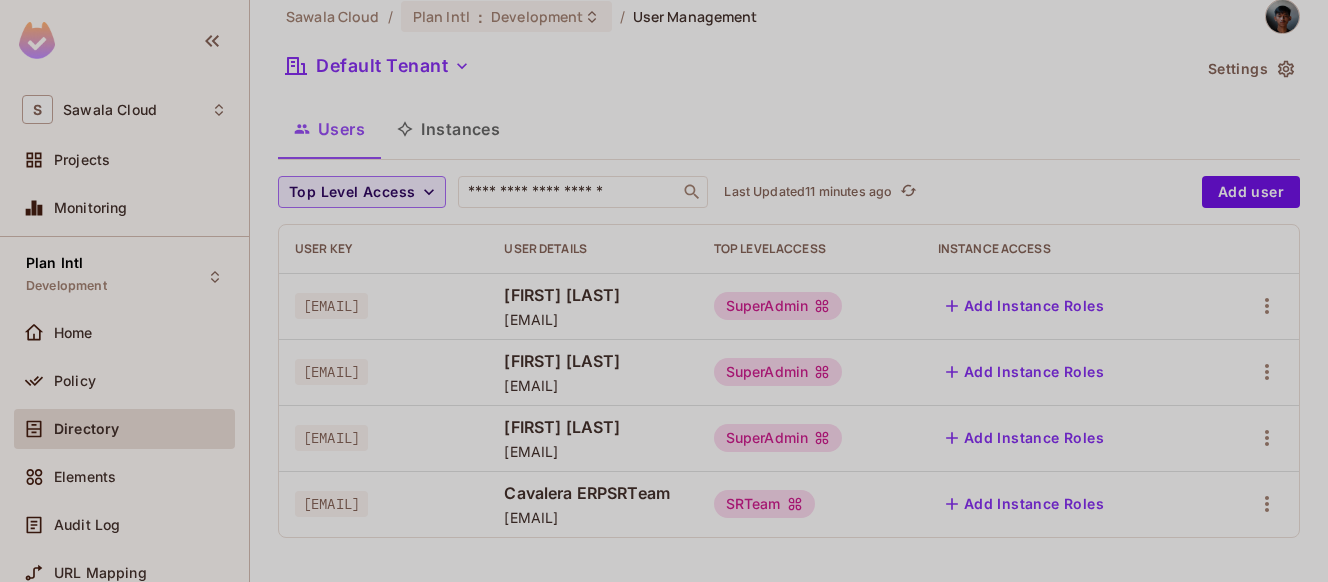type 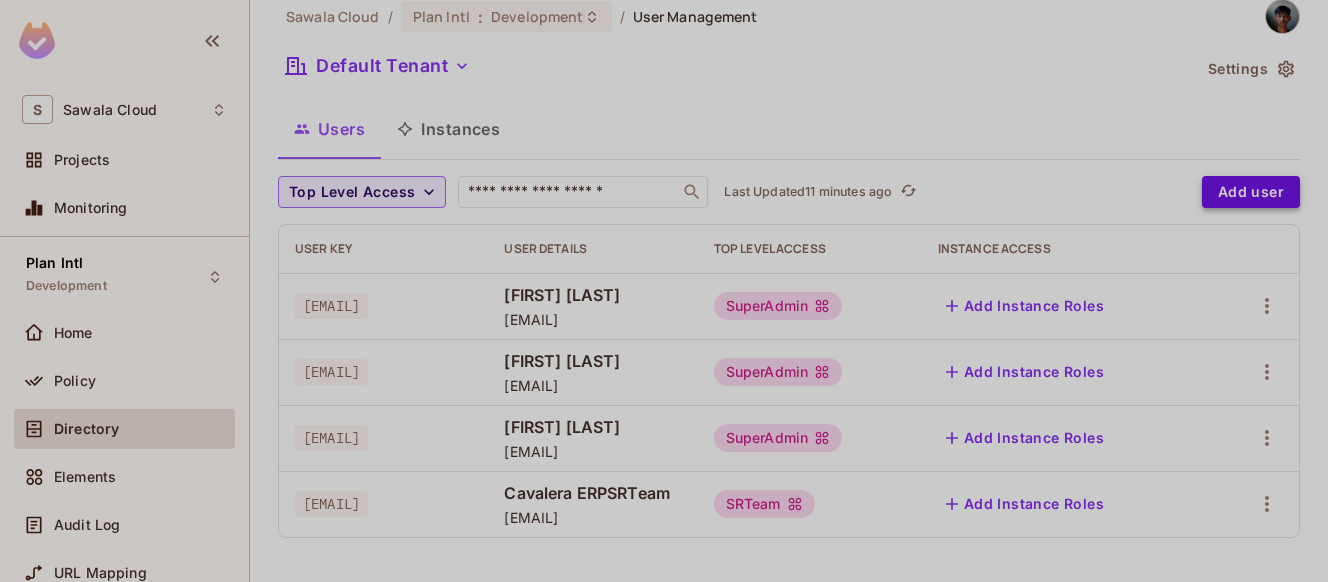 click on "Add user" at bounding box center [1251, 192] 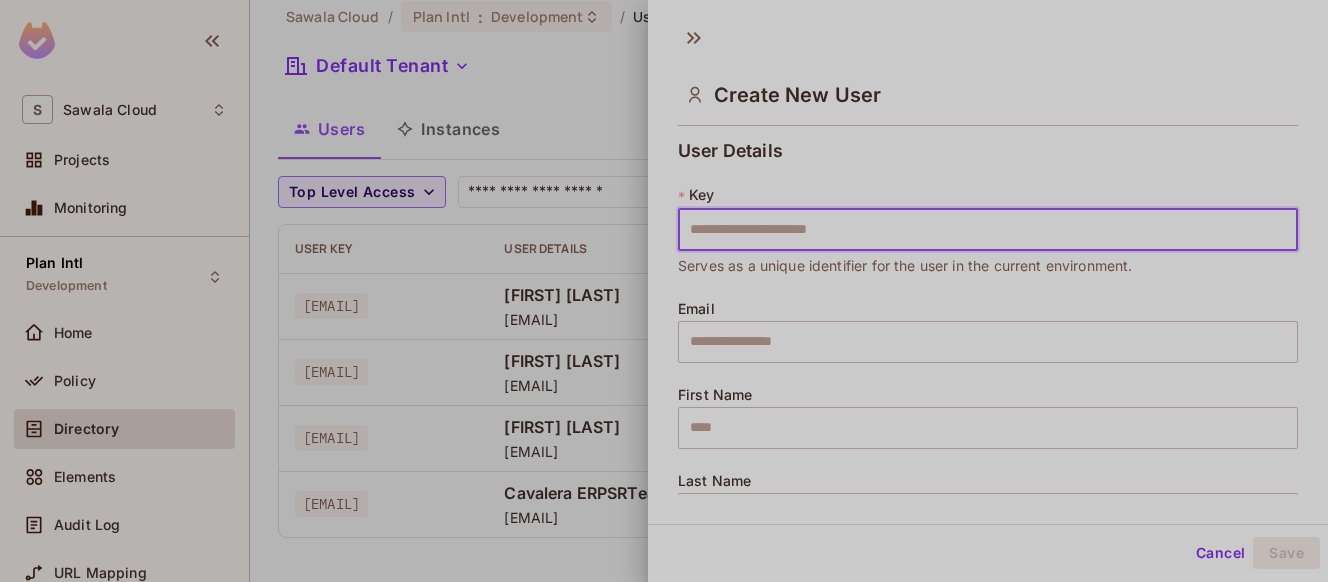 click at bounding box center [664, 291] 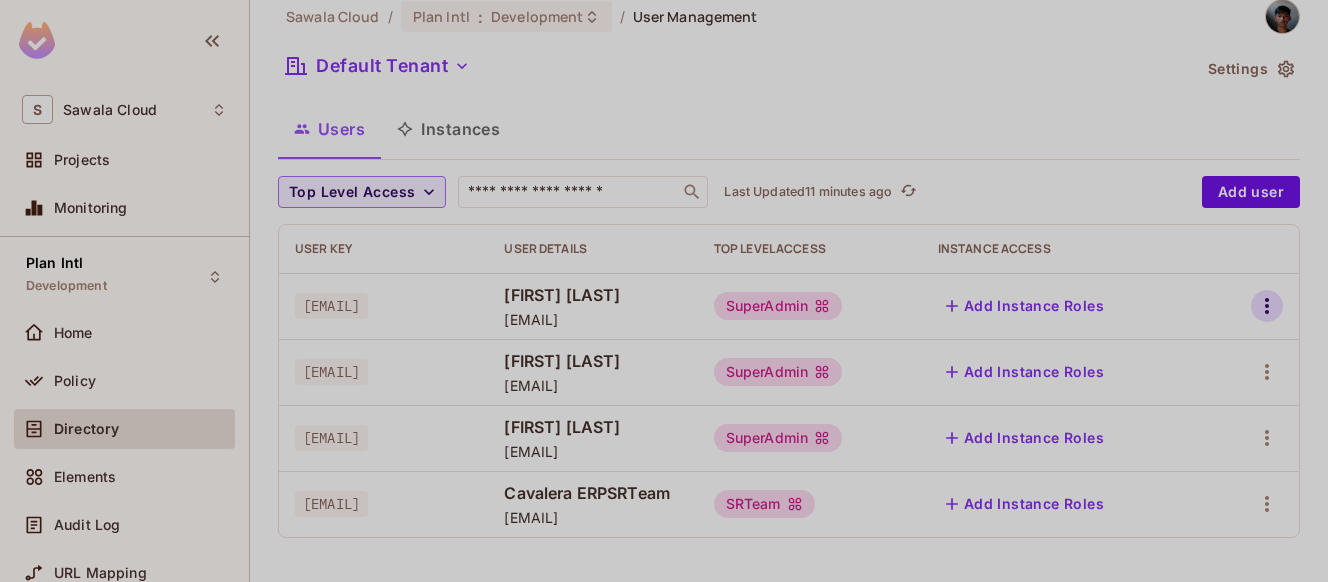 click 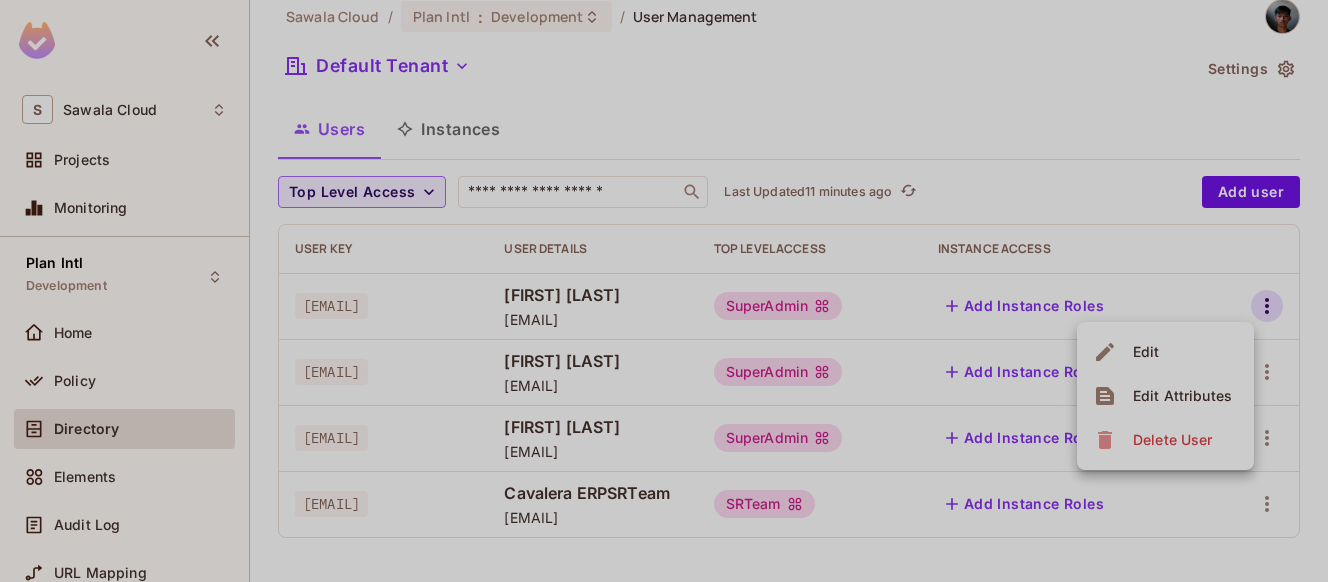 click on "Edit" at bounding box center (1146, 352) 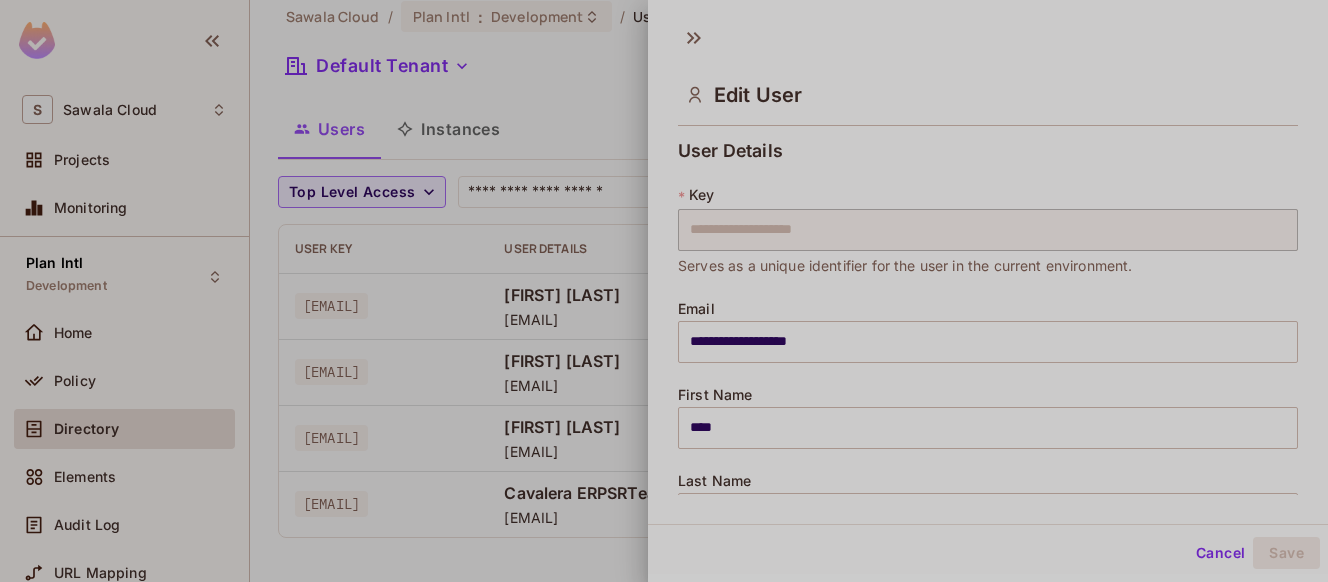 click at bounding box center [664, 291] 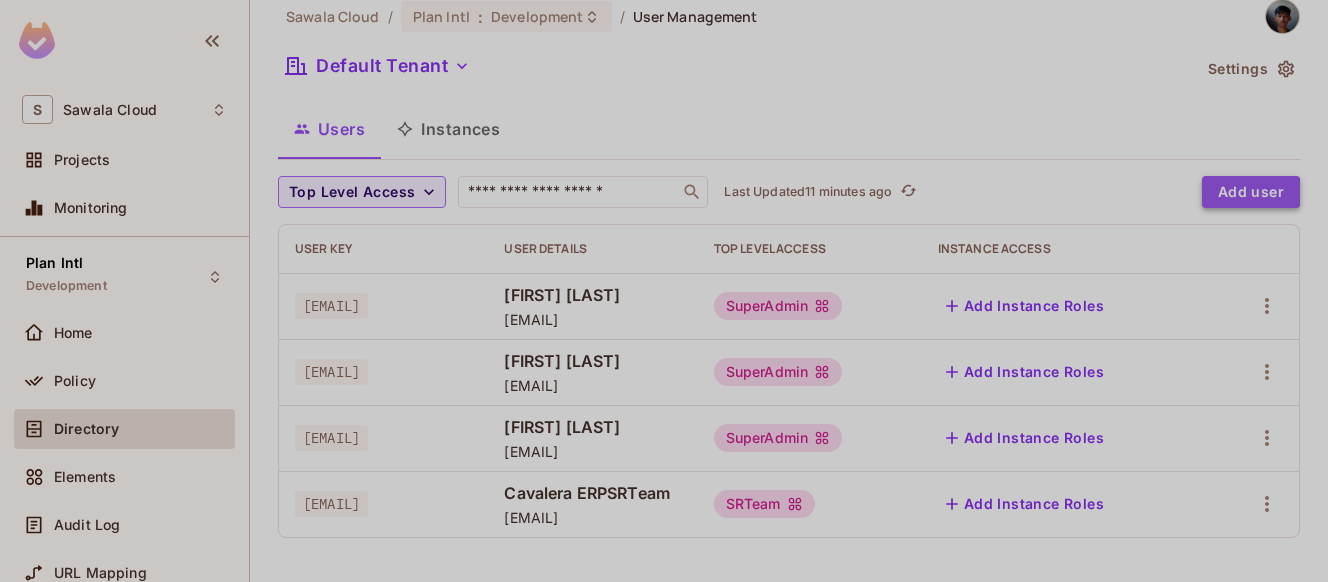 click on "Add user" at bounding box center [1251, 192] 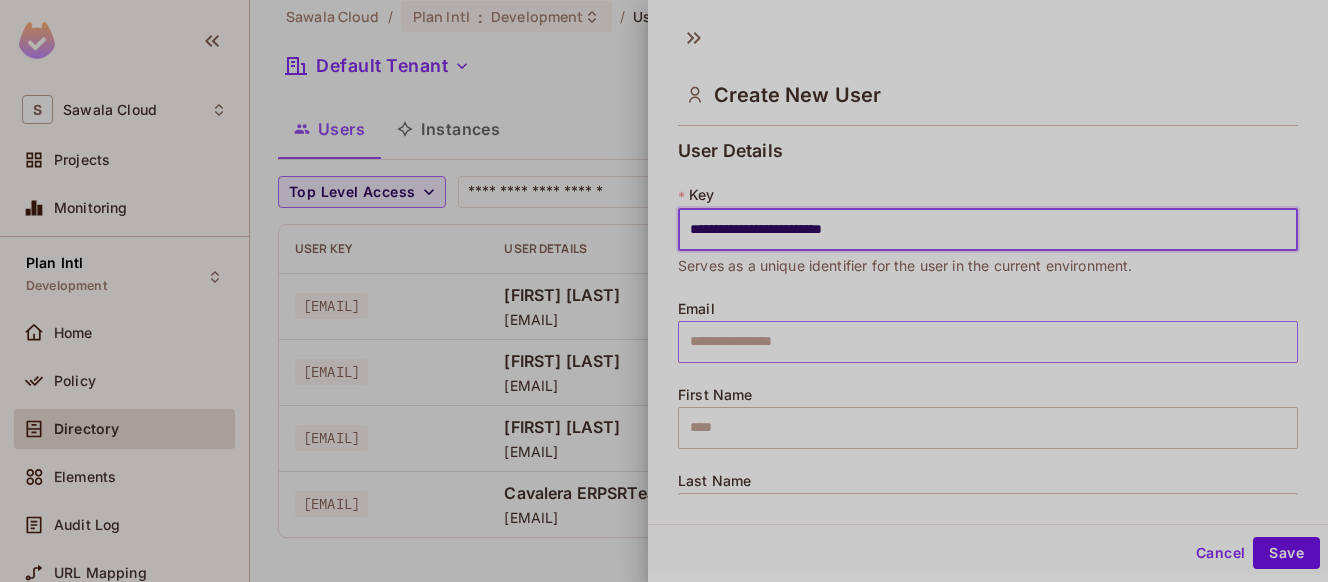 type on "**********" 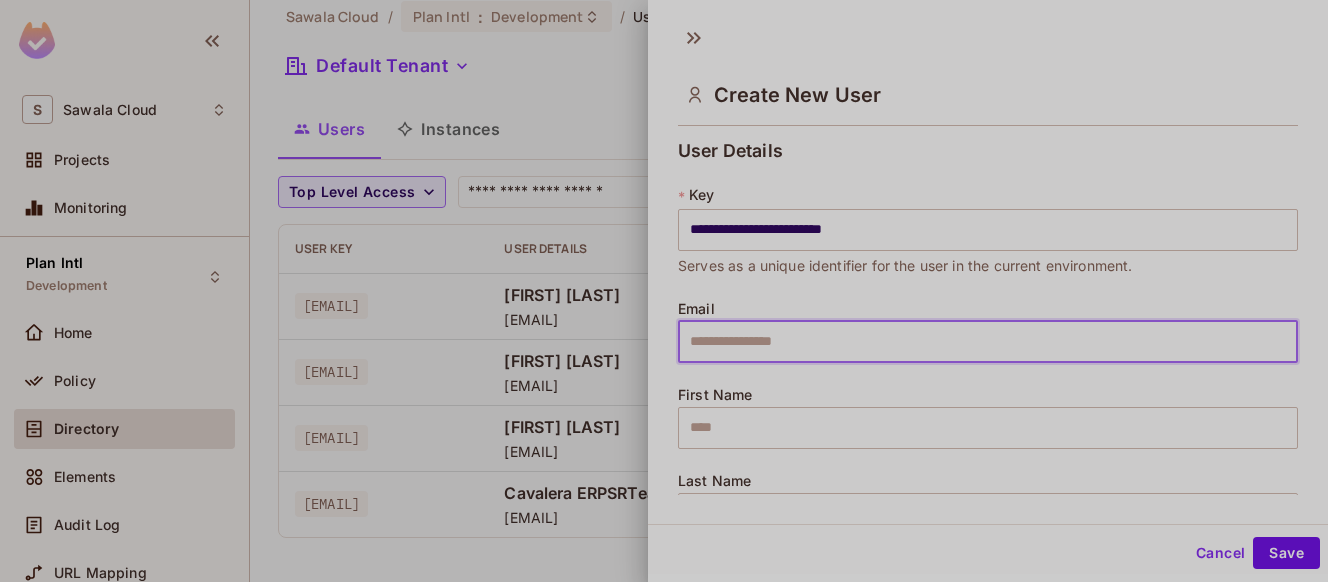 click at bounding box center [988, 342] 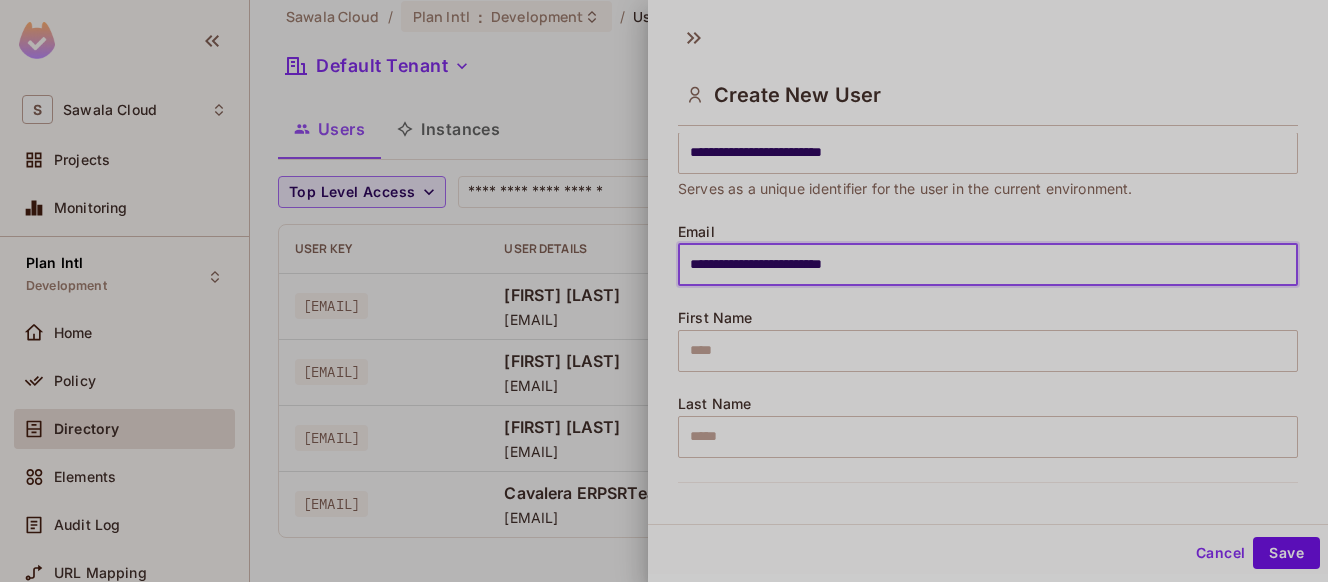 scroll, scrollTop: 120, scrollLeft: 0, axis: vertical 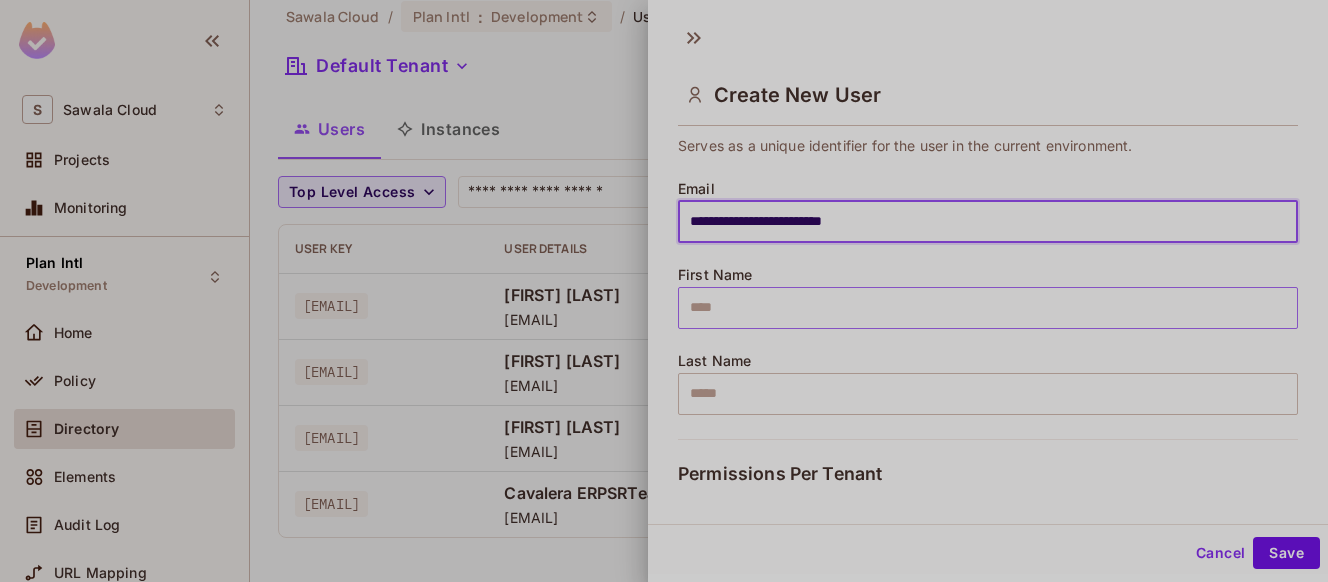 type on "**********" 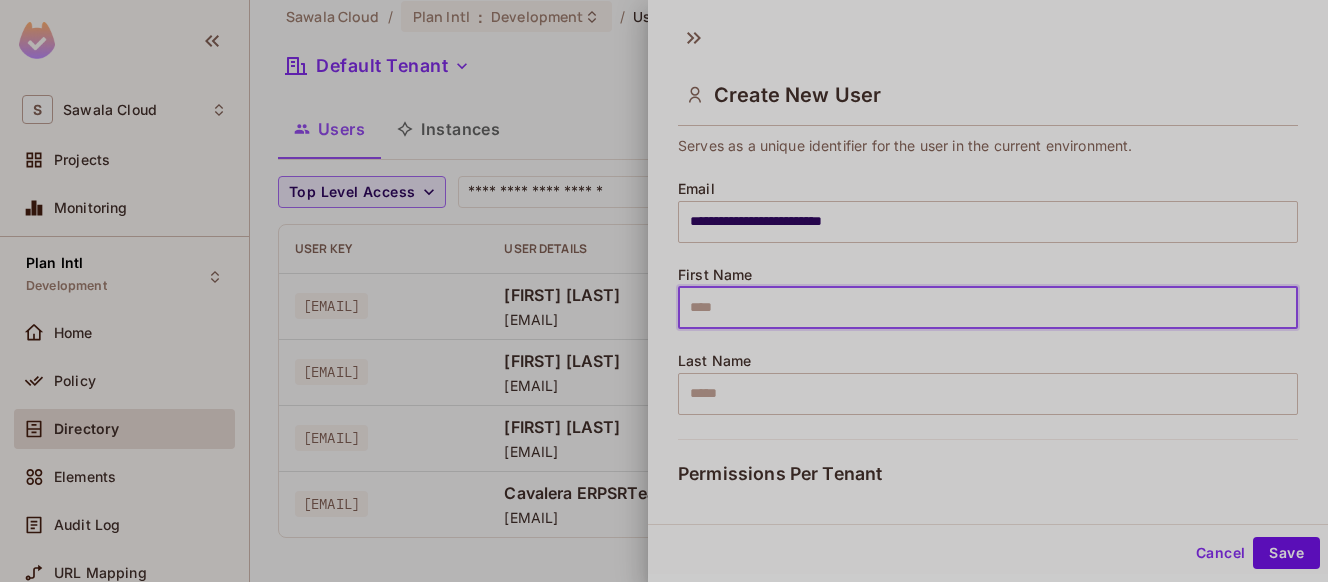 type on "****" 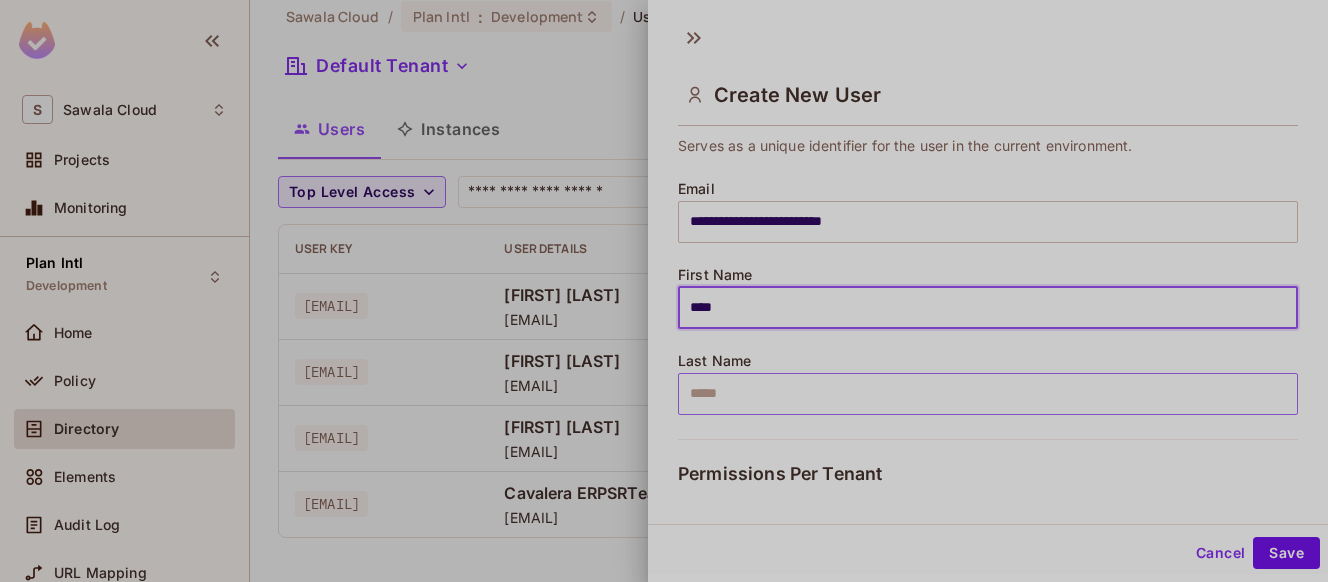 click at bounding box center [988, 394] 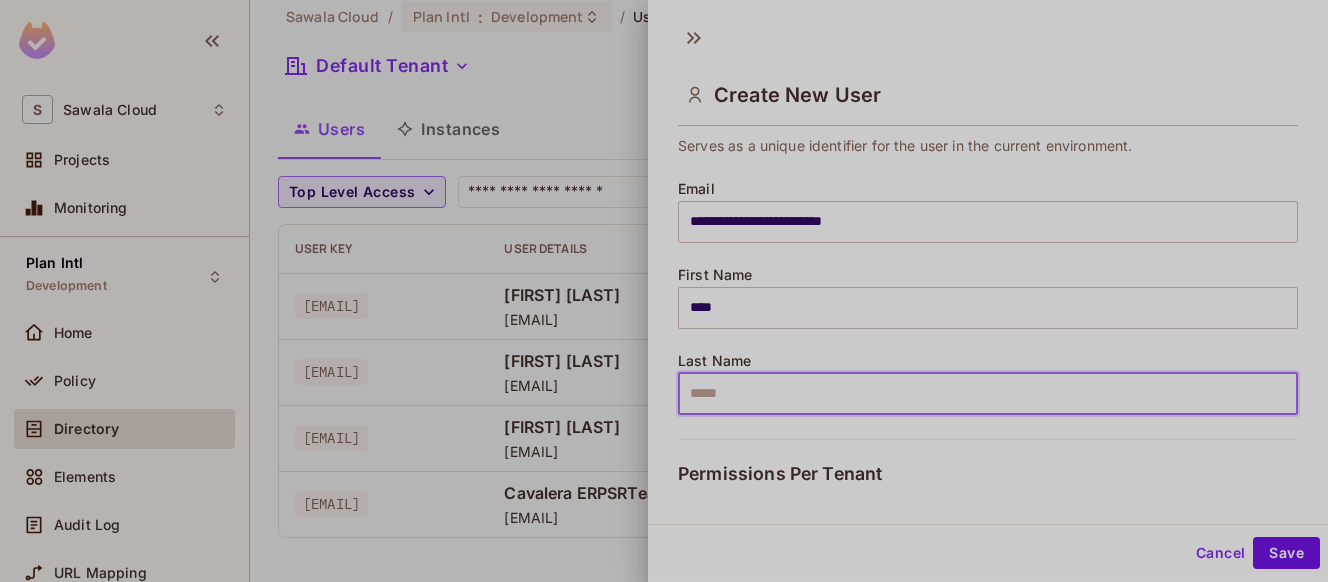 type on "***" 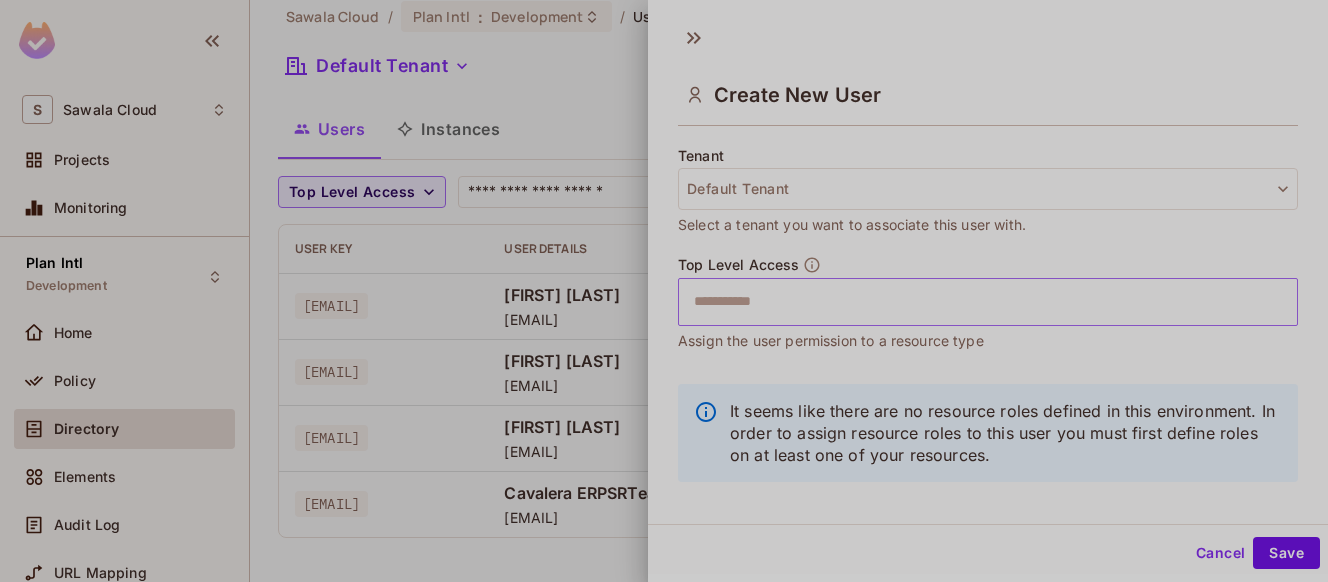 scroll, scrollTop: 499, scrollLeft: 0, axis: vertical 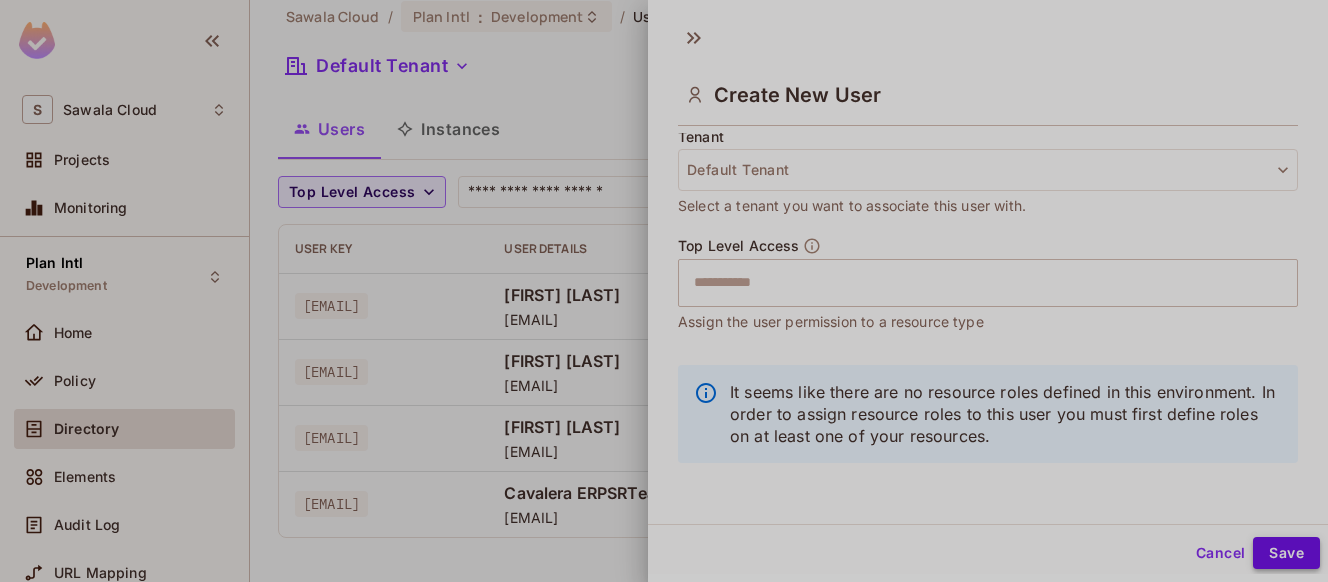 click on "Save" at bounding box center [1286, 553] 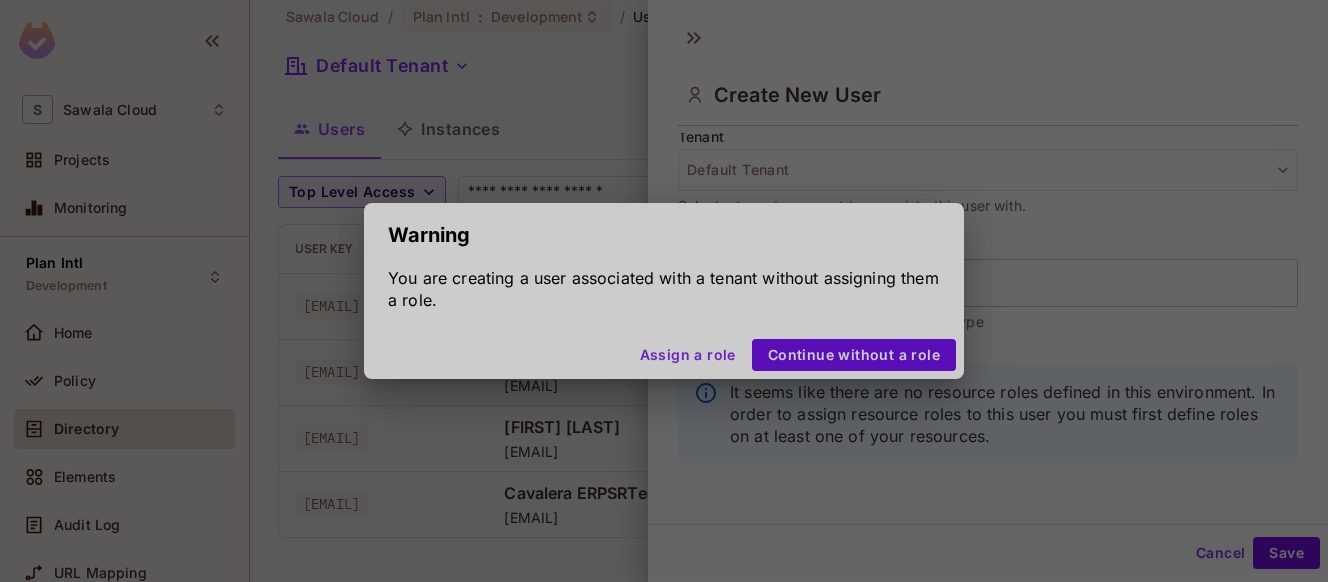 click on "Warning You are creating a user associated with a tenant without assigning them a role. Assign a role Continue without a role" at bounding box center (664, 291) 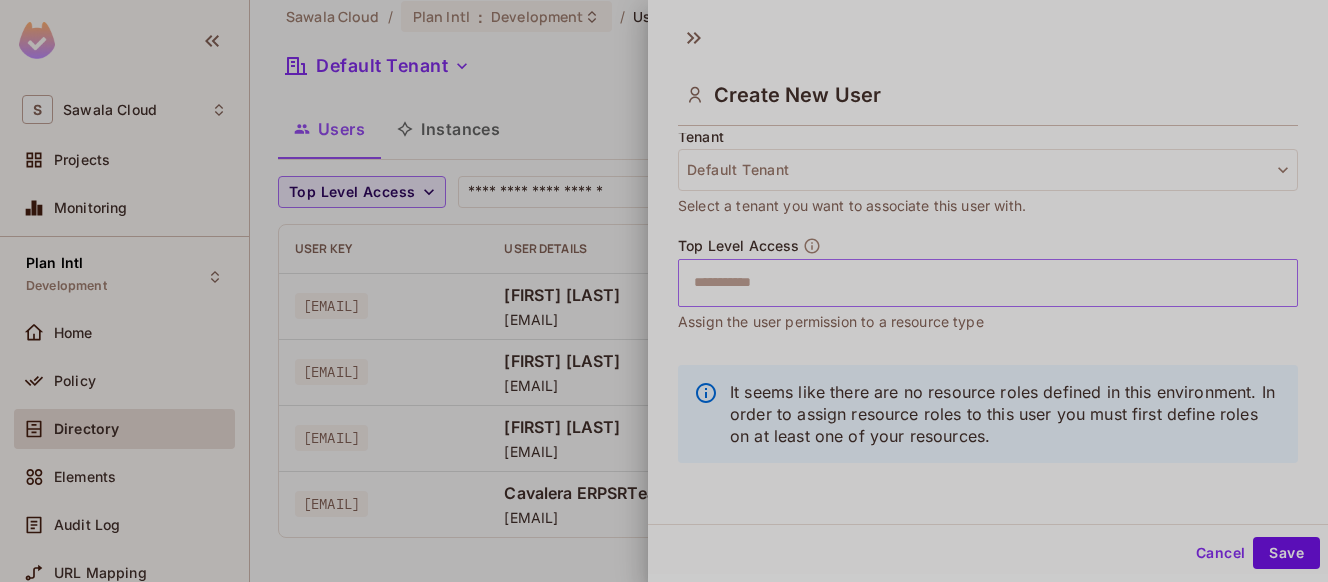 click at bounding box center [970, 283] 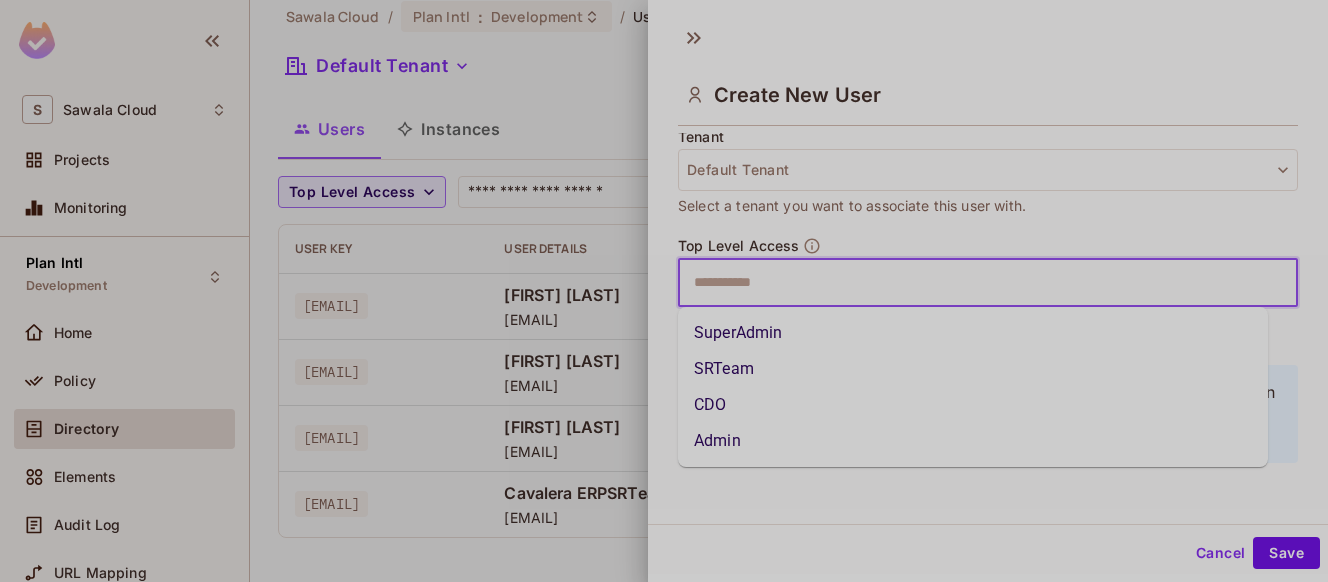 click on "Admin" at bounding box center (973, 441) 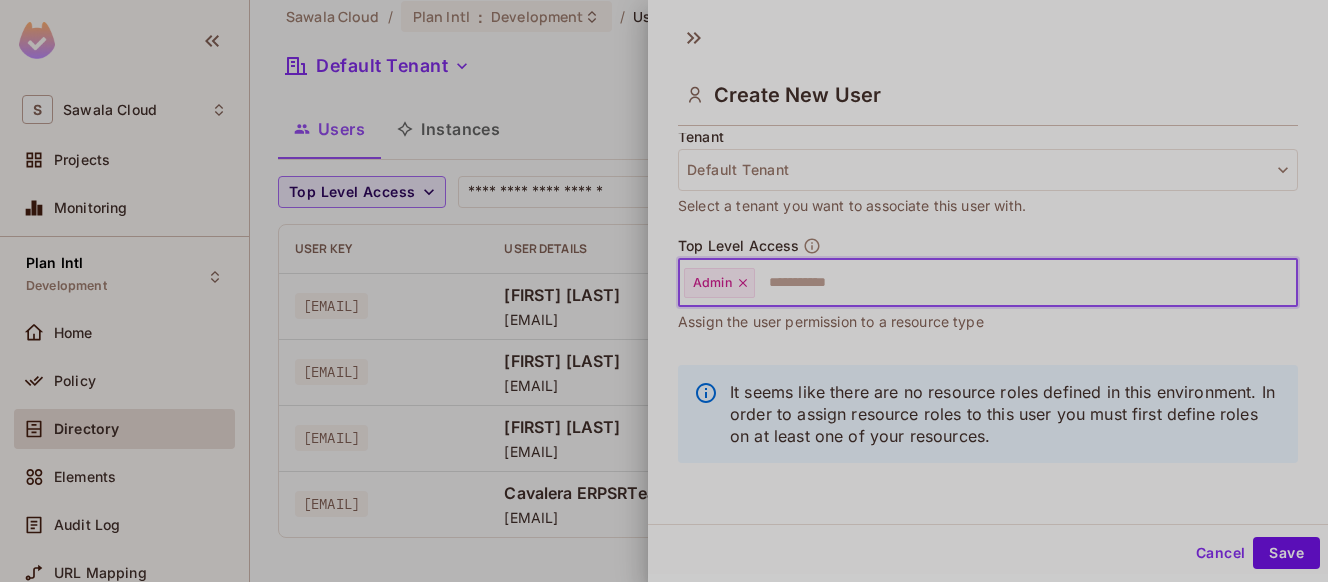 click 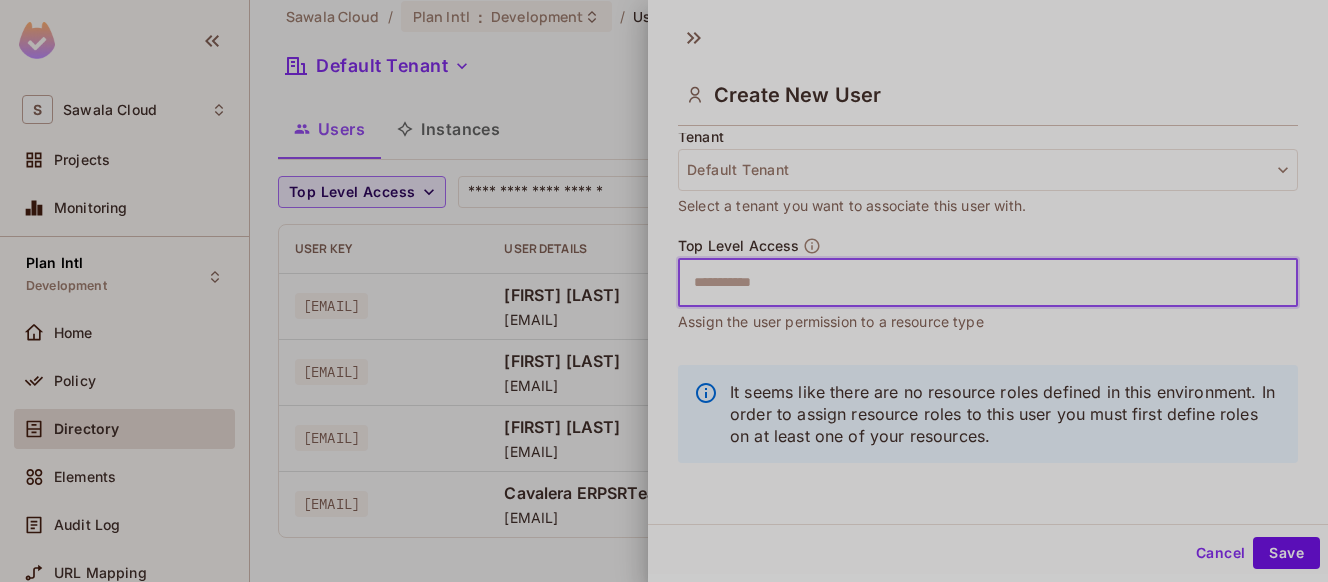 click at bounding box center [970, 283] 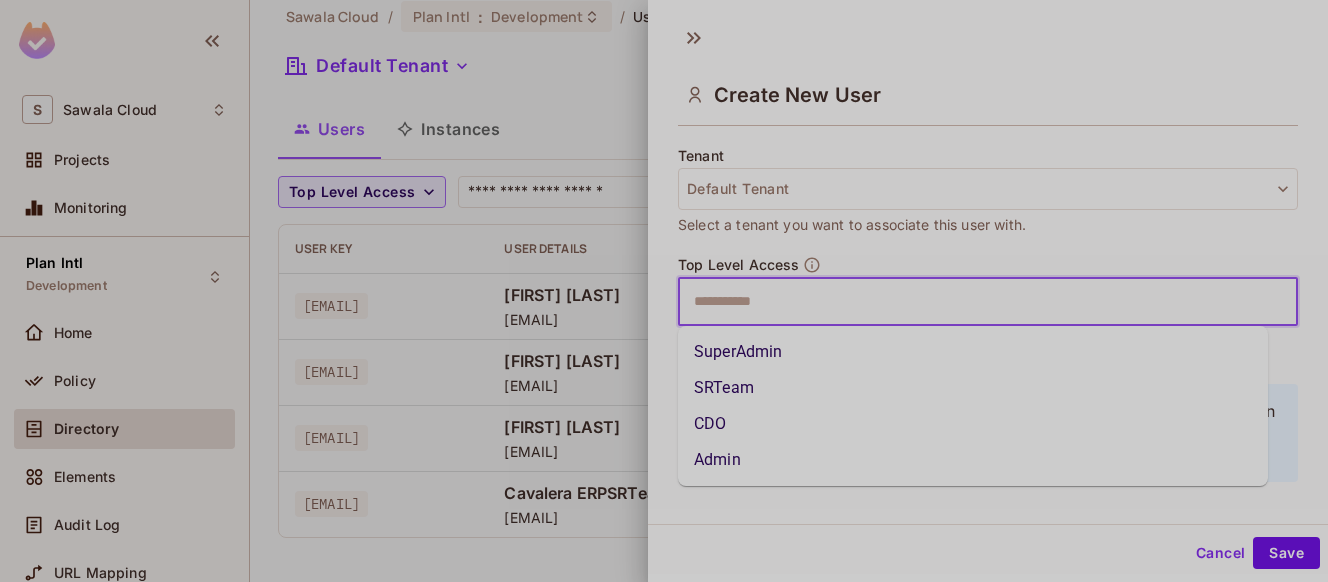 scroll, scrollTop: 499, scrollLeft: 0, axis: vertical 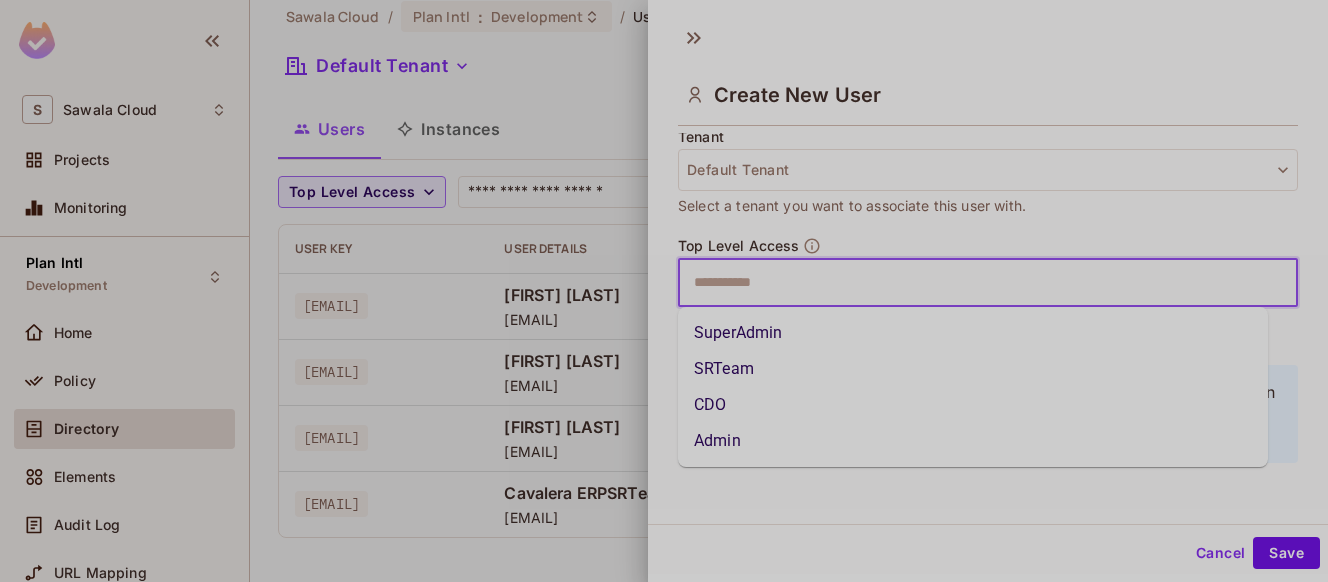 click on "SuperAdmin" at bounding box center (973, 333) 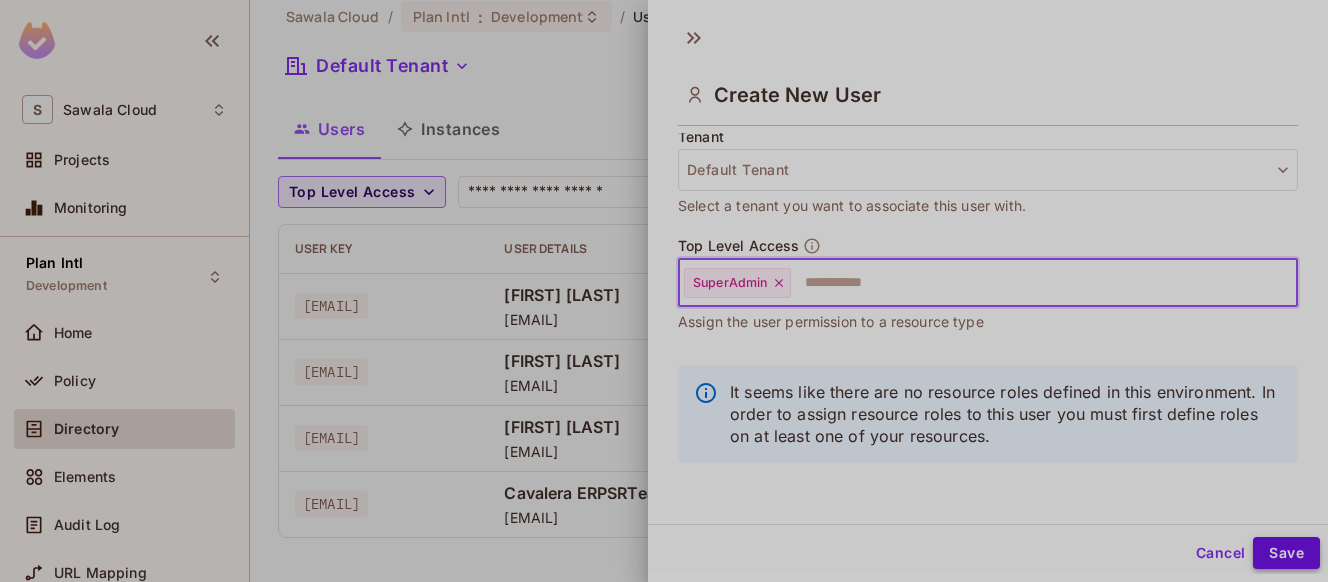 click on "Save" at bounding box center (1286, 553) 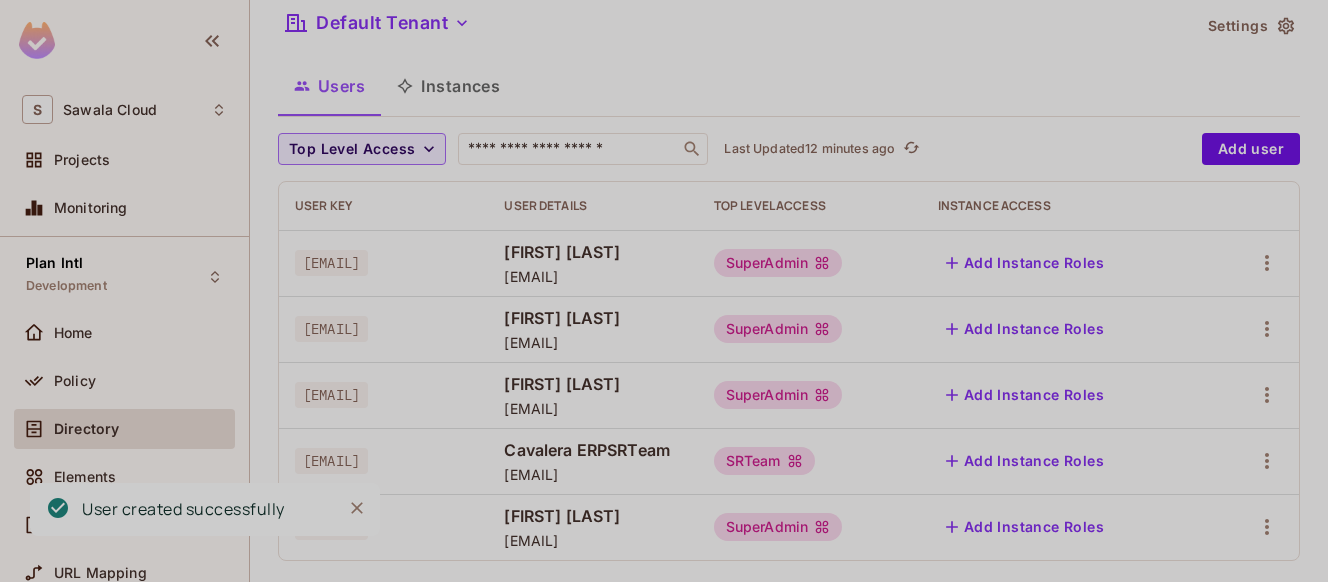 scroll, scrollTop: 89, scrollLeft: 0, axis: vertical 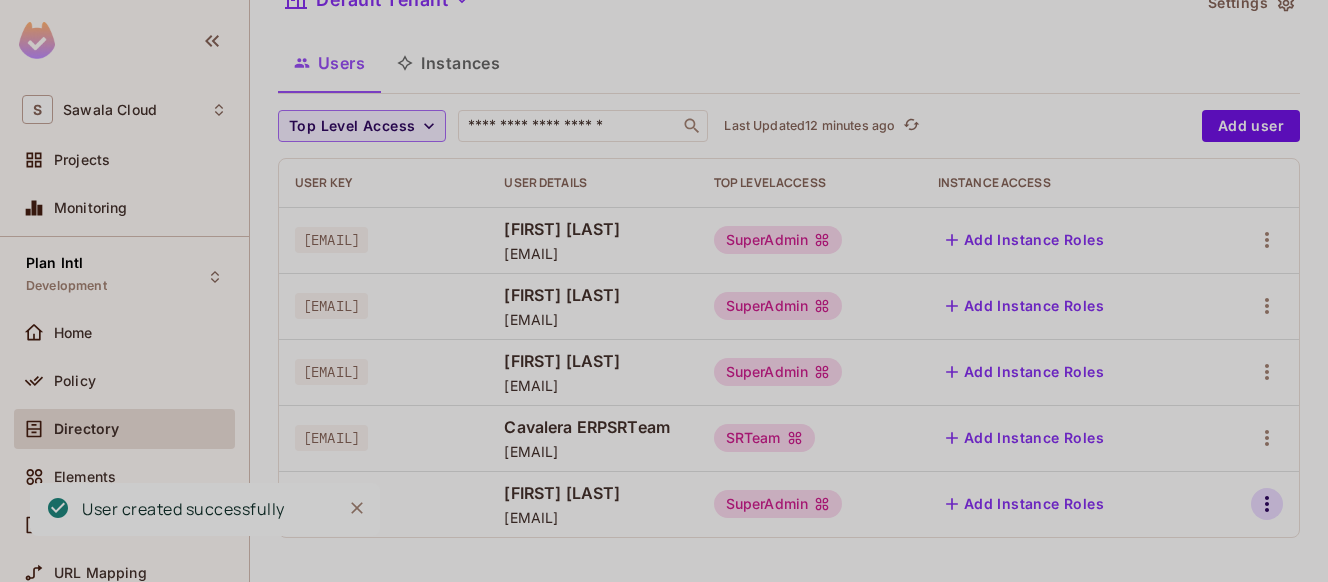 click 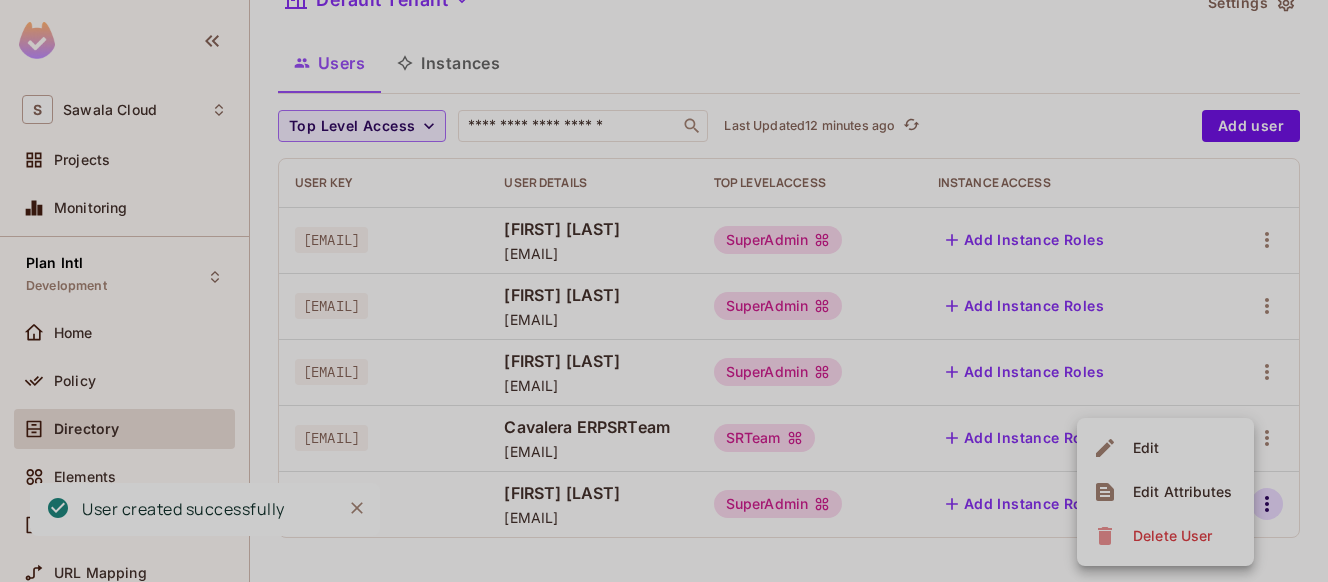 click on "Edit Attributes" at bounding box center (1182, 492) 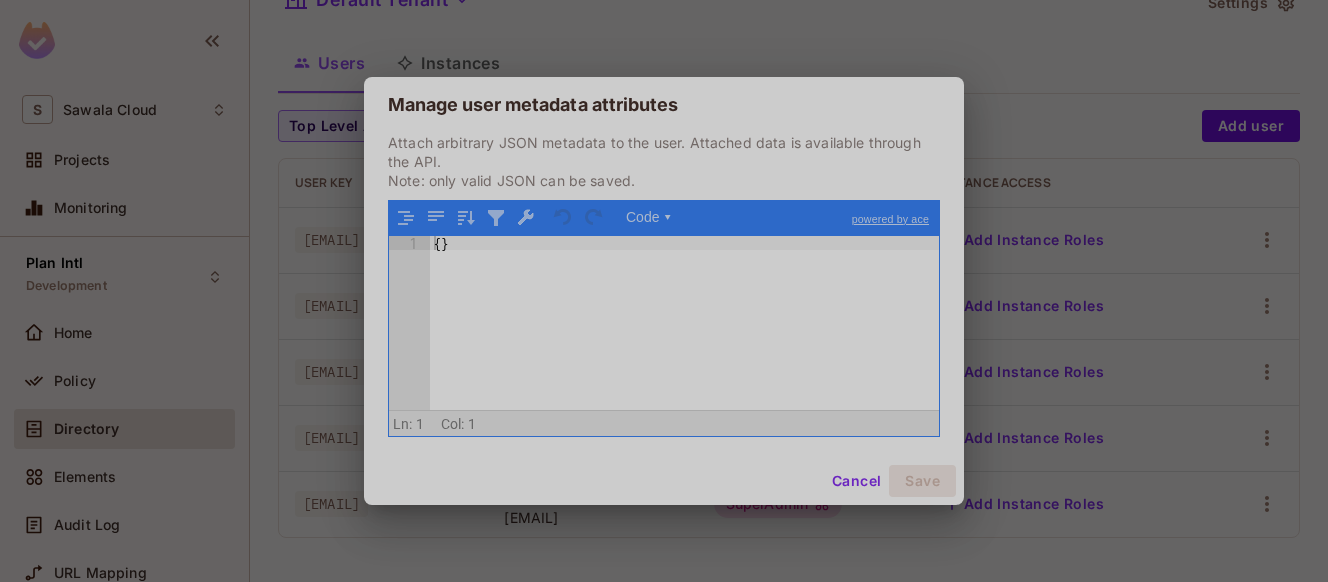click on "{ }" at bounding box center (684, 337) 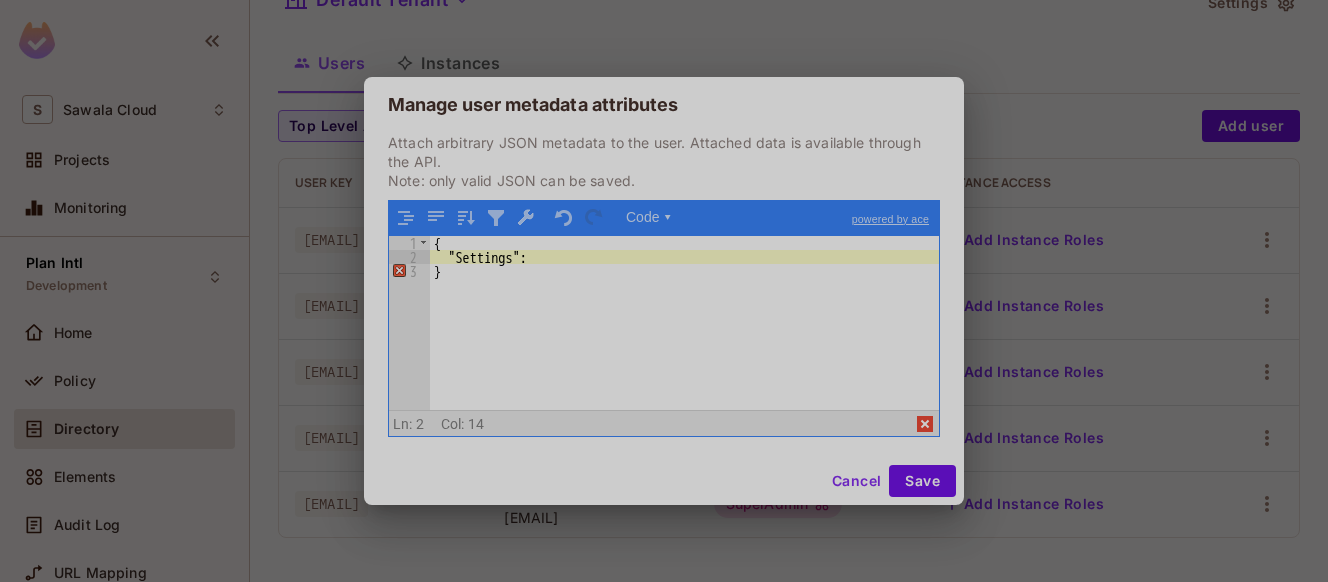 click on "{    "Settings" : }" at bounding box center [684, 337] 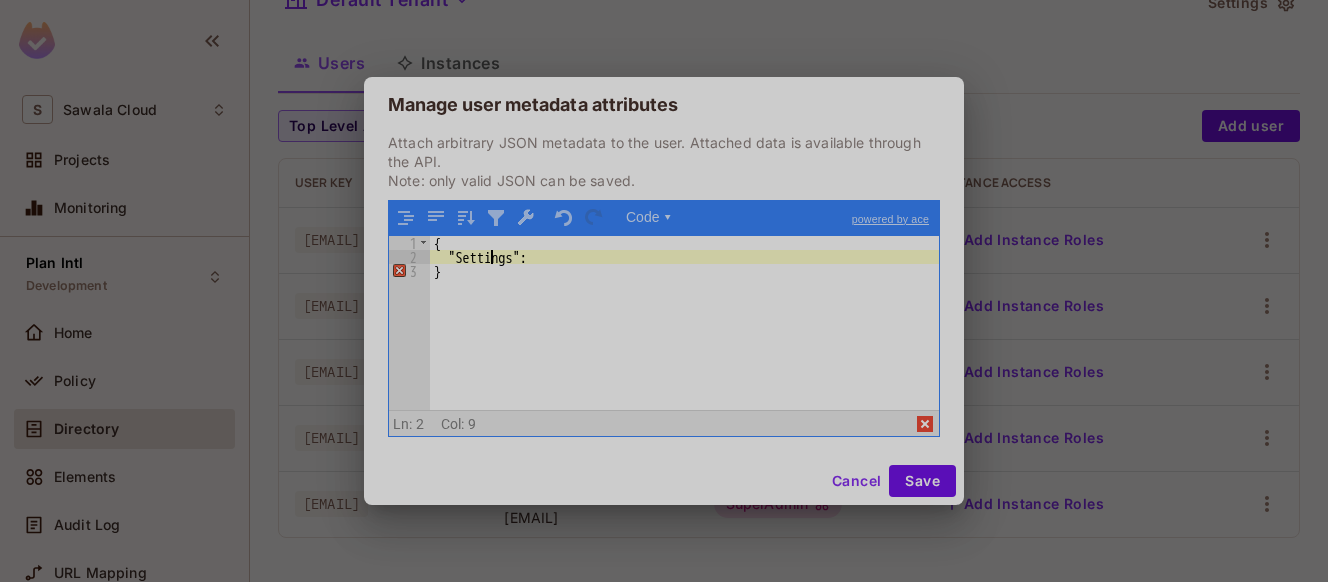 click on "{    "Settings" : }" at bounding box center (684, 337) 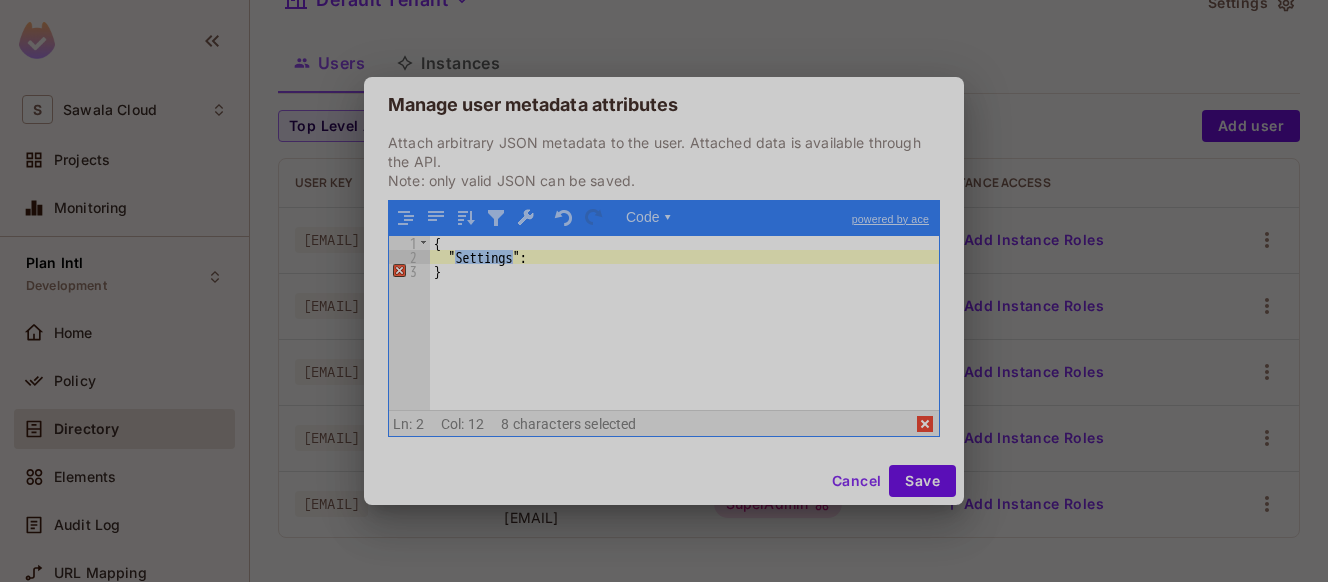 paste 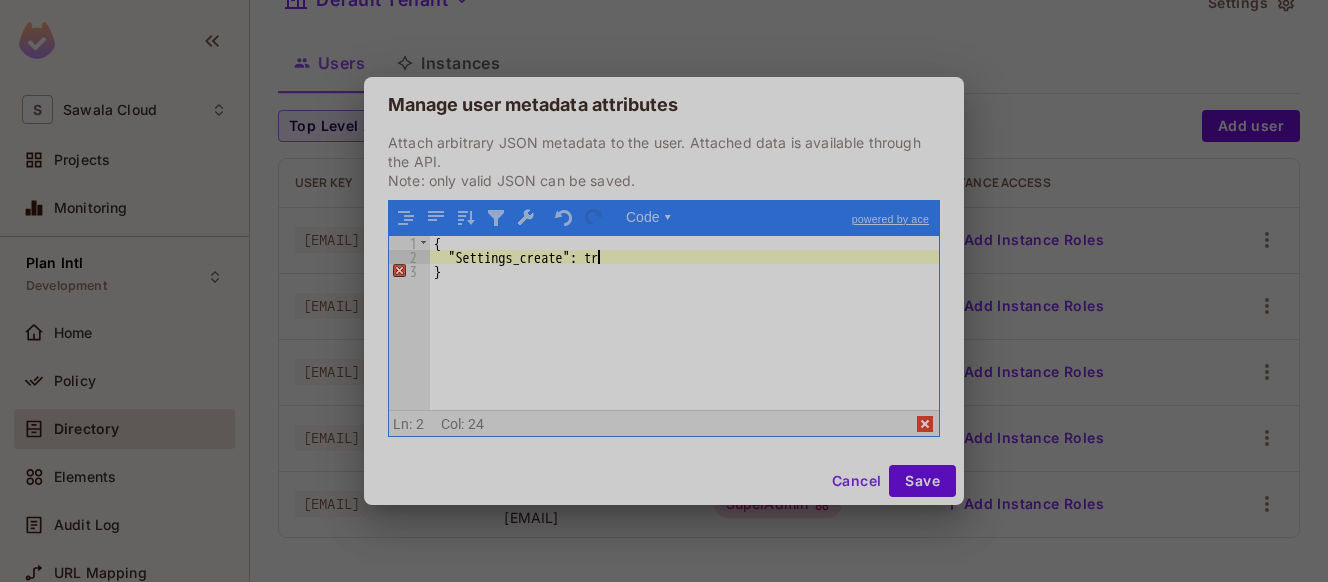 type 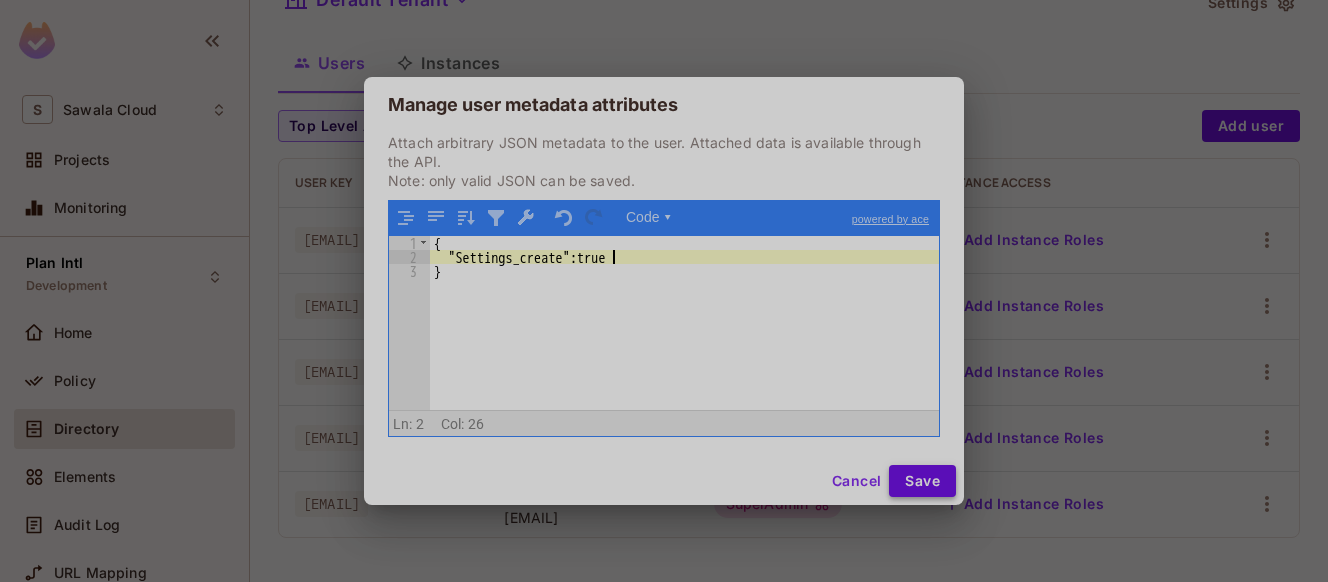 click on "Save" at bounding box center (922, 481) 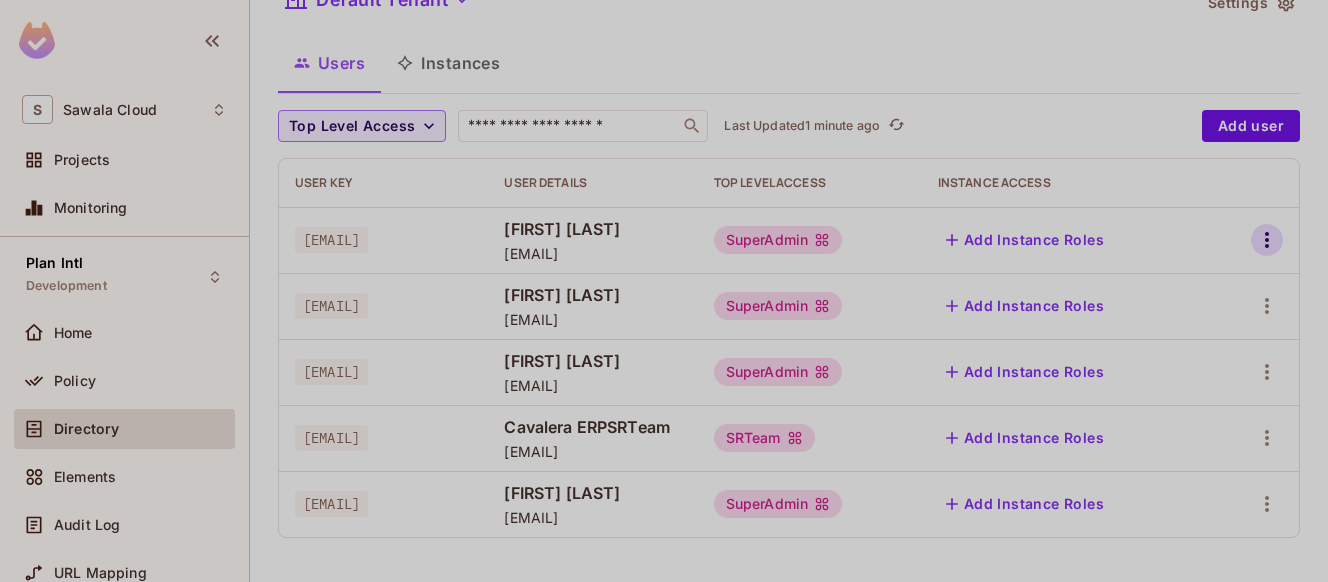 click 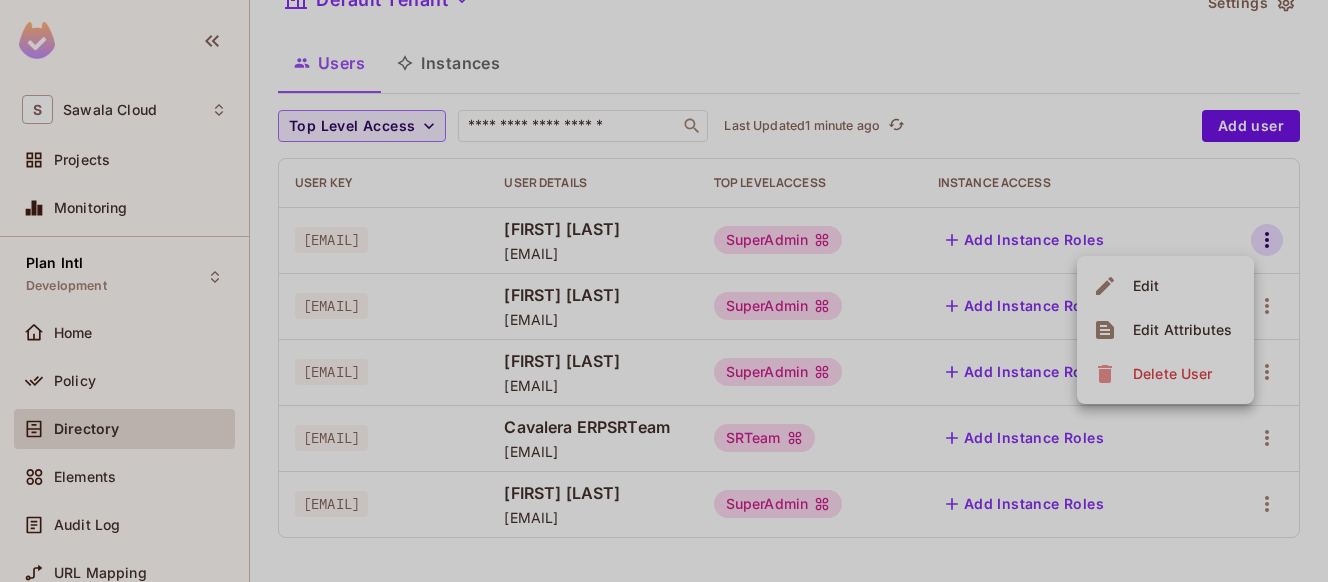 click on "Edit Attributes" at bounding box center (1182, 330) 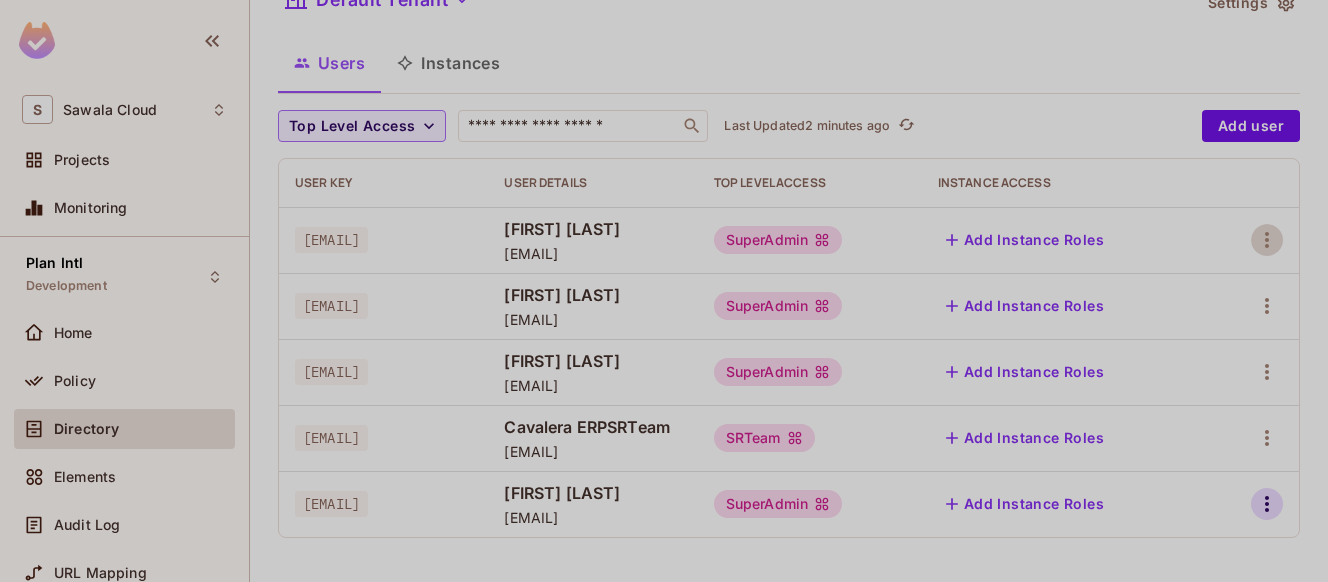 click 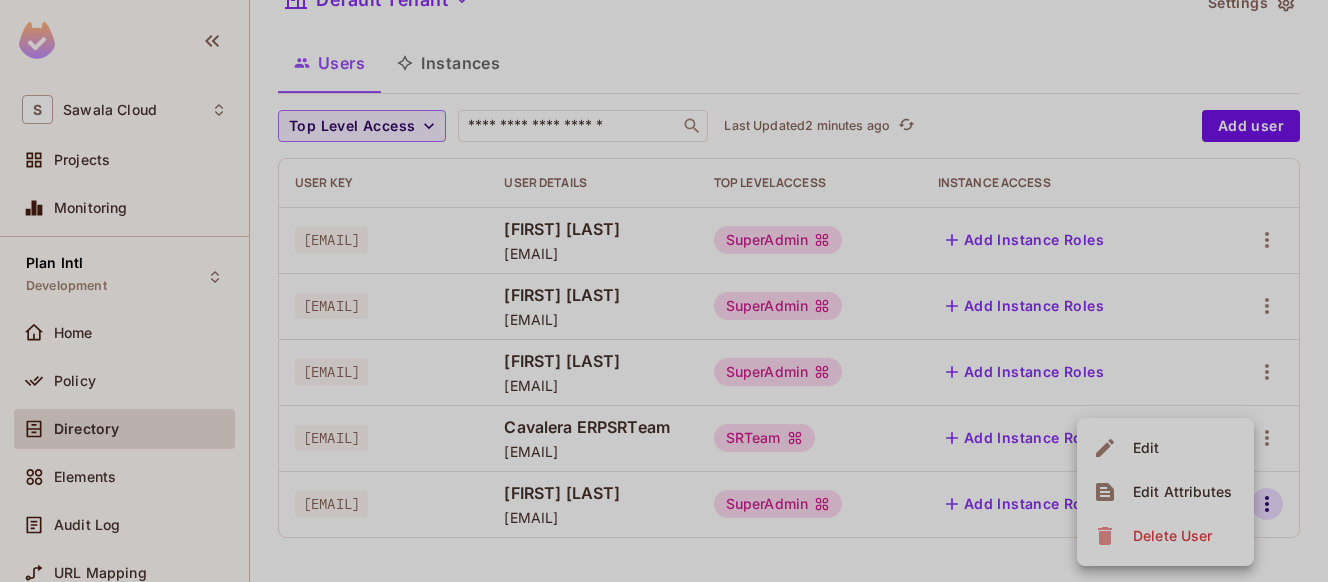 click on "Edit Attributes" at bounding box center (1182, 492) 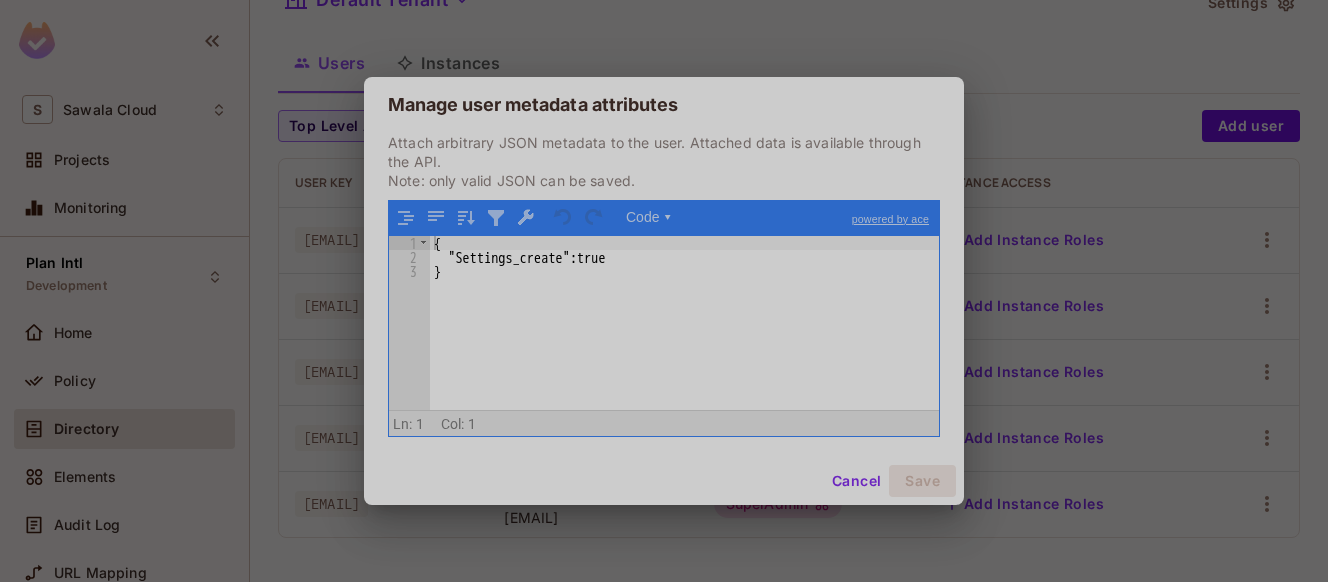 type 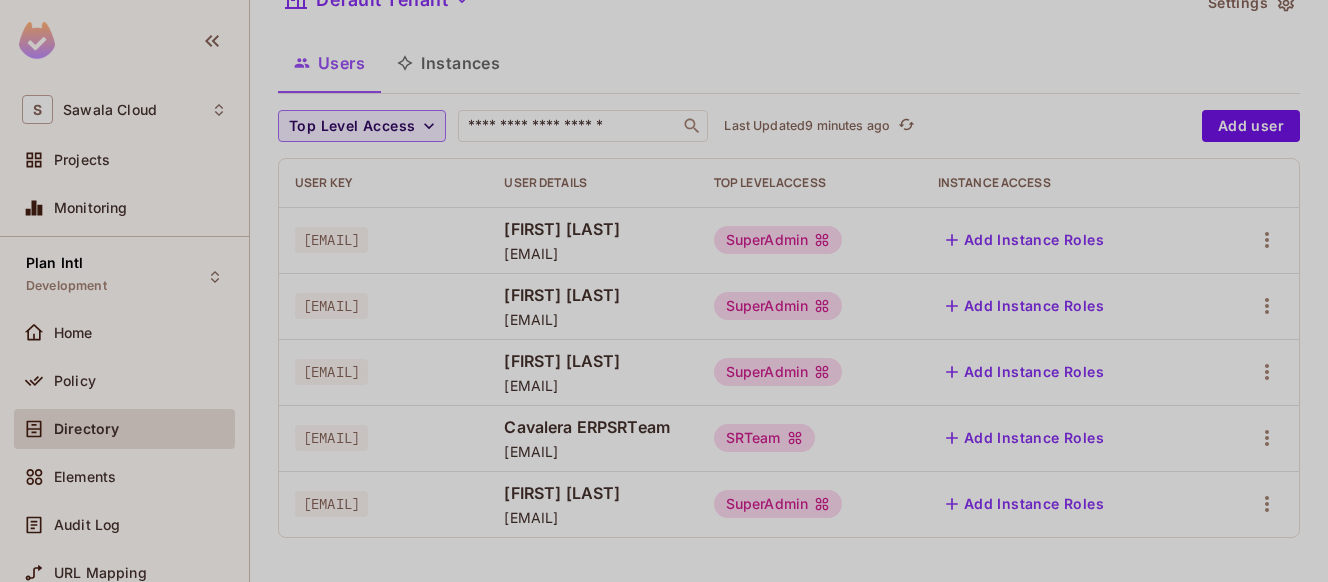 drag, startPoint x: 526, startPoint y: 505, endPoint x: 301, endPoint y: 508, distance: 225.02 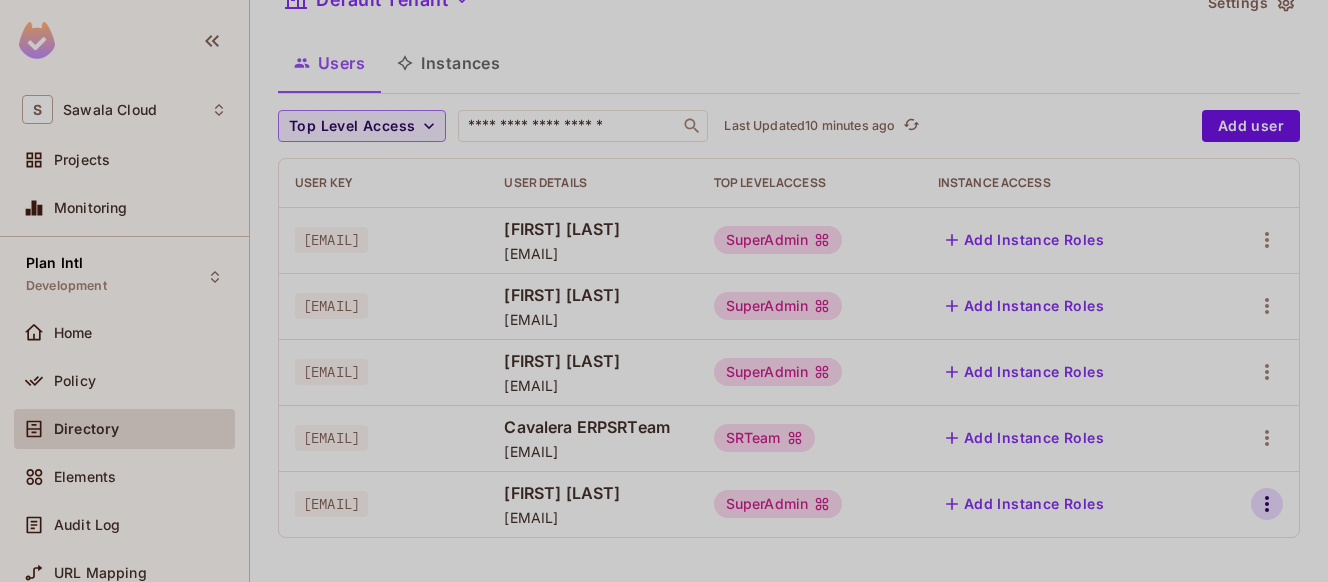 click 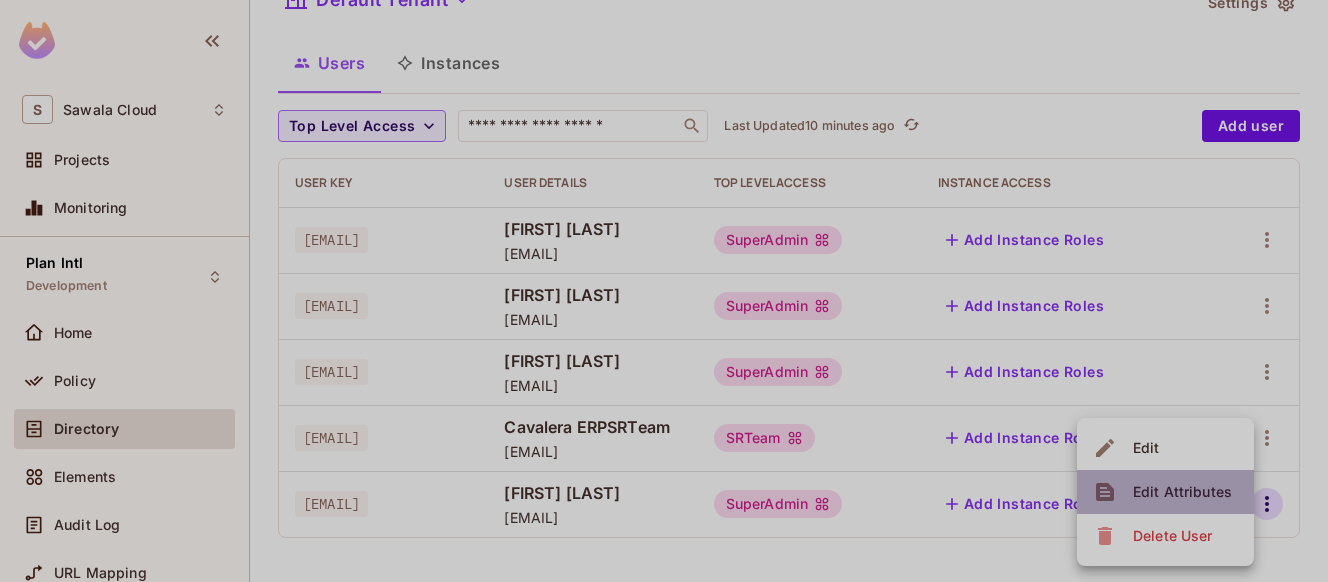 click on "Edit Attributes" at bounding box center [1182, 492] 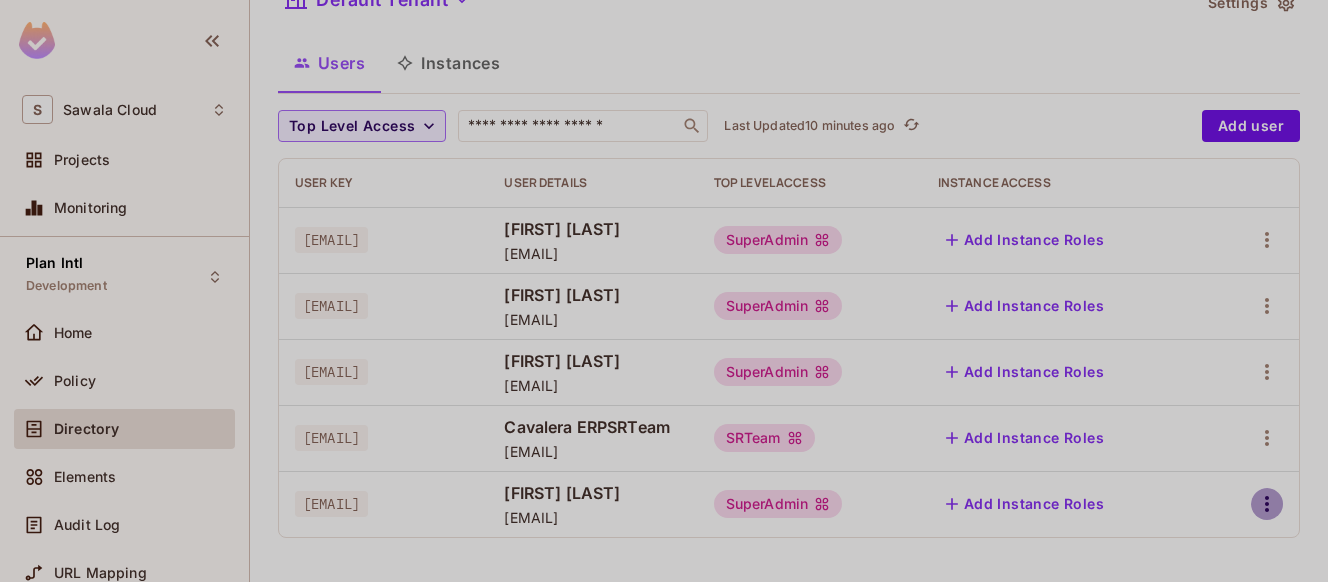click 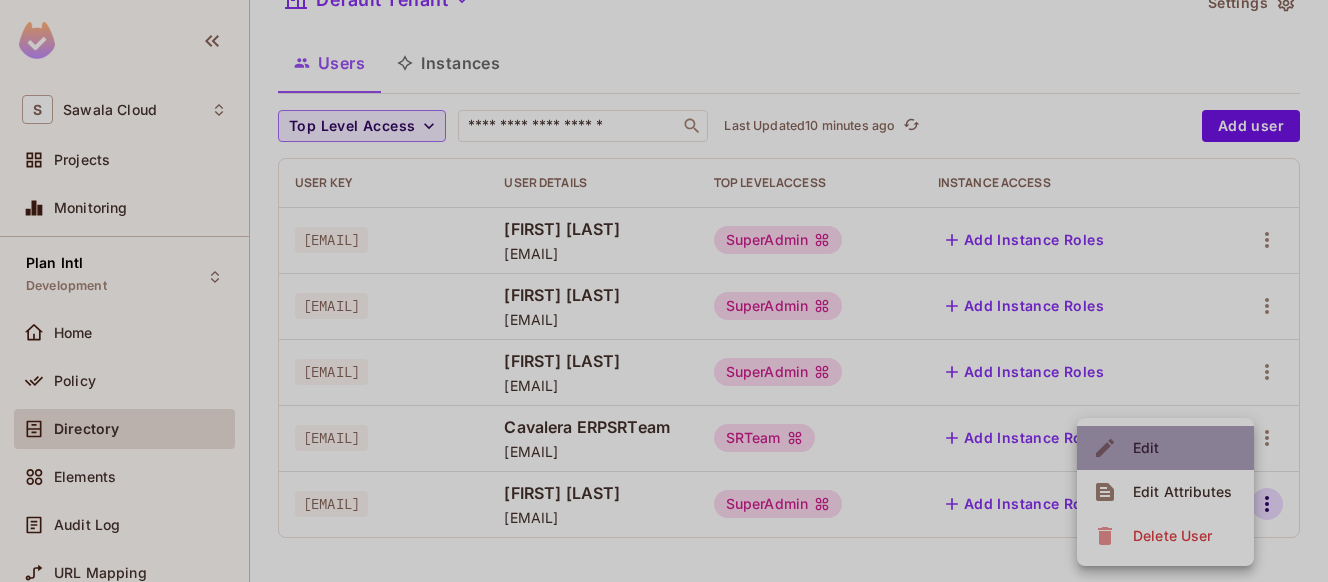 click on "Edit" at bounding box center (1165, 448) 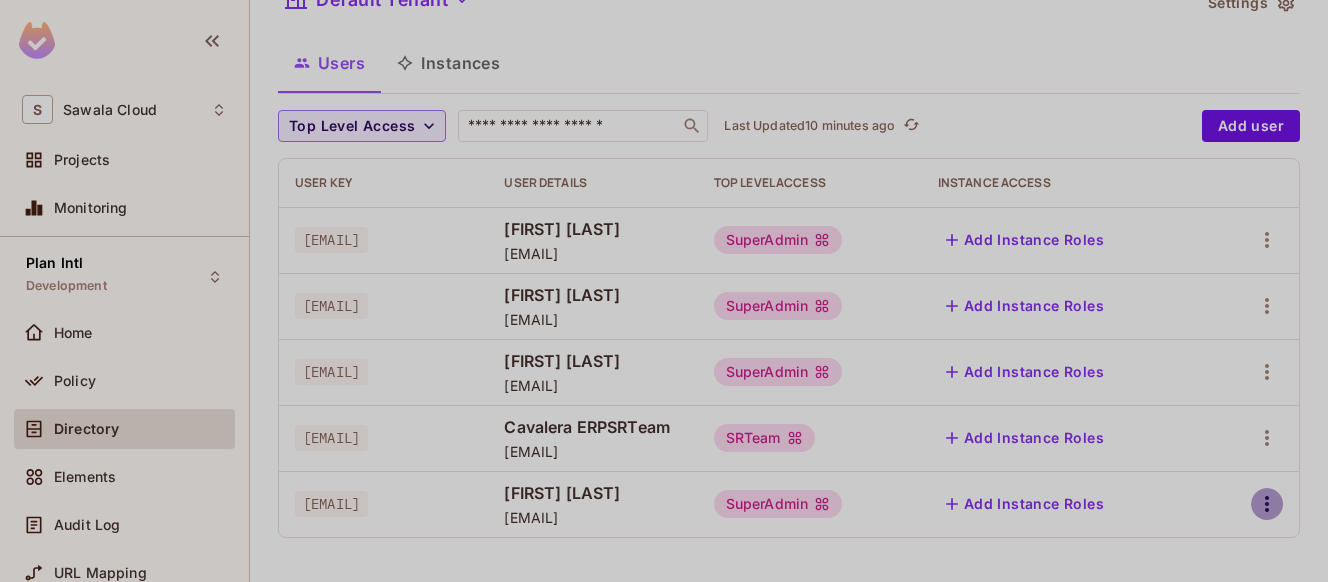 click 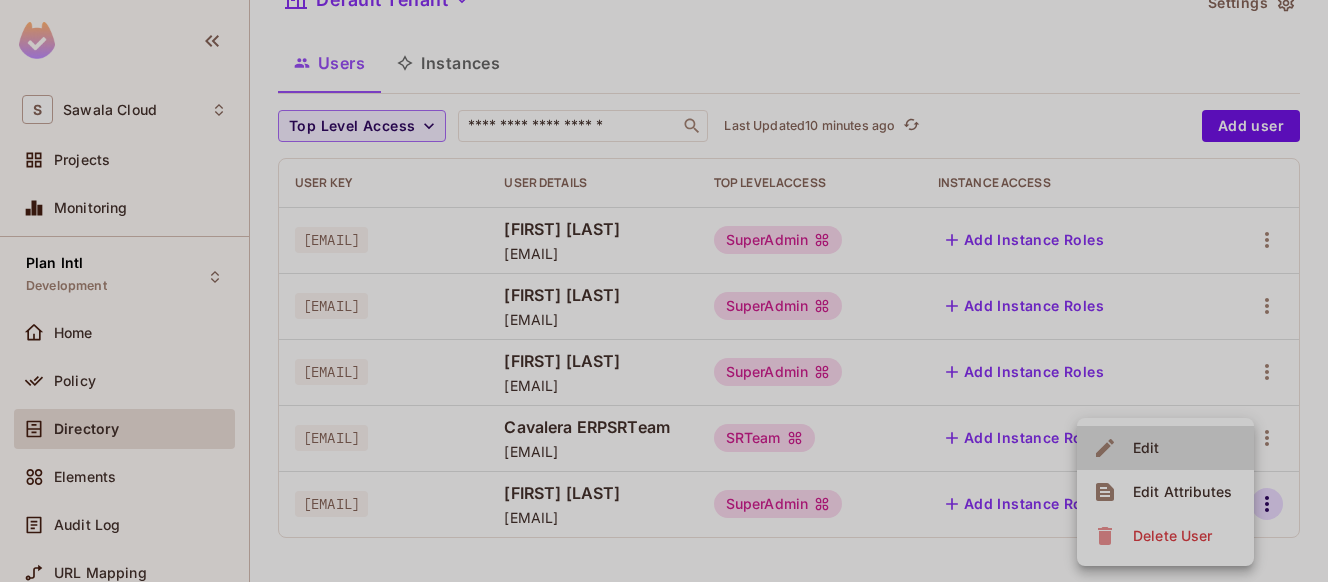 click on "Edit" at bounding box center (1165, 448) 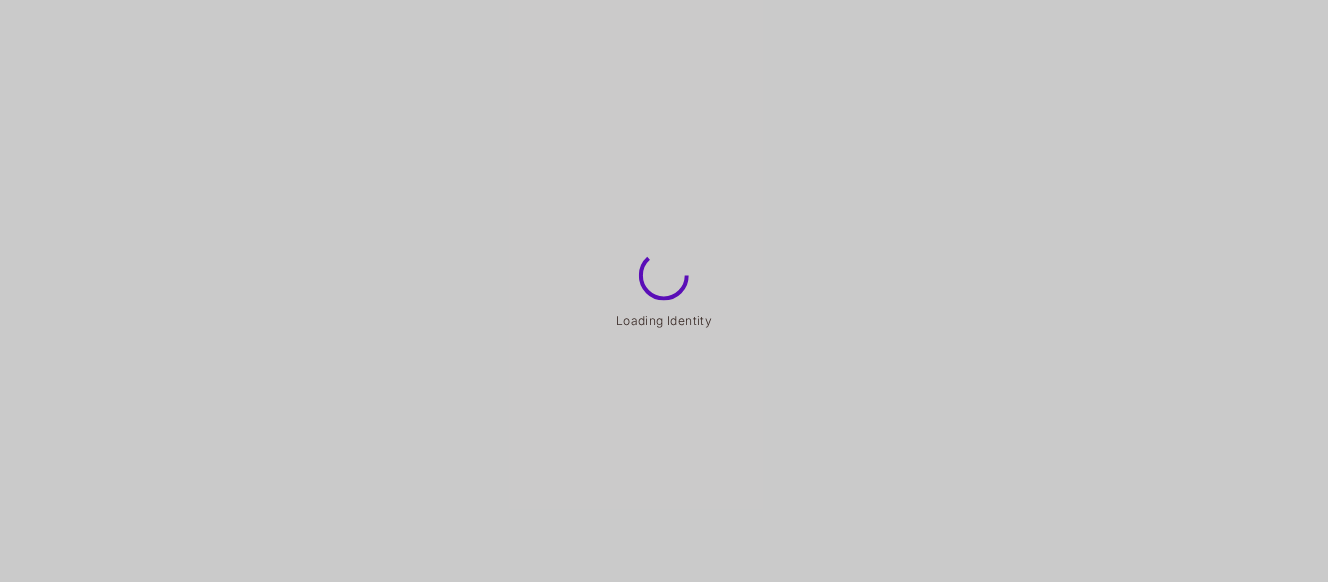 scroll, scrollTop: 0, scrollLeft: 0, axis: both 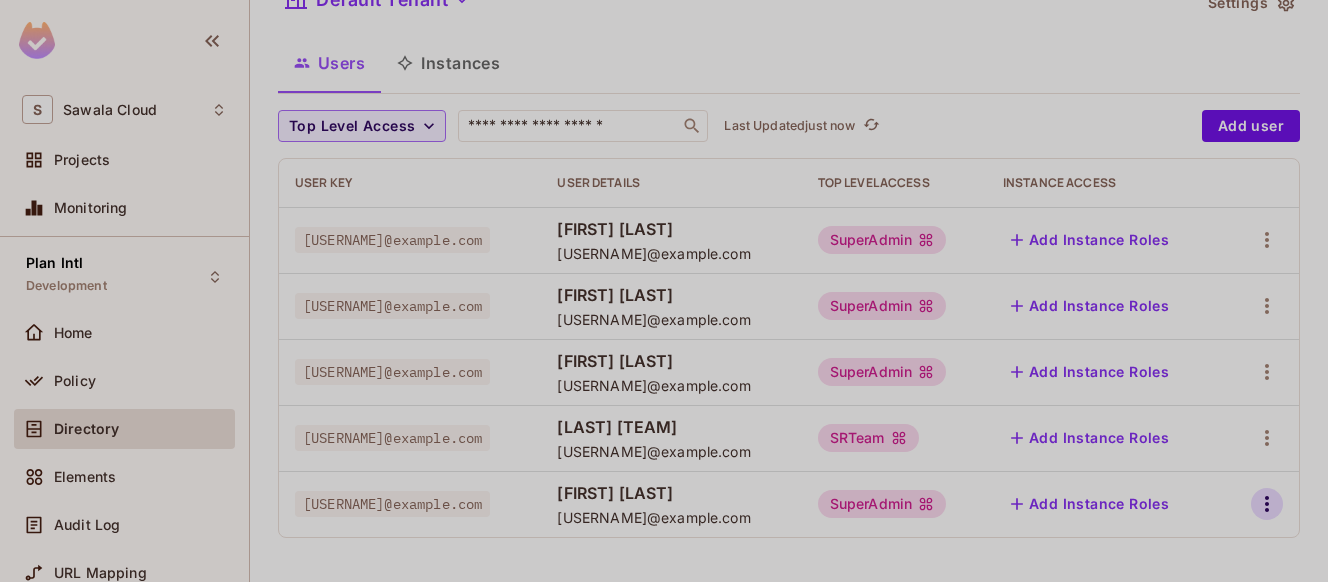 click at bounding box center (1267, 504) 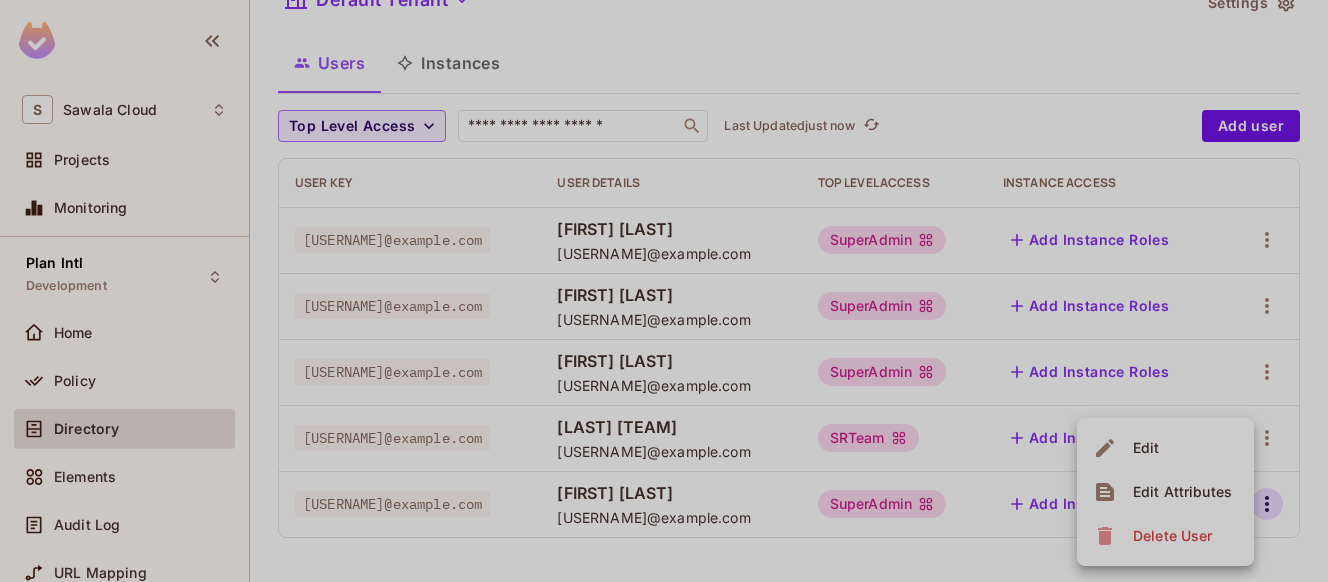 click on "Edit" at bounding box center [1165, 448] 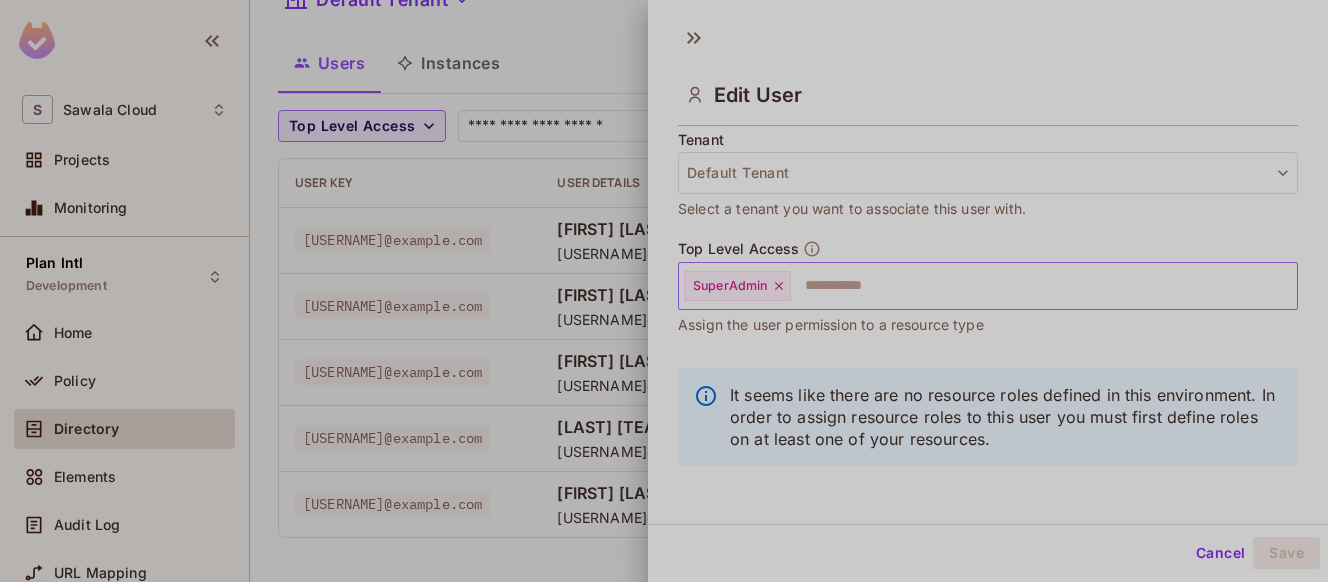 scroll, scrollTop: 499, scrollLeft: 0, axis: vertical 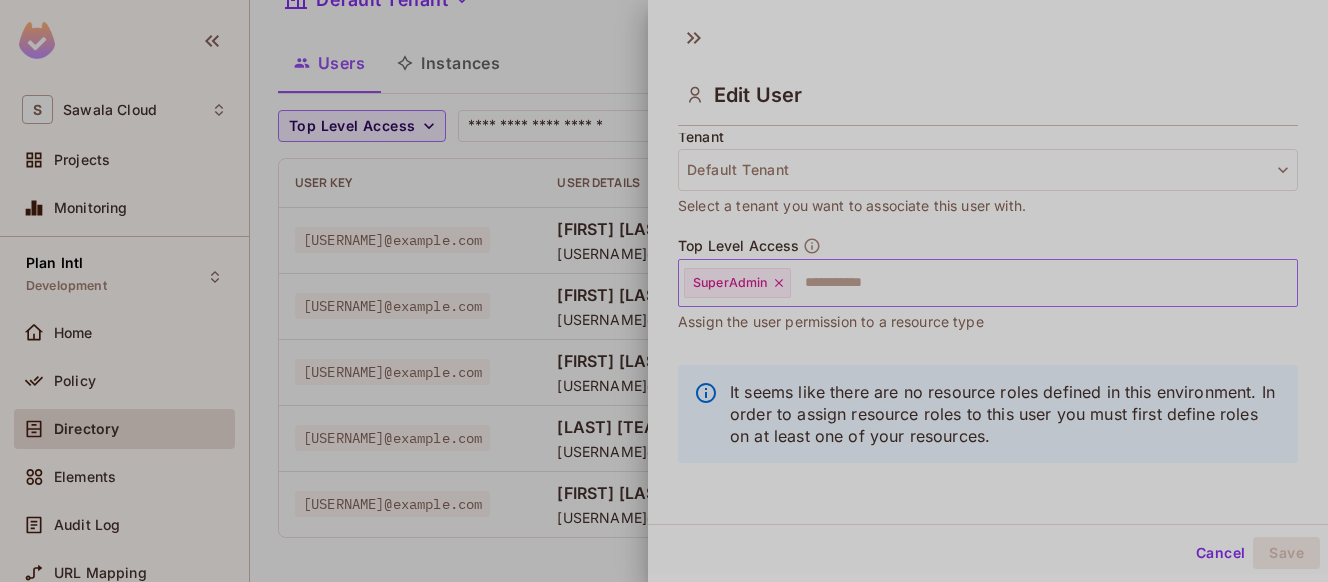 click 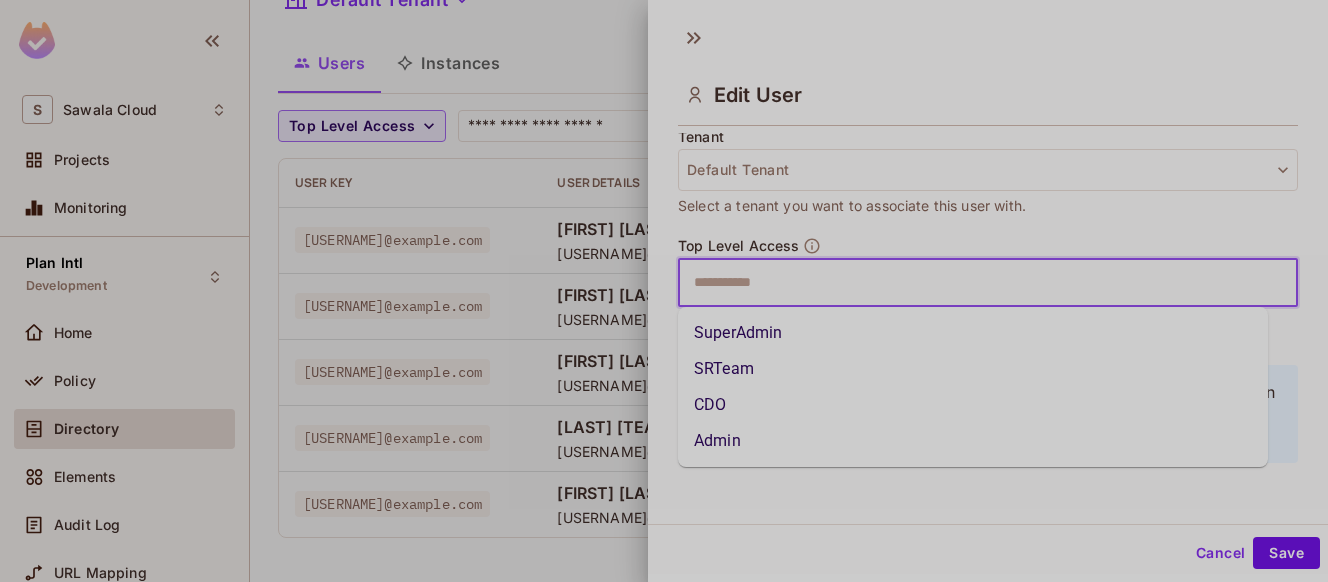 click at bounding box center [970, 283] 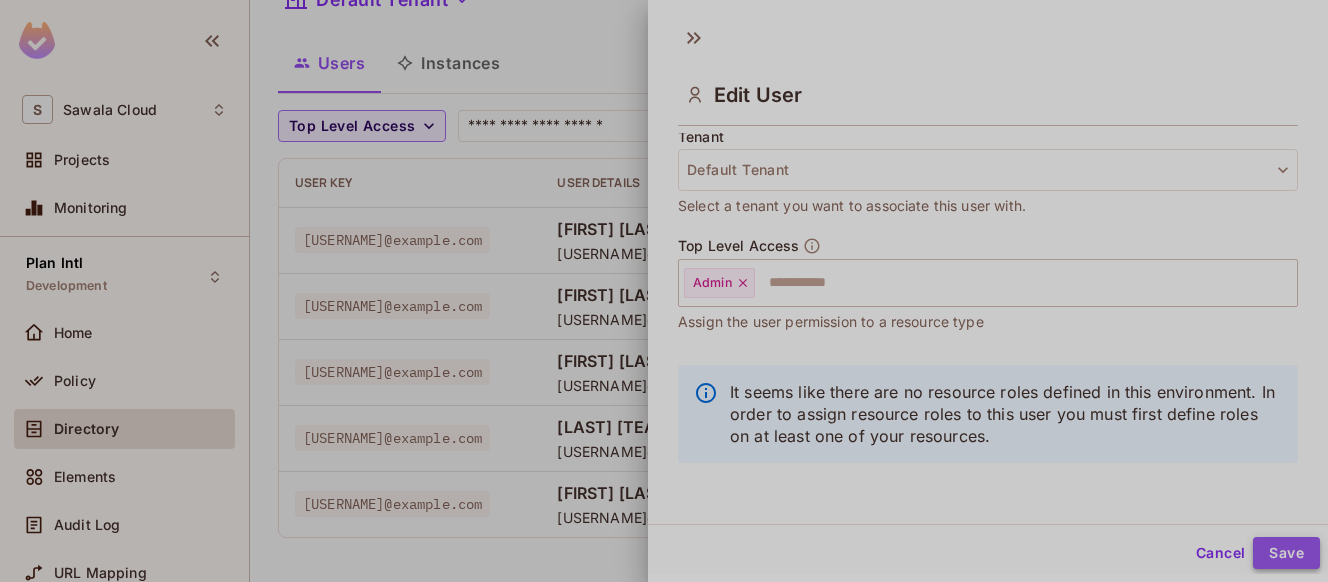 click on "Save" at bounding box center [1286, 553] 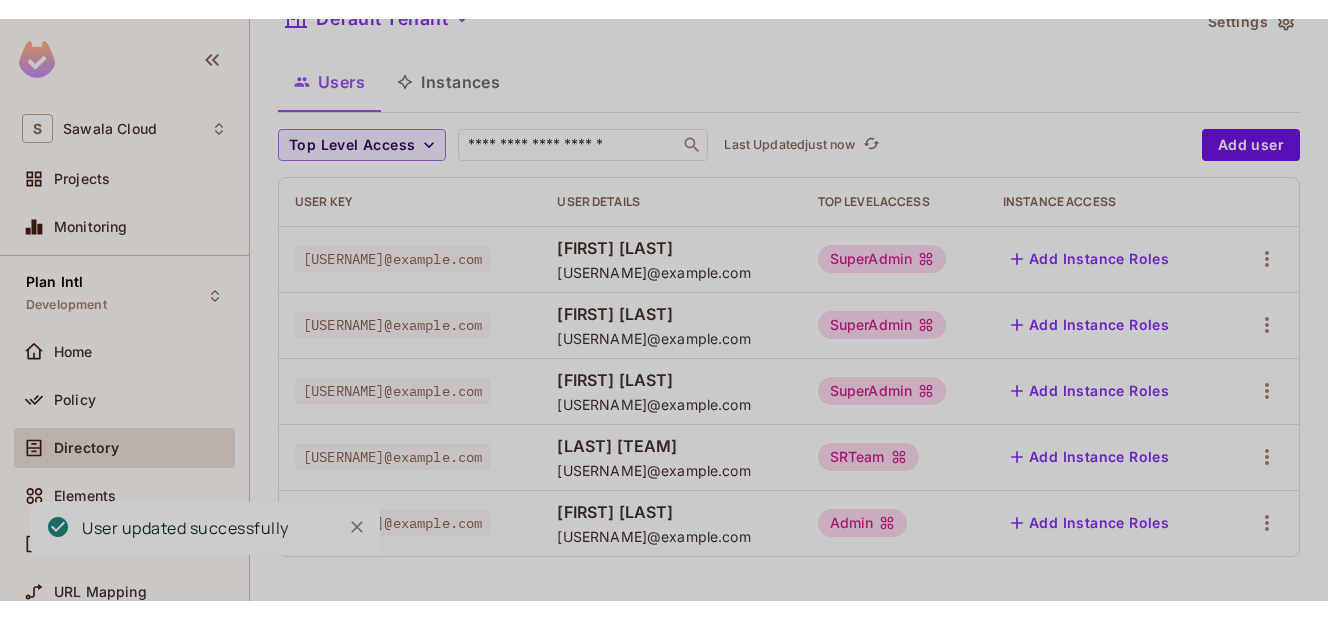 scroll, scrollTop: 0, scrollLeft: 0, axis: both 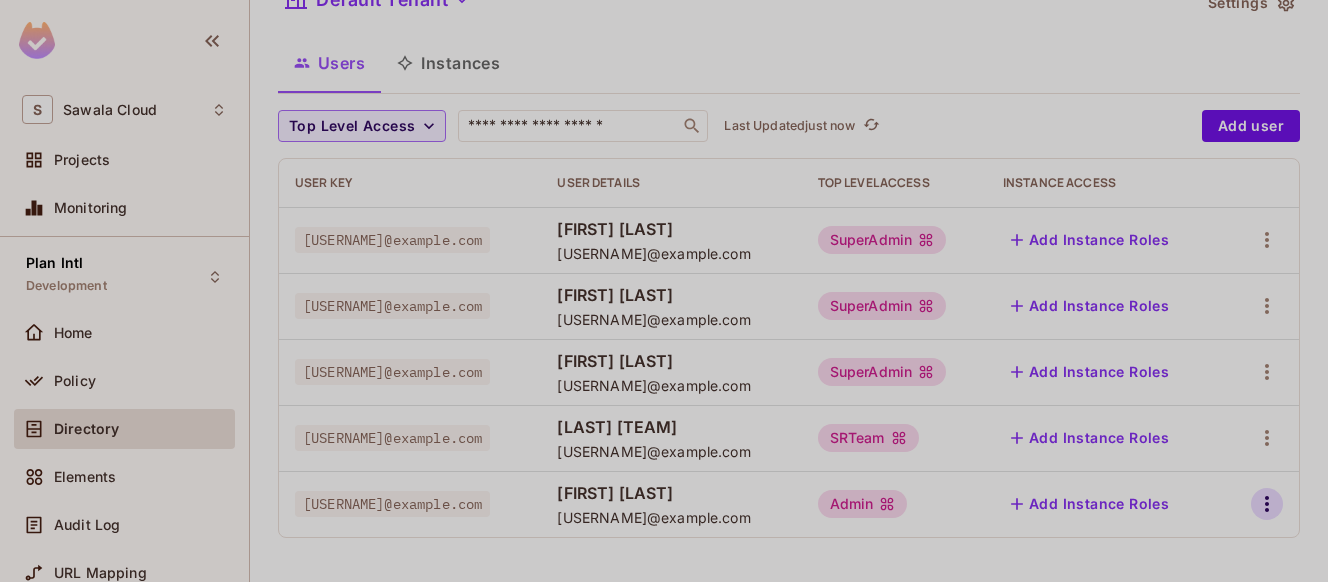 click 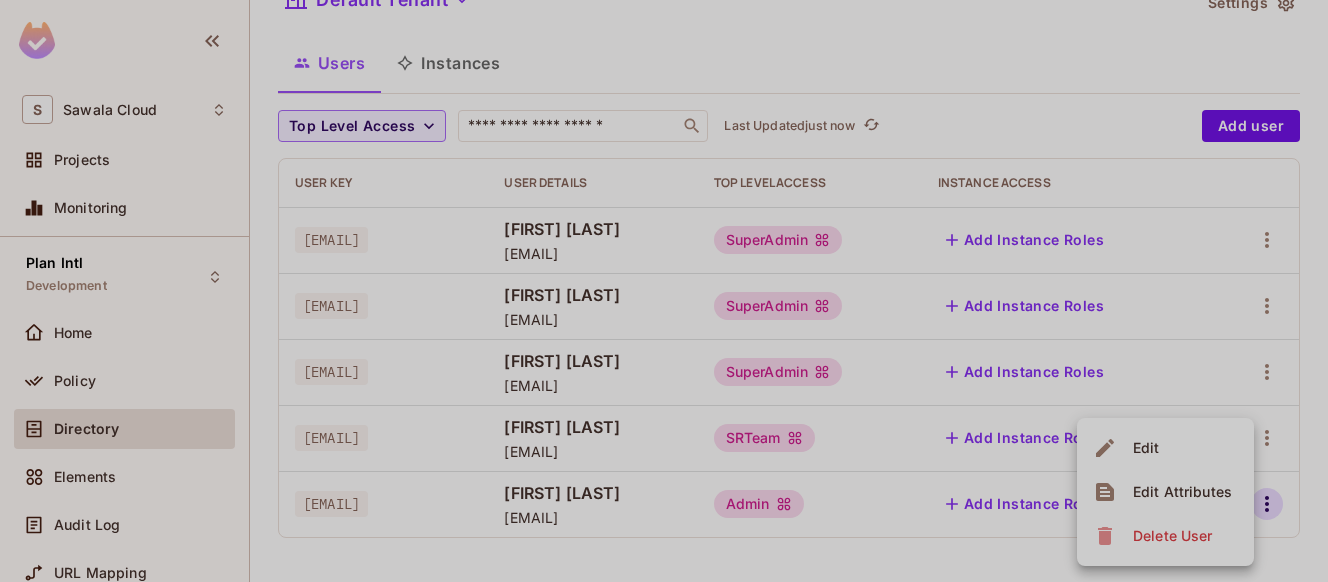 click on "Edit Attributes" 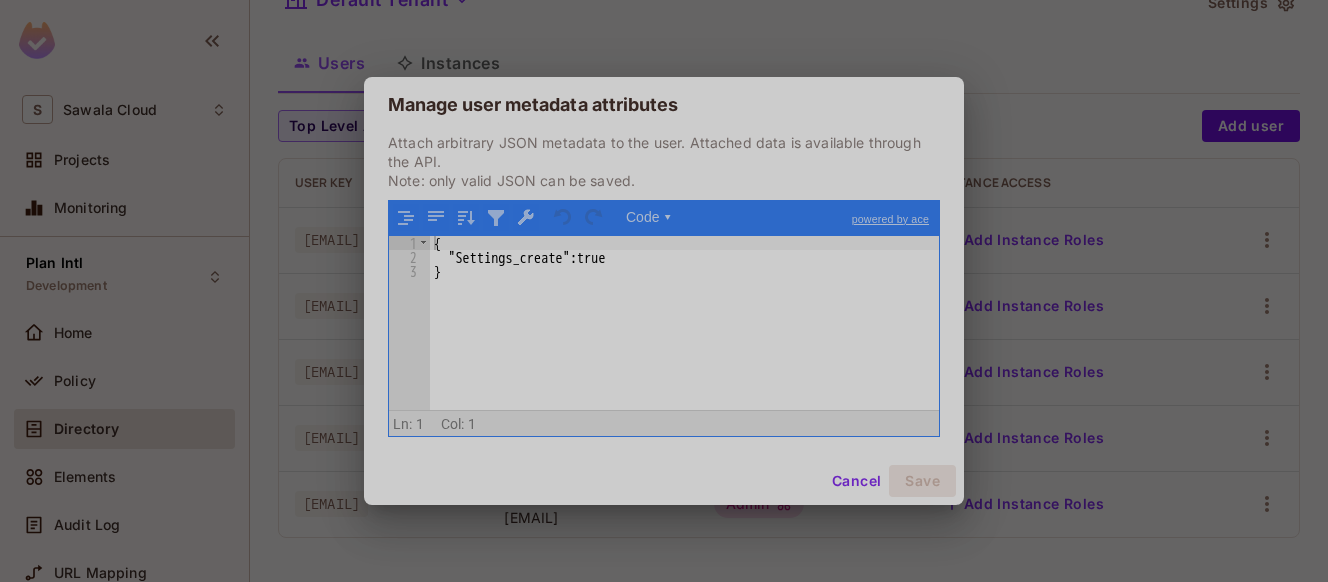 click on "{    "Settings_create" :  true }" 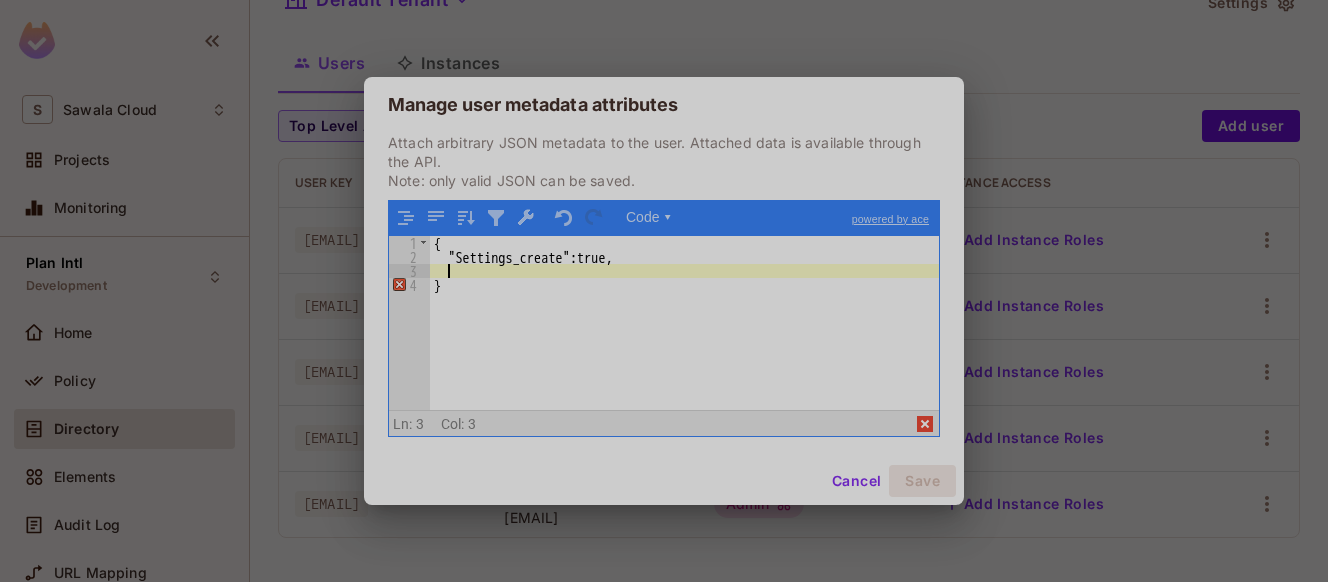paste 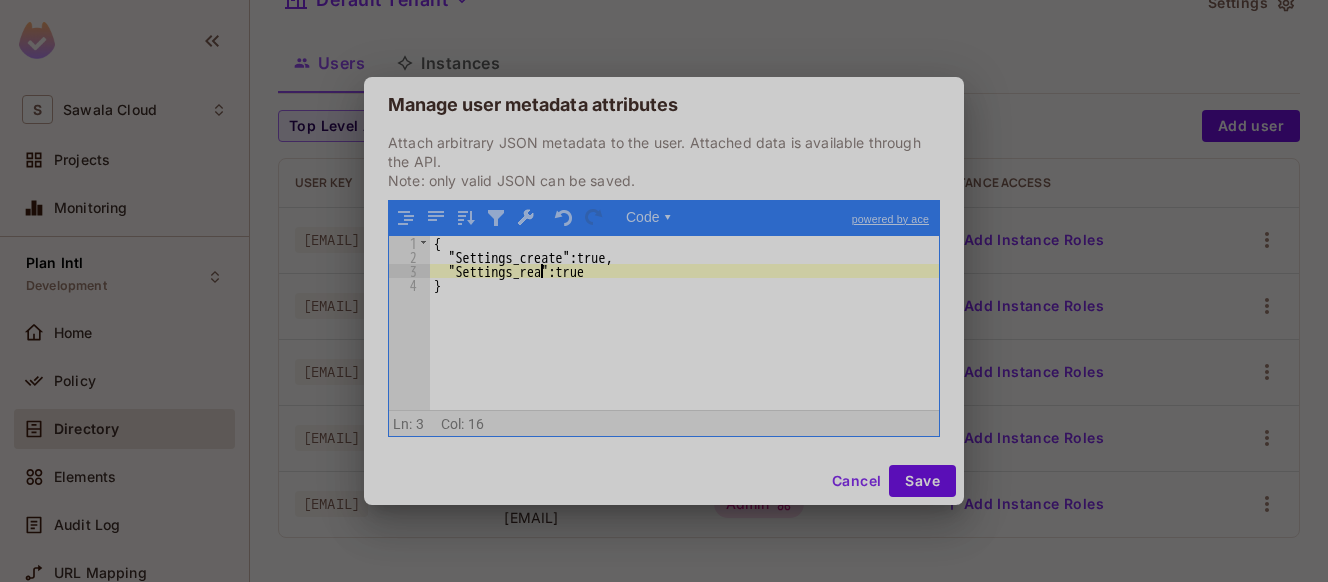 type 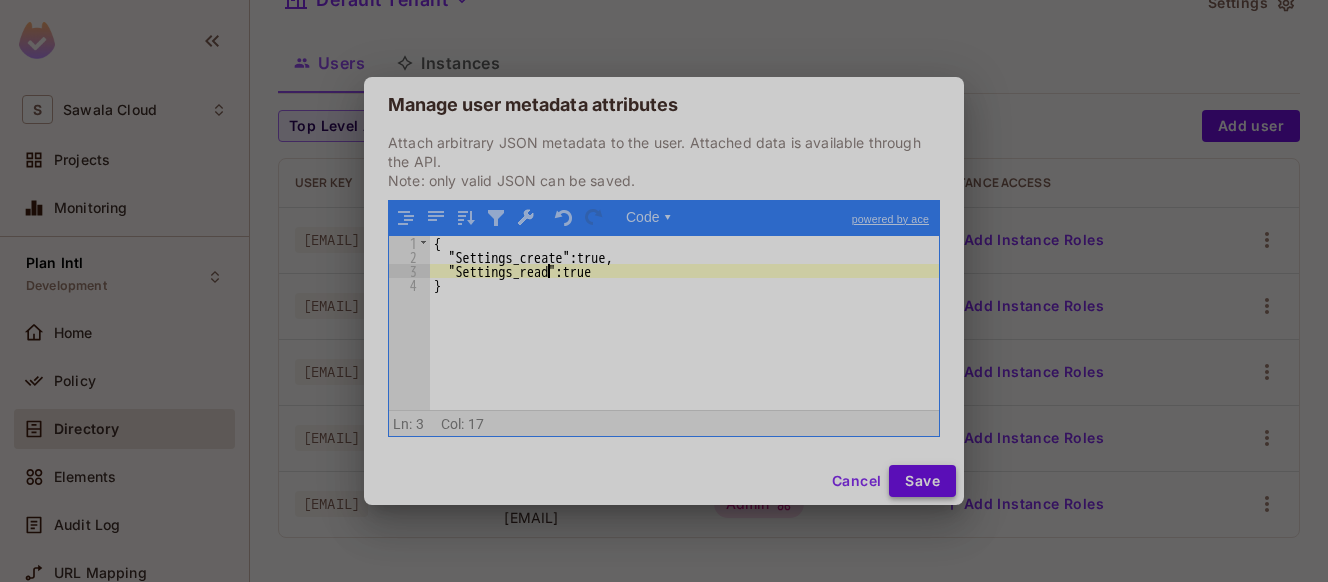click on "Save" 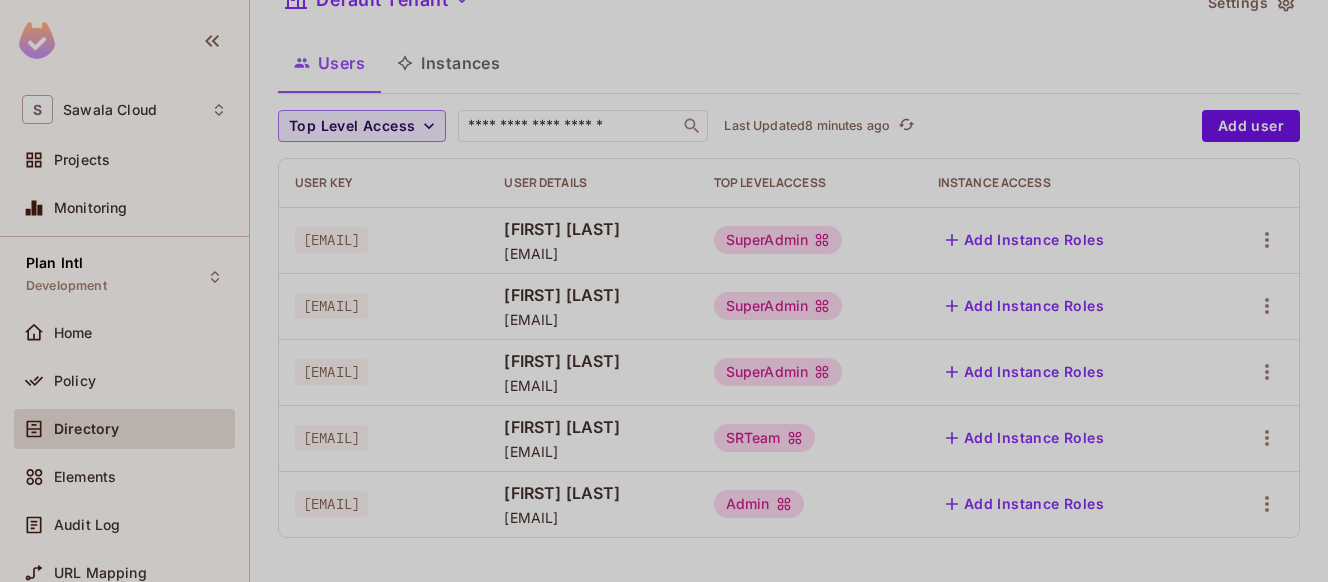 drag, startPoint x: 303, startPoint y: 439, endPoint x: 559, endPoint y: 437, distance: 256.0078 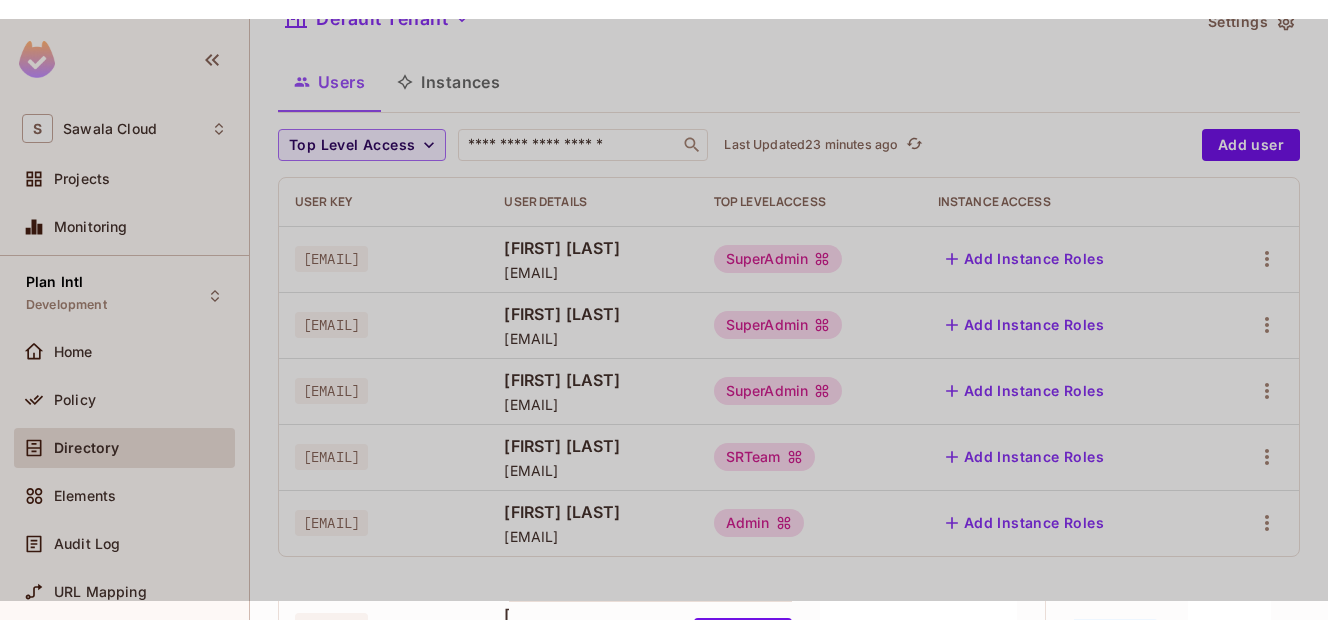scroll, scrollTop: 51, scrollLeft: 0, axis: vertical 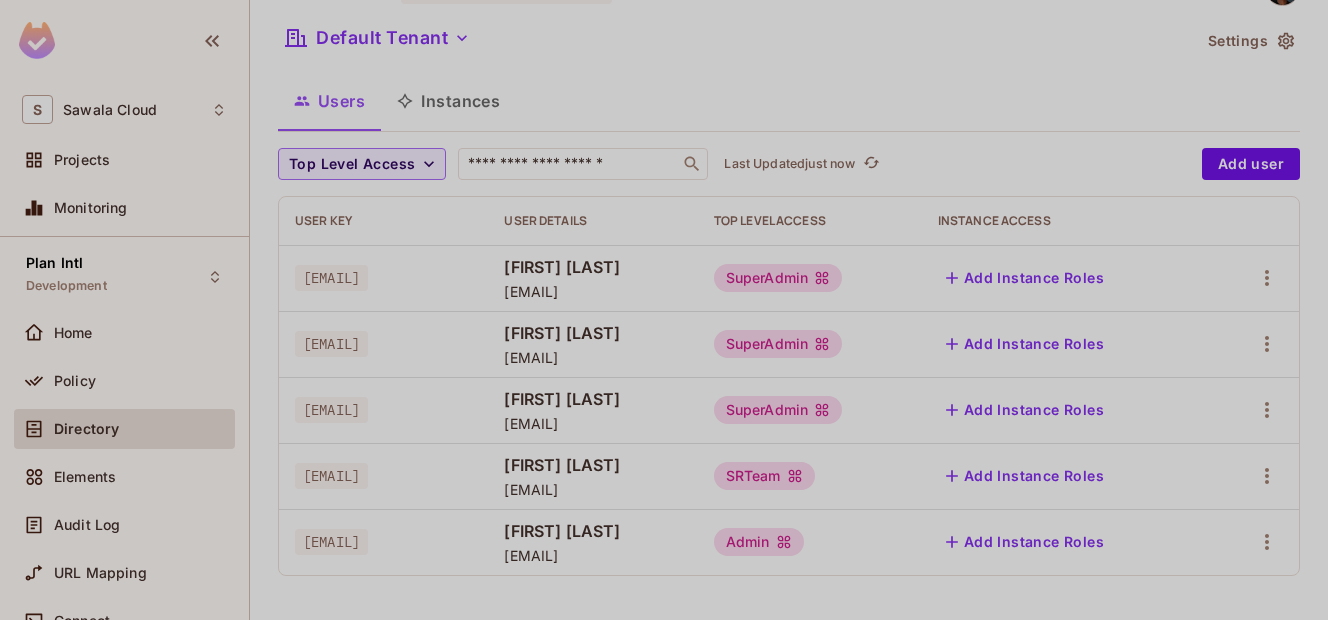 drag, startPoint x: 810, startPoint y: 564, endPoint x: 596, endPoint y: 560, distance: 214.03738 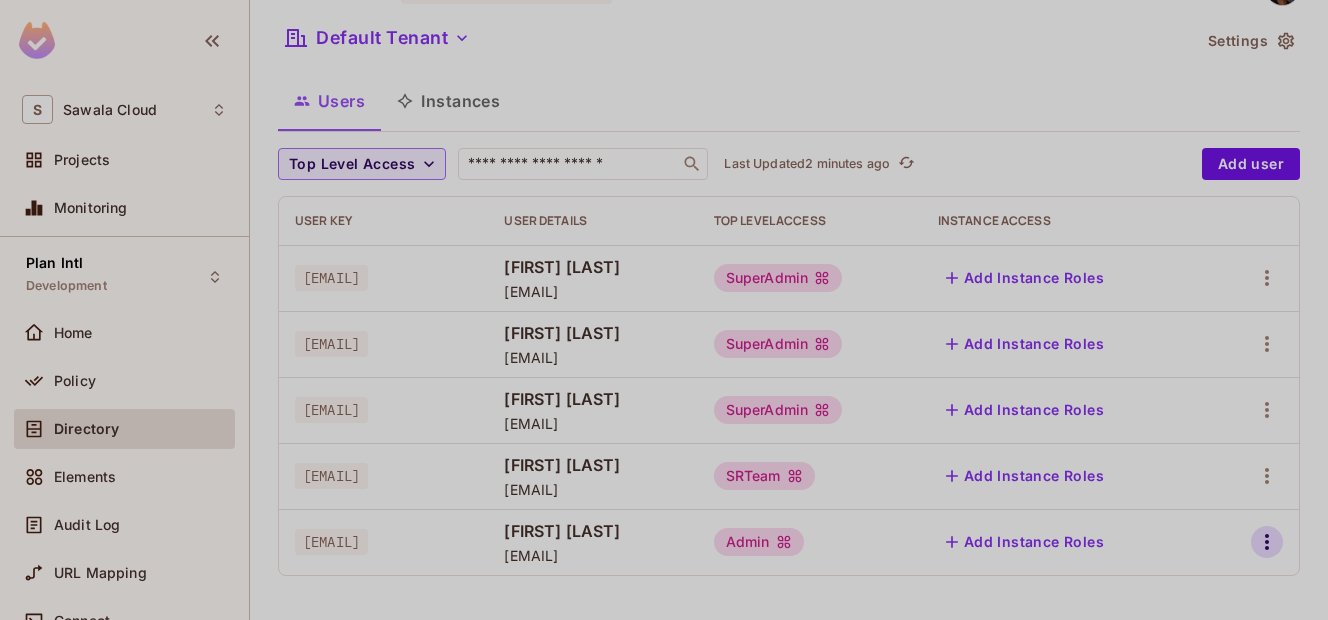 click 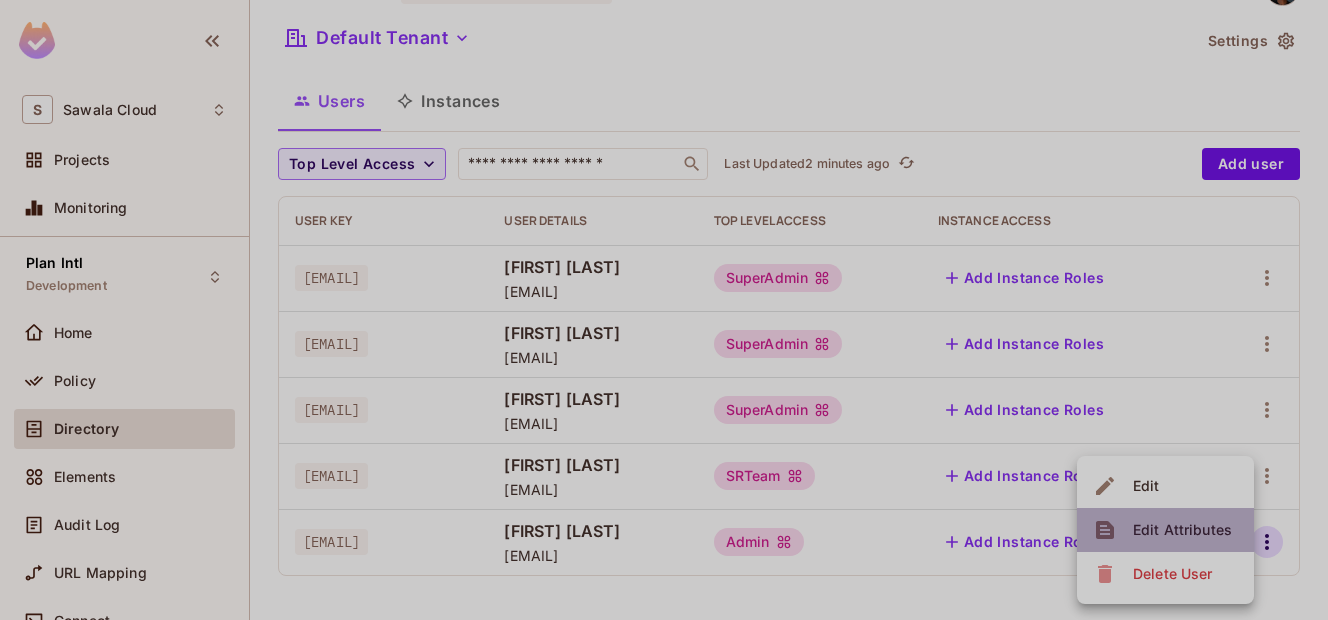 click on "Edit Attributes" at bounding box center (1182, 530) 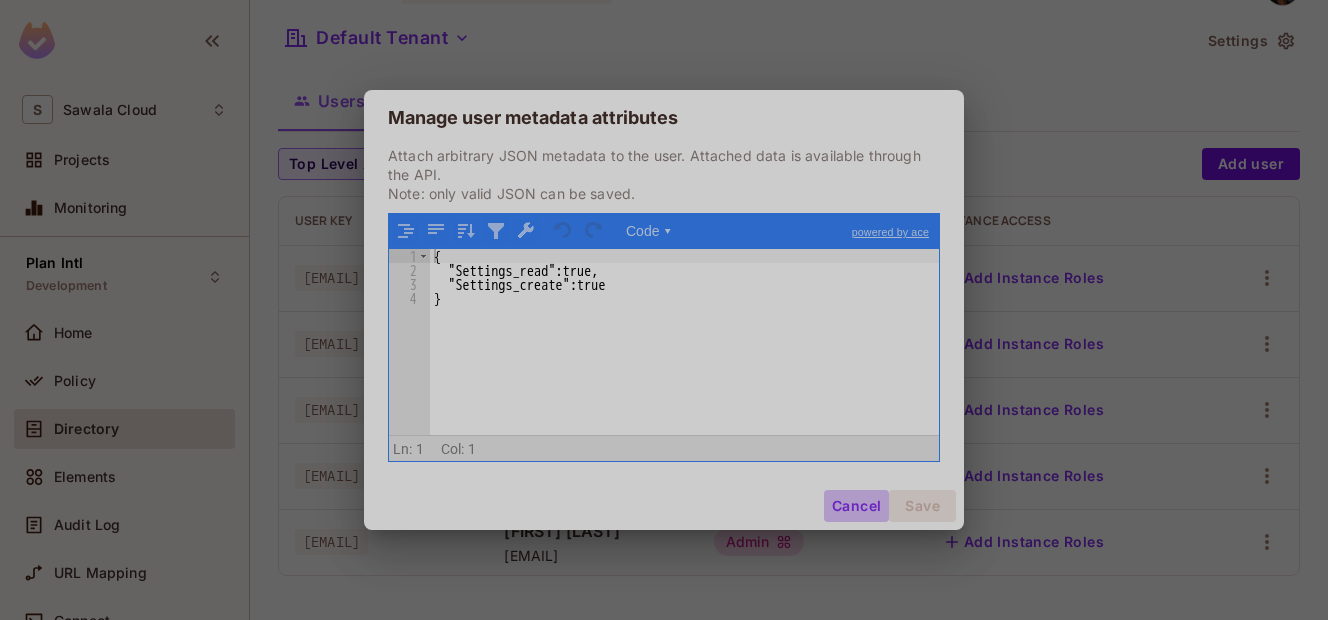 click on "Cancel" at bounding box center (856, 506) 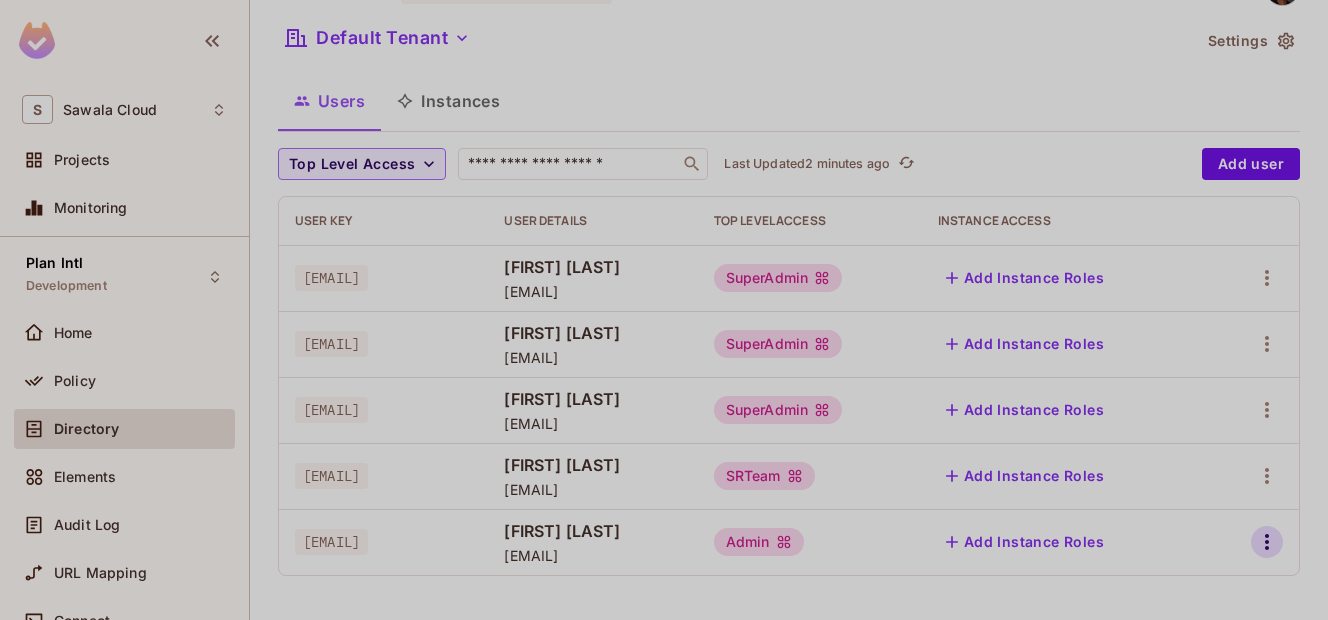 click 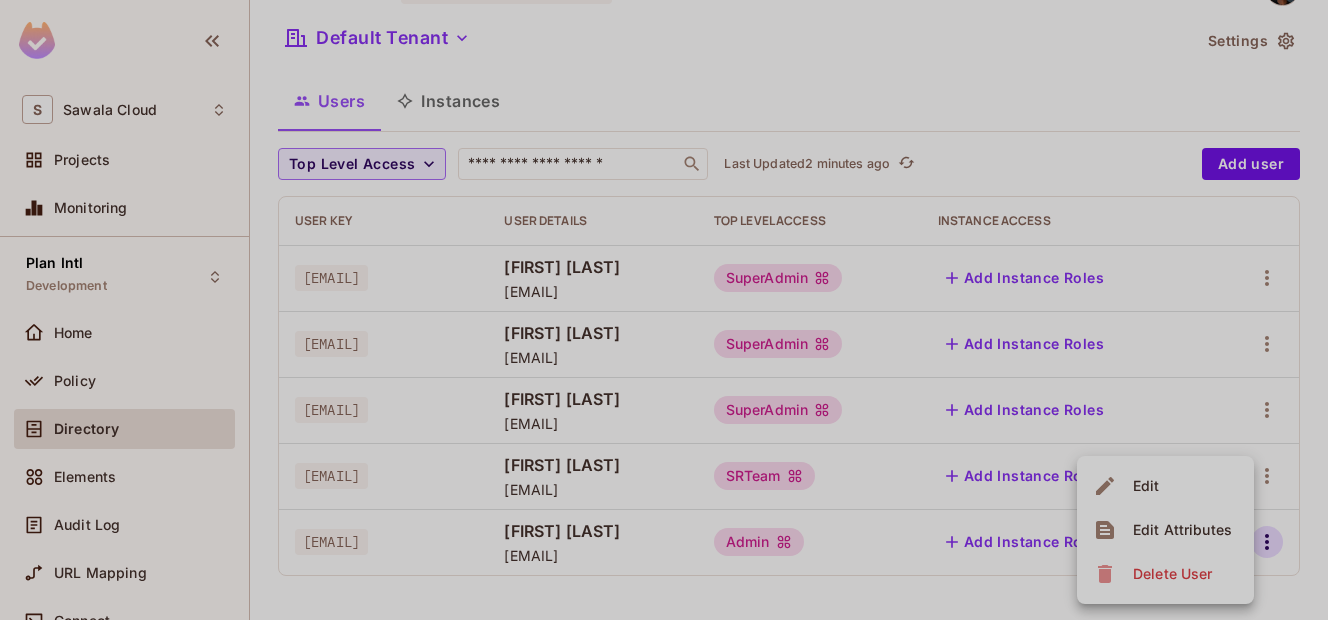 click on "Edit" at bounding box center [1146, 486] 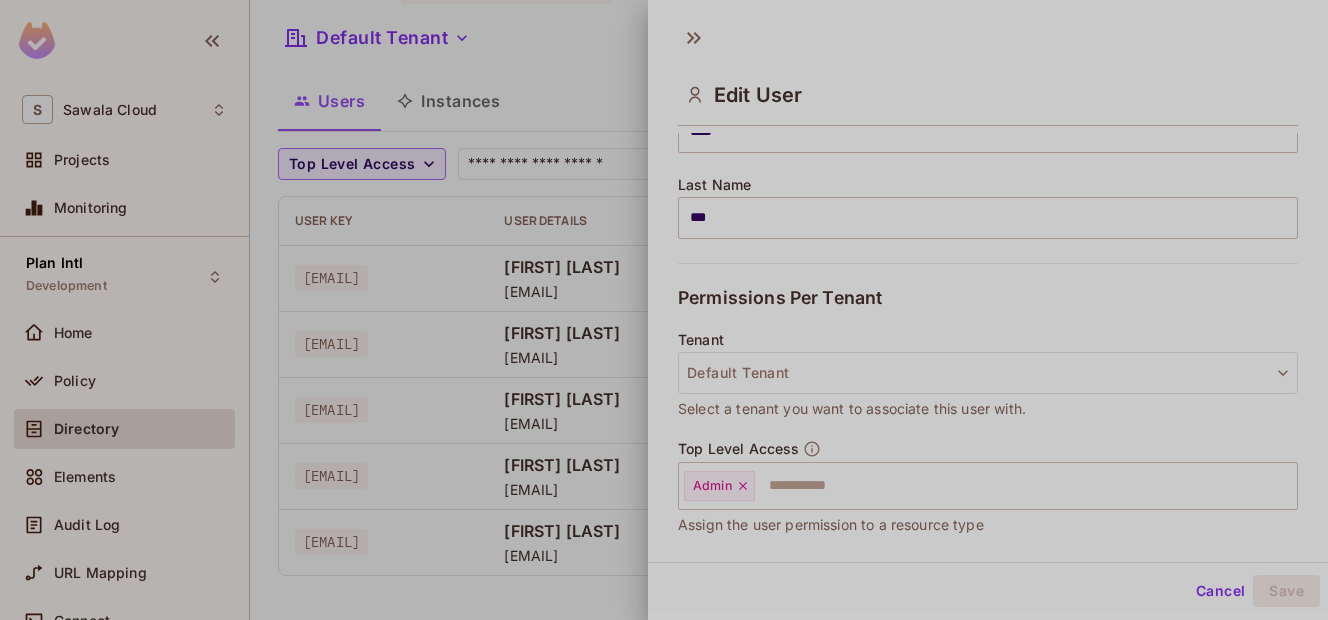 scroll, scrollTop: 360, scrollLeft: 0, axis: vertical 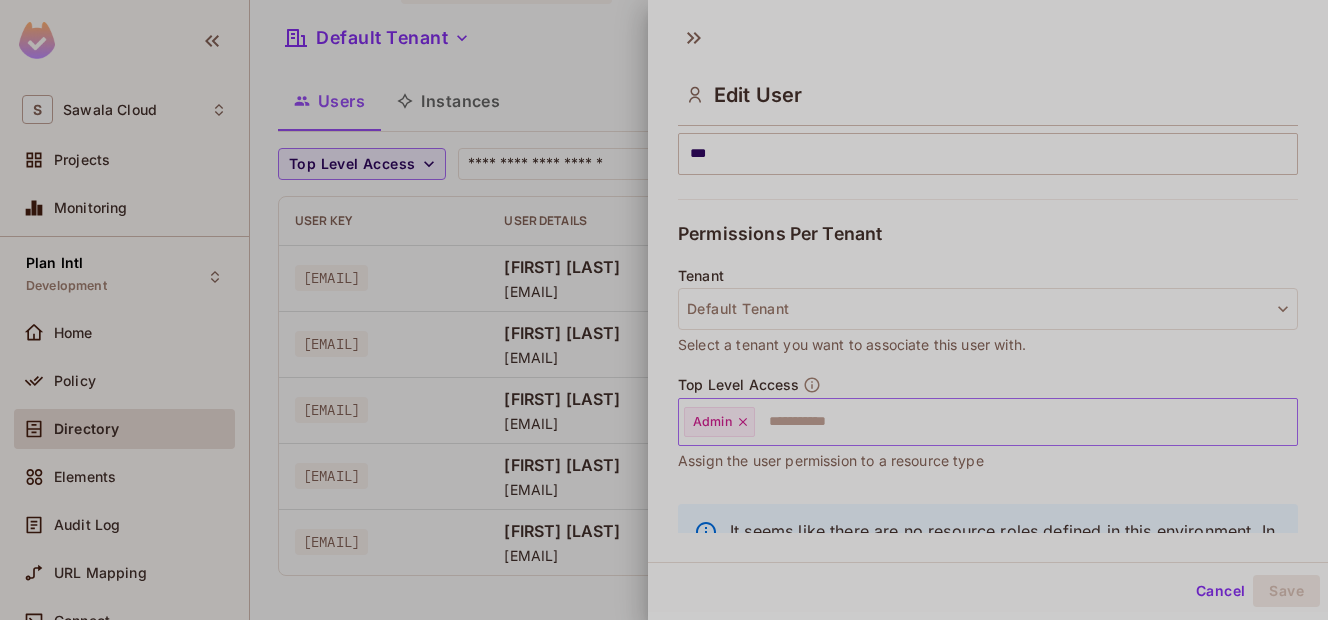 click 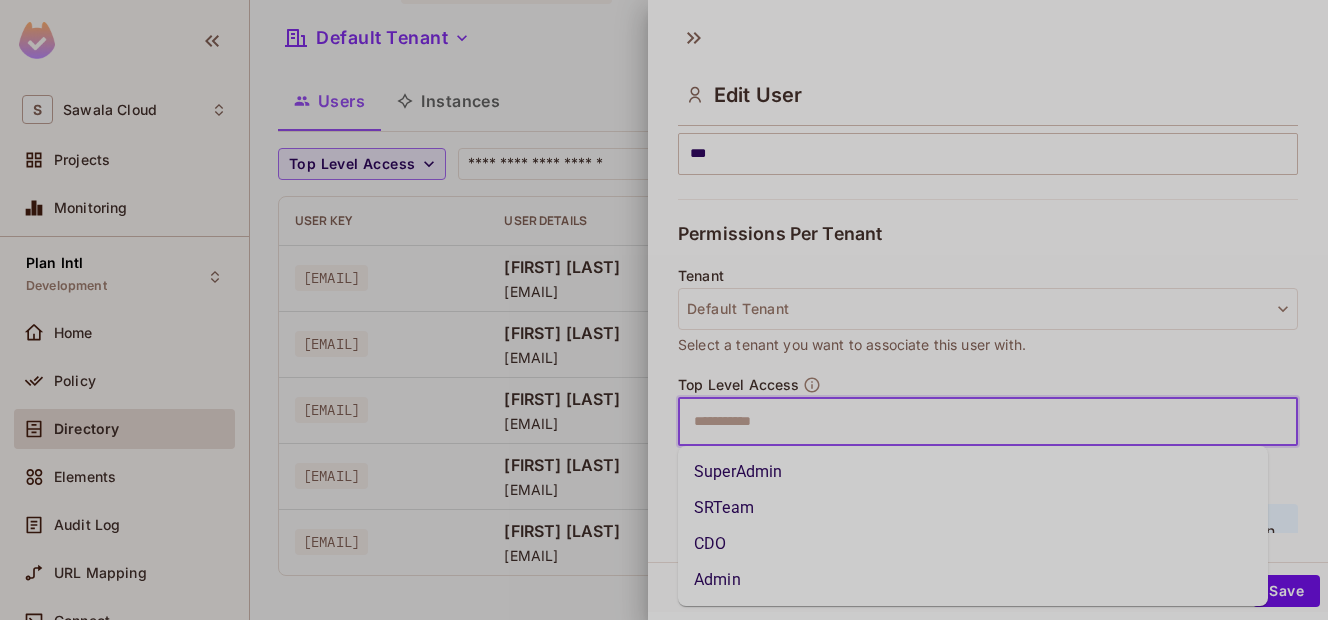 click at bounding box center (970, 422) 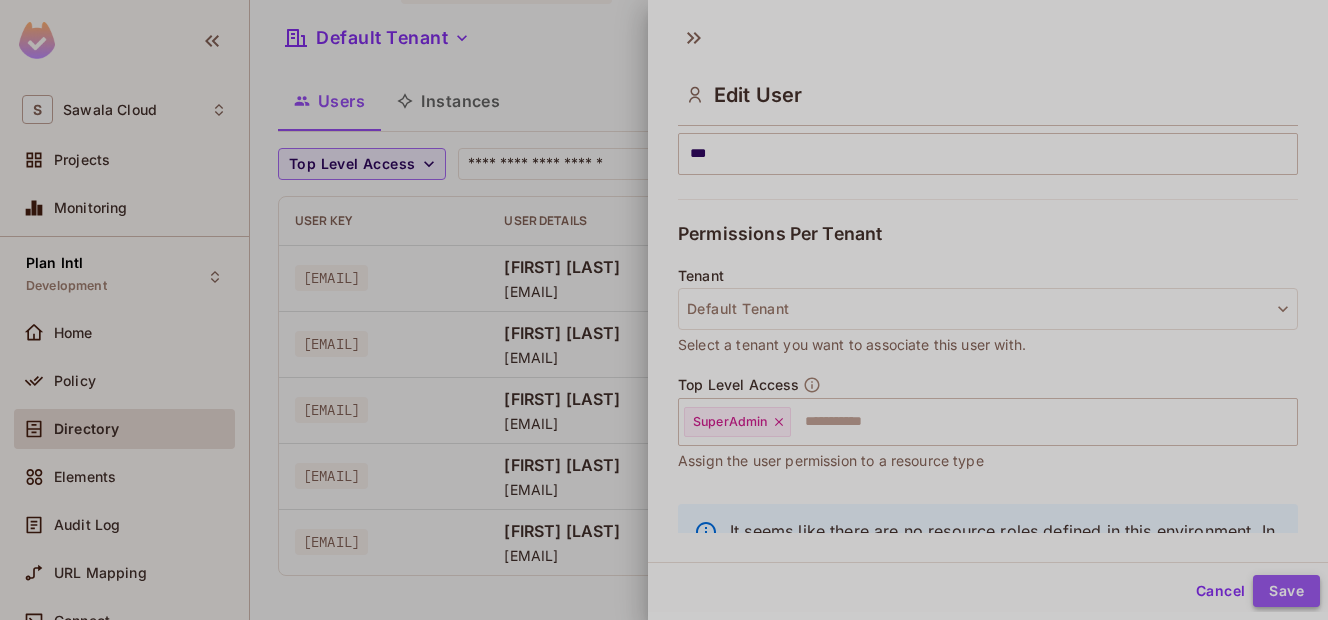 click on "Save" at bounding box center [1286, 591] 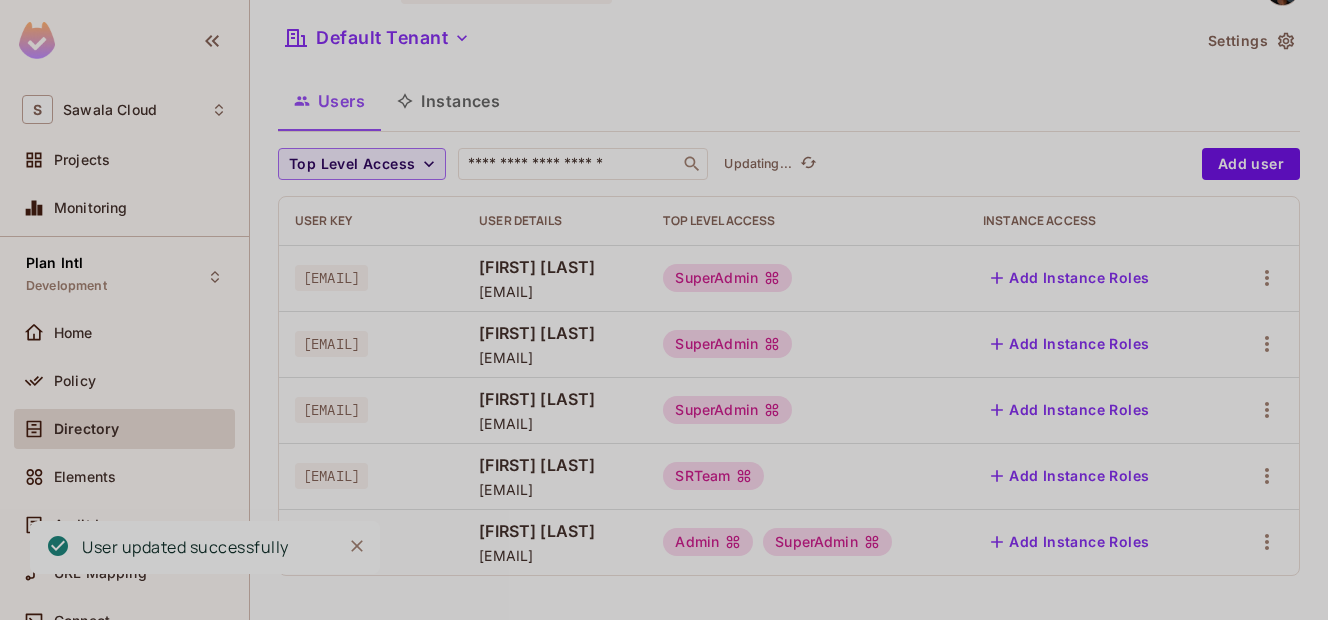 scroll, scrollTop: 0, scrollLeft: 0, axis: both 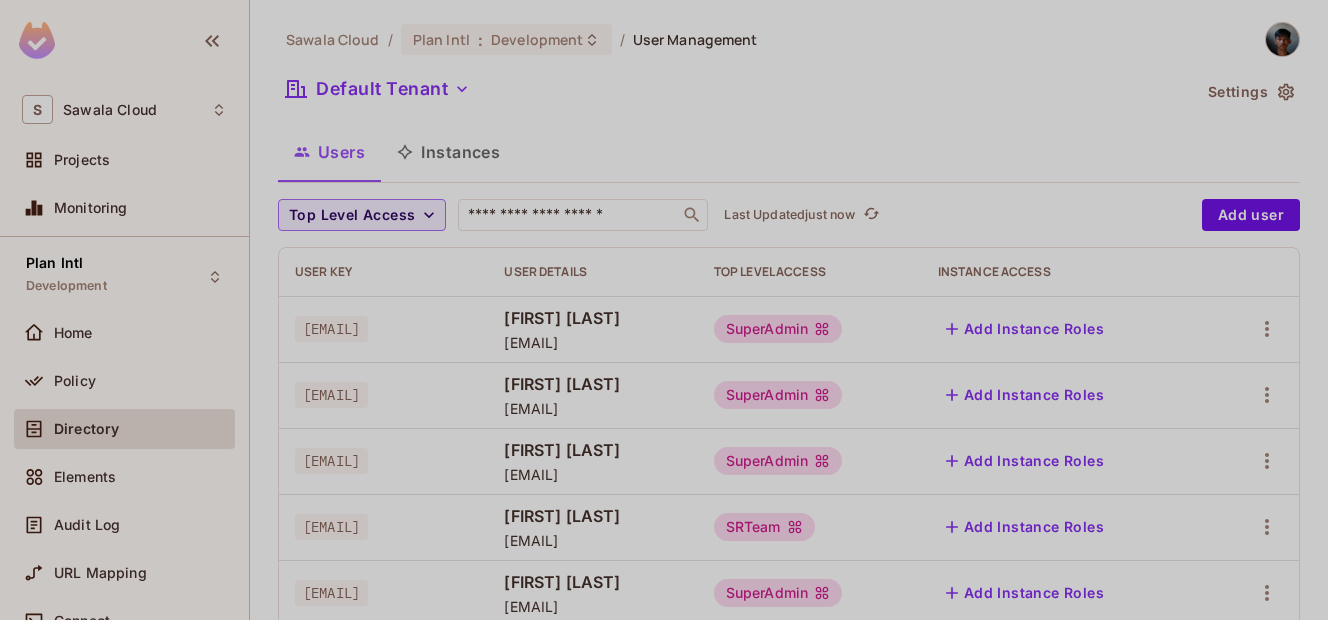 click 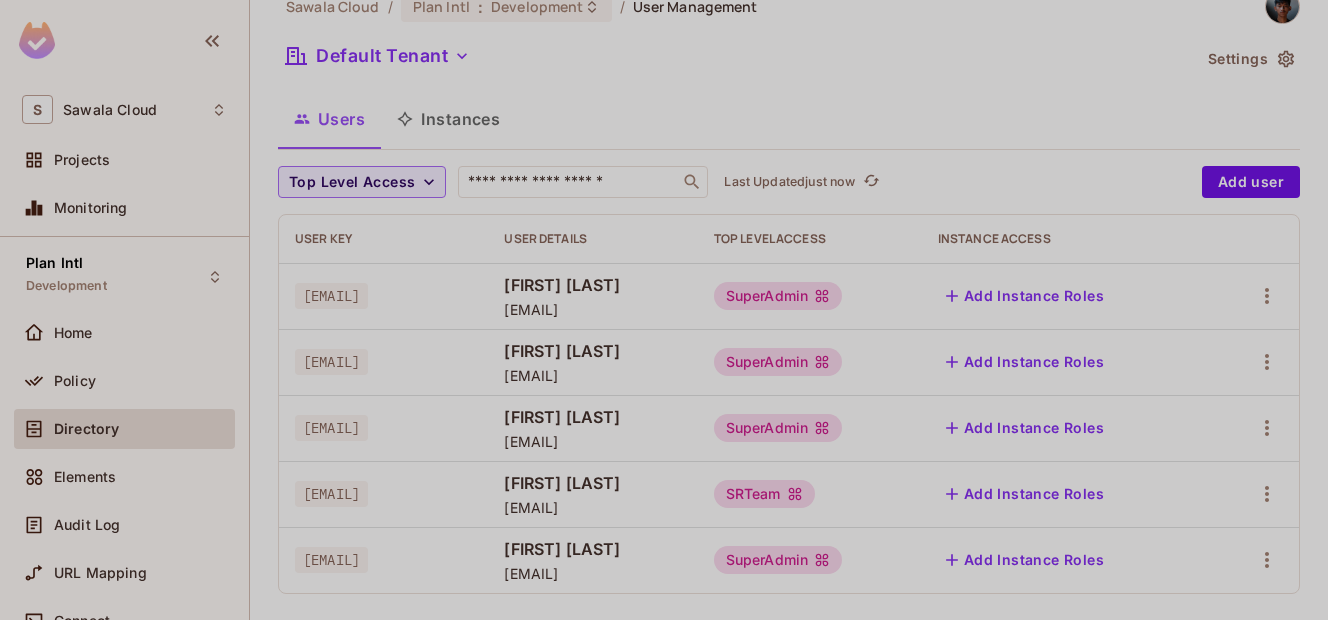 scroll, scrollTop: 51, scrollLeft: 0, axis: vertical 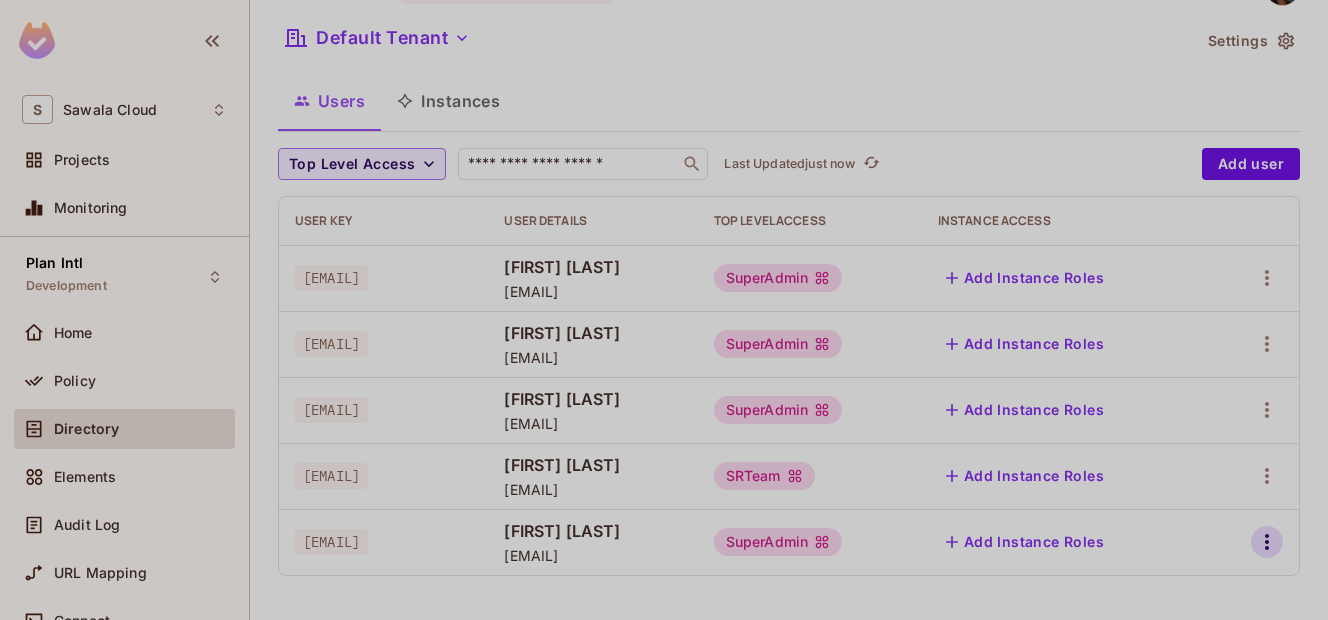 click 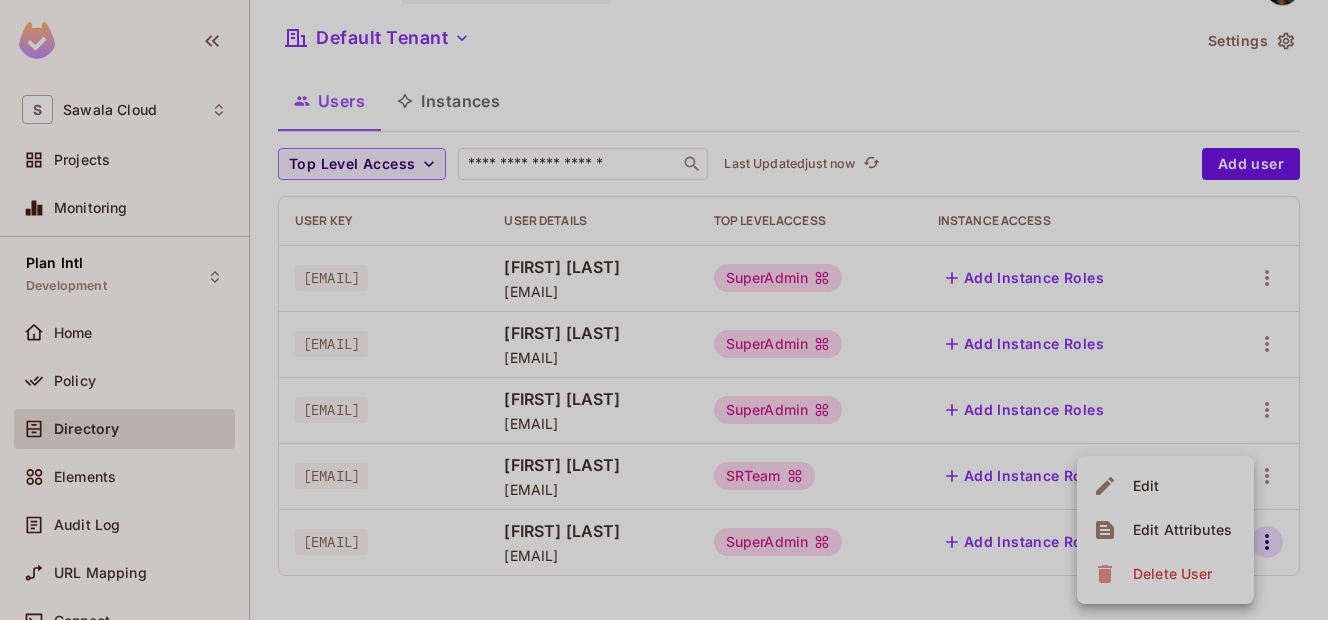 click on "Edit Attributes" at bounding box center (1182, 530) 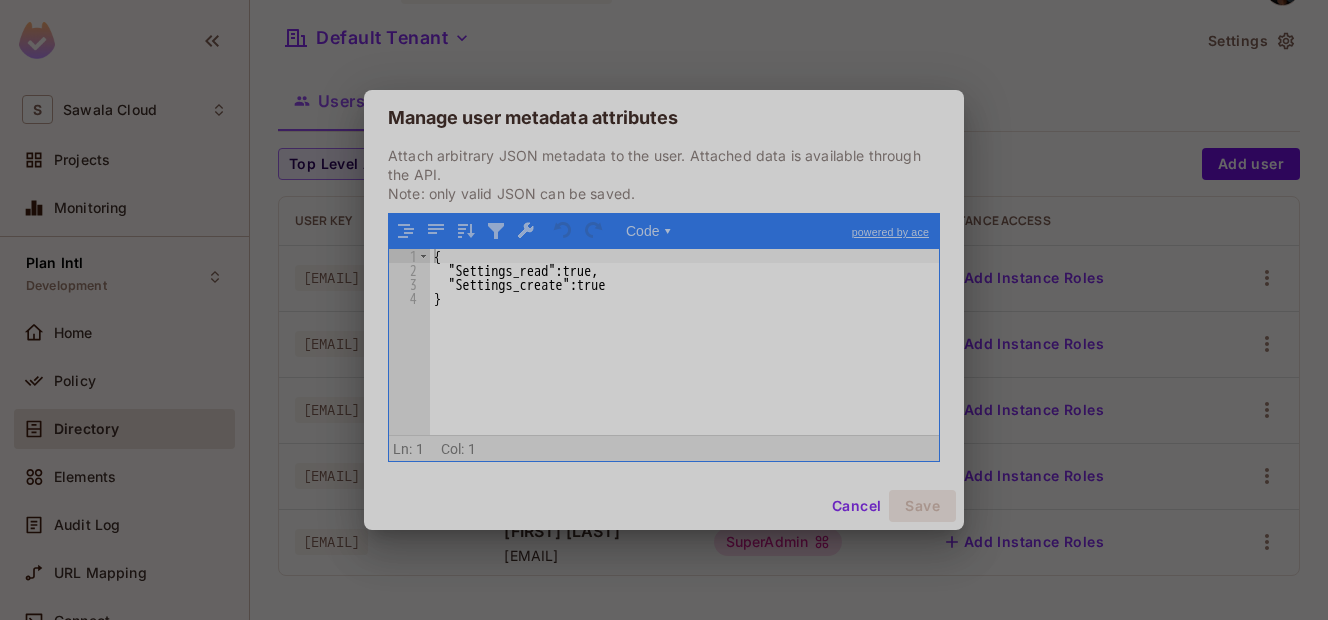 click on "{    "Settings_read" :  true ,    "Settings_create" :  true }" at bounding box center (684, 356) 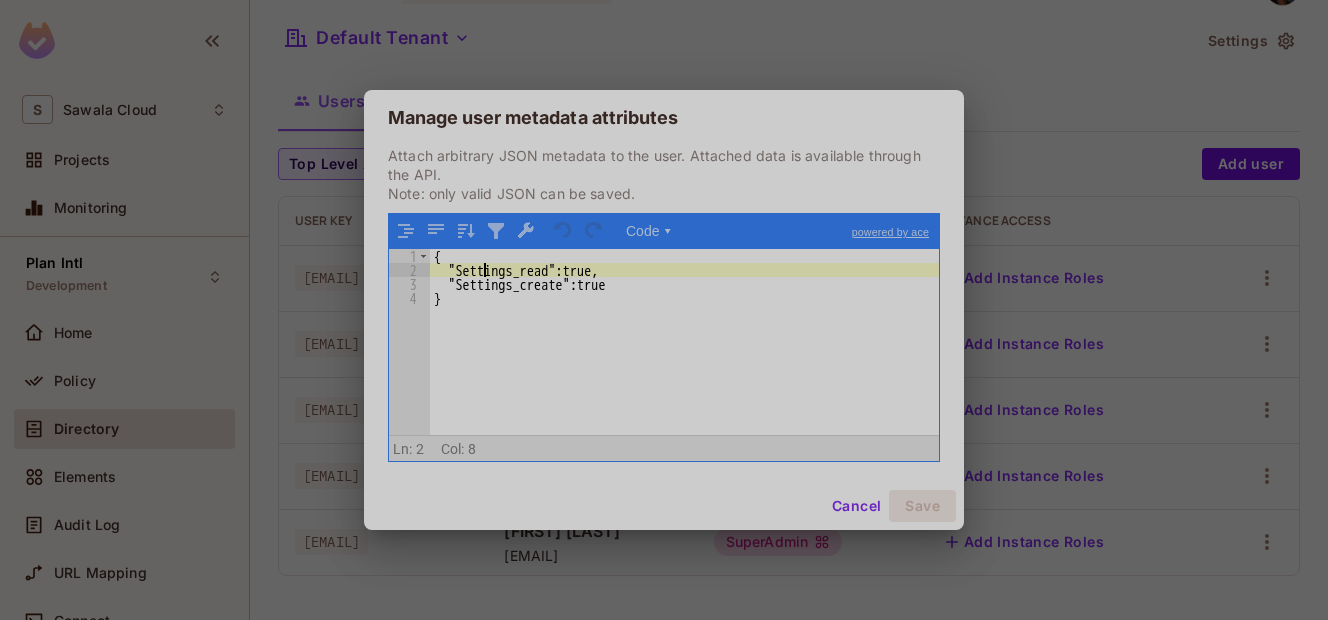 click on "{    "Settings_read" :  true ,    "Settings_create" :  true }" at bounding box center [684, 356] 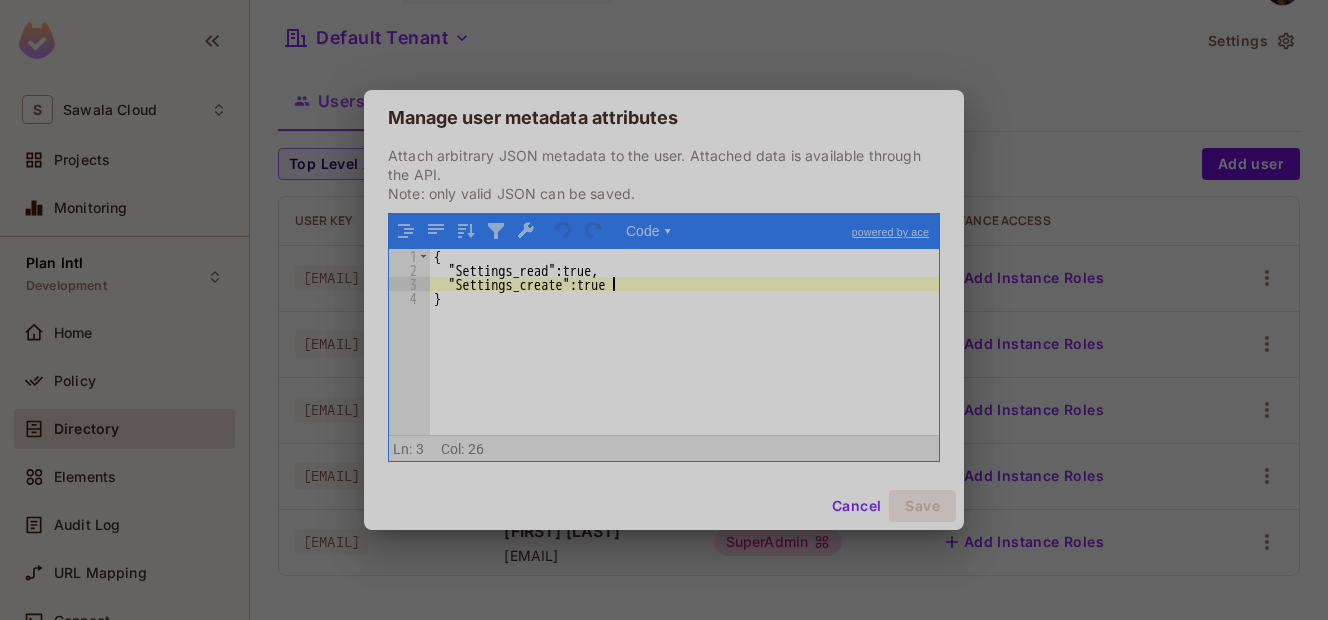 click on "{    "Settings_read" :  true ,    "Settings_create" :  true }" at bounding box center (684, 356) 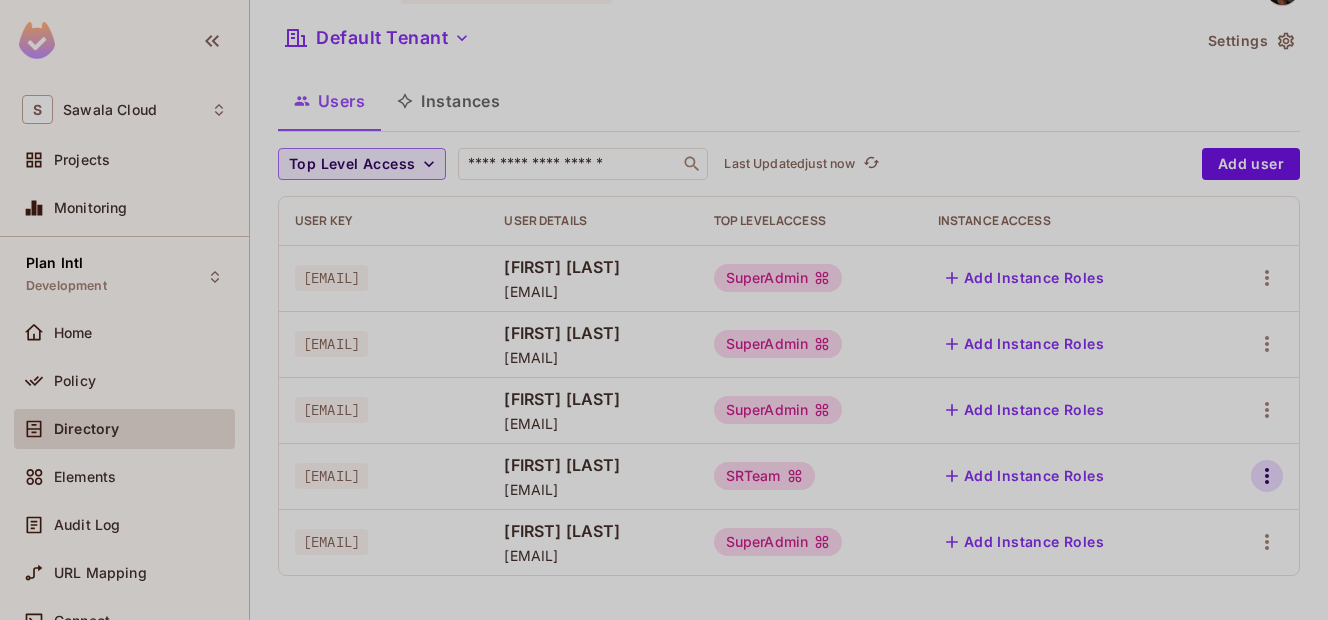 click 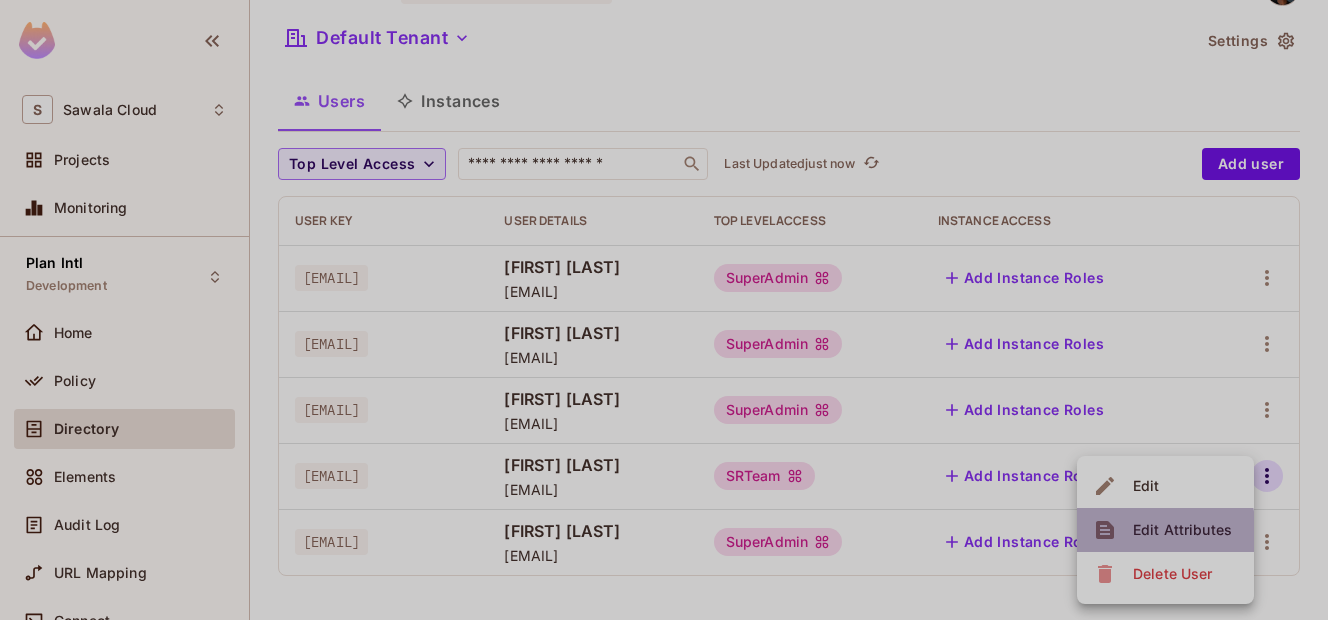 click on "Edit Attributes" at bounding box center [1182, 530] 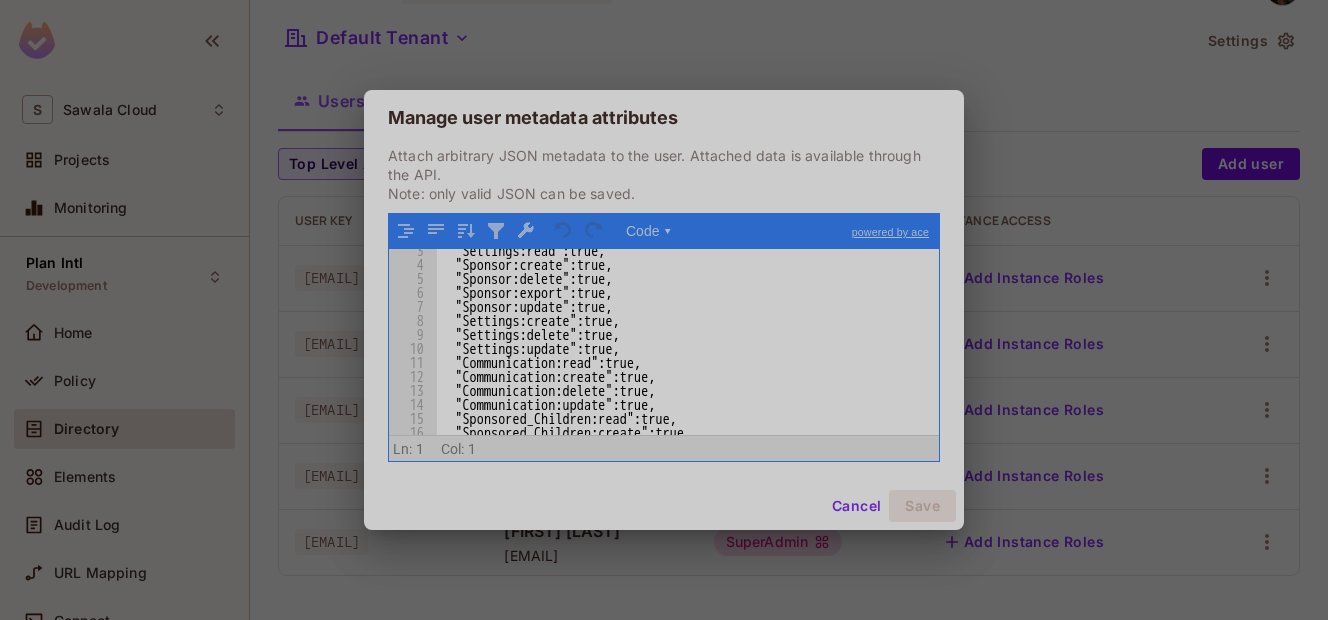 scroll, scrollTop: 0, scrollLeft: 0, axis: both 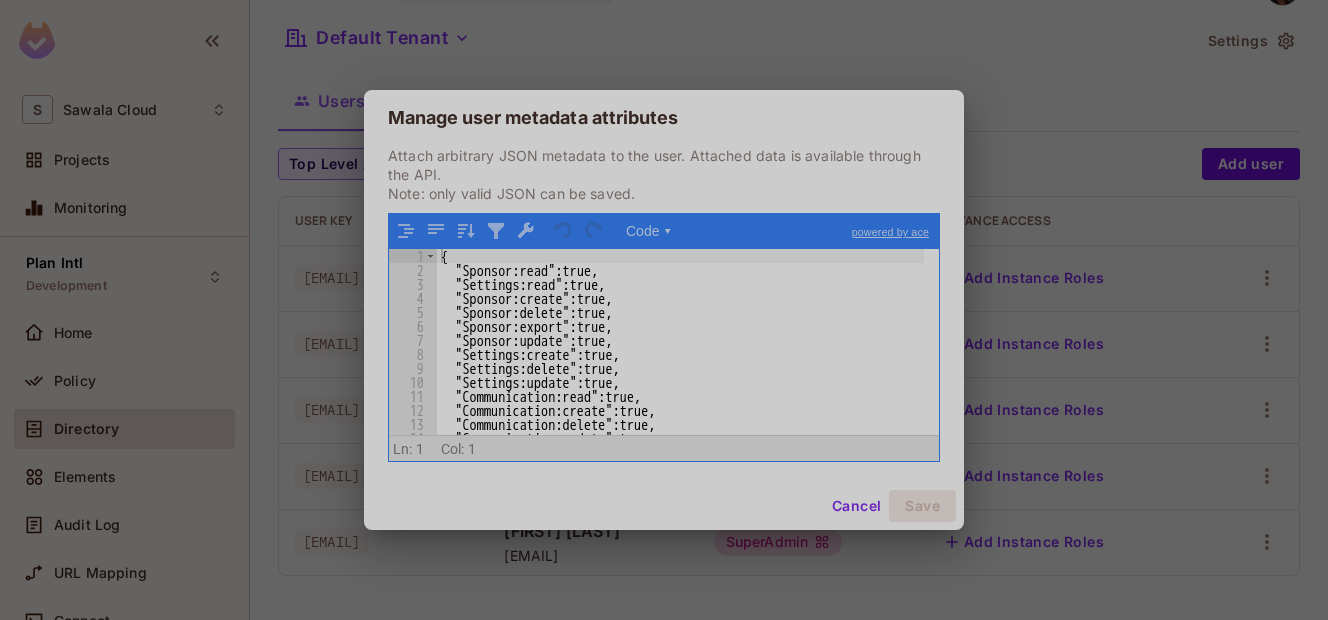 click on "Manage user metadata attributes Attach arbitrary JSON metadata to the user. Attached data is available through the API. Note: only valid JSON can be saved. Code ▾ powered by ace 1 2 3 4 5 6 7 8 9 10 11 12 13 14 15 {    "Sponsor:read" :  true ,    "Settings:read" :  true ,    "Sponsor:create" :  true ,    "Sponsor:delete" :  true ,    "Sponsor:export" :  true ,    "Sponsor:update" :  true ,    "Settings:create" :  true ,    "Settings:delete" :  true ,    "Settings:update" :  true ,    "Communication:read" :  true ,    "Communication:create" :  true ,    "Communication:delete" :  true ,    "Communication:update" :  true ,    "Sponsored_Children:read" :  true , XXXXXXXXXXXXXXXXXXXXXXXXXXXXXXXXXXXXXXXXXXXXXXXXXX Scroll for more ▿ Ln: 1 Col: 1 0 characters selected Cancel Save" at bounding box center [664, 310] 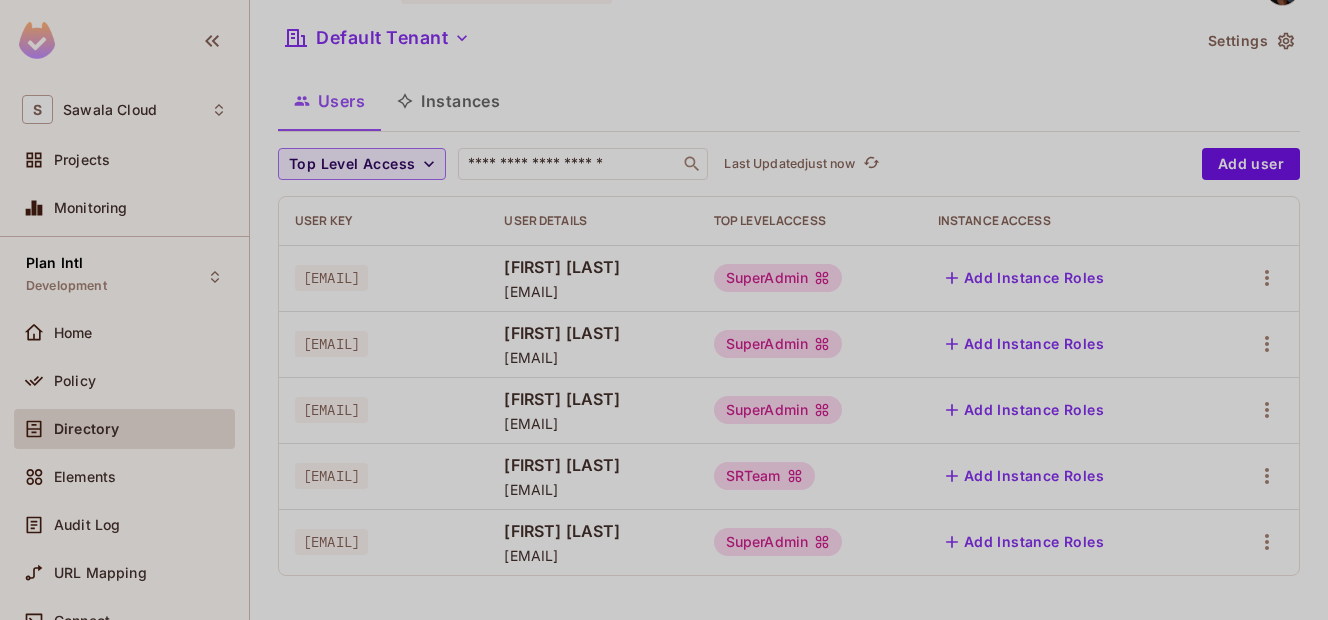 drag, startPoint x: 607, startPoint y: 491, endPoint x: 721, endPoint y: 492, distance: 114.00439 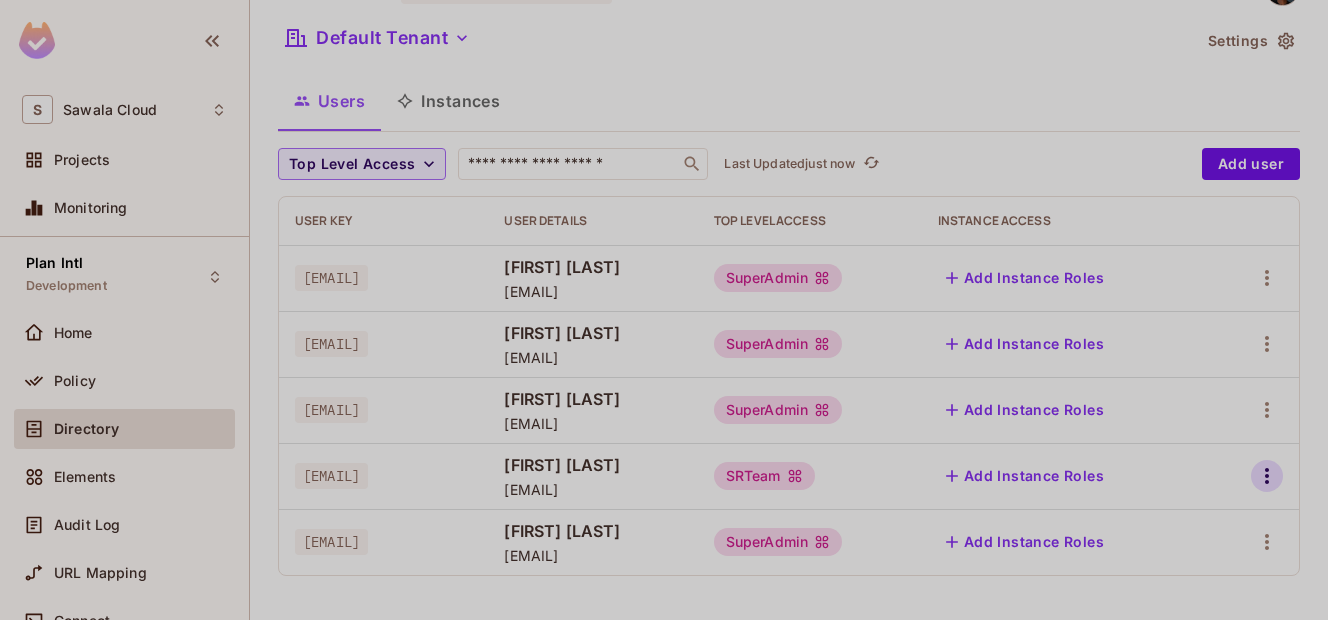 click 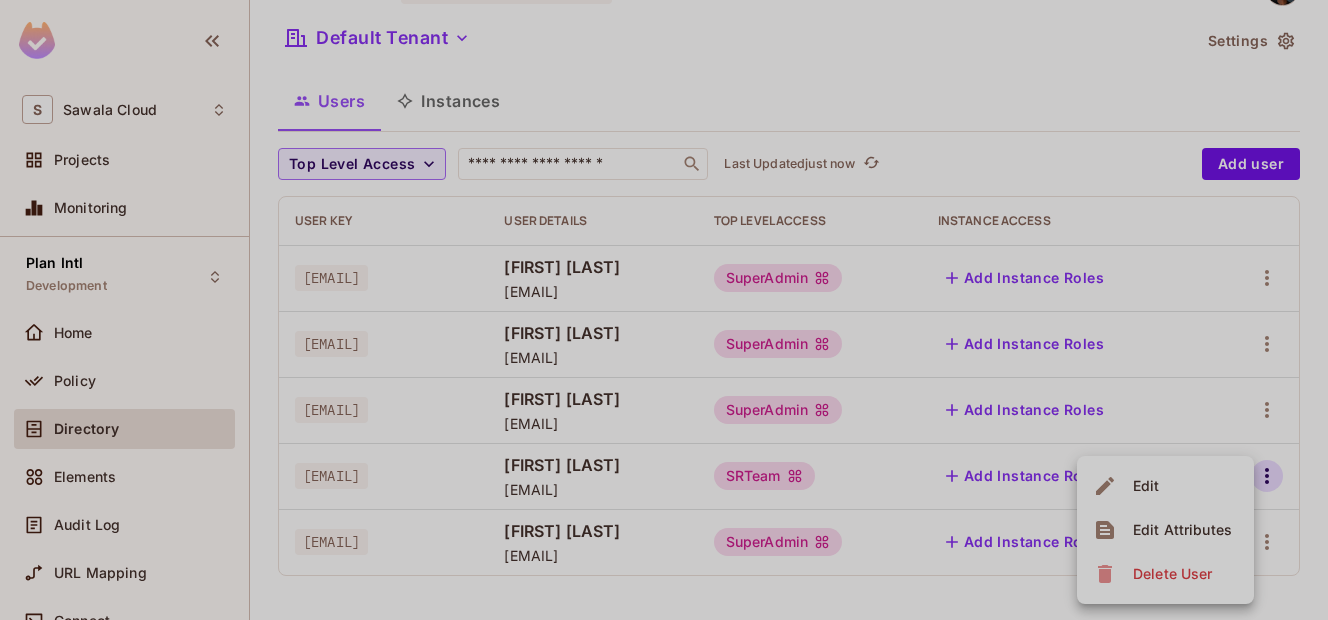 click on "Edit Attributes" at bounding box center [1182, 530] 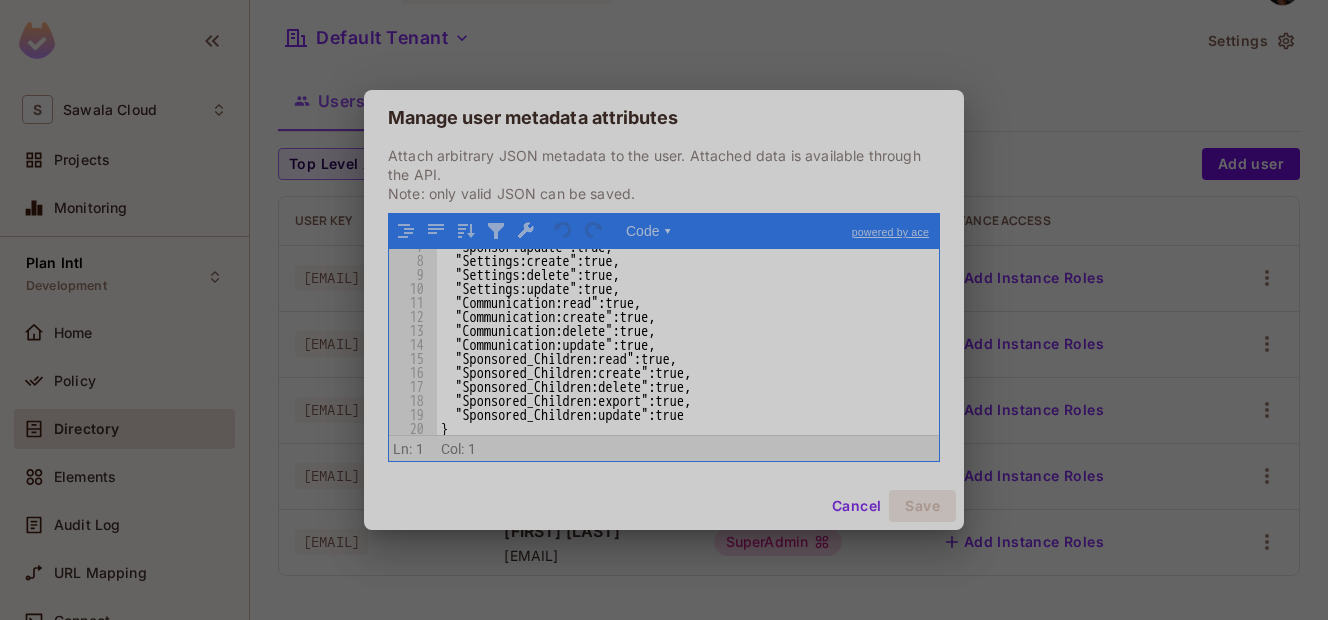 scroll, scrollTop: 0, scrollLeft: 0, axis: both 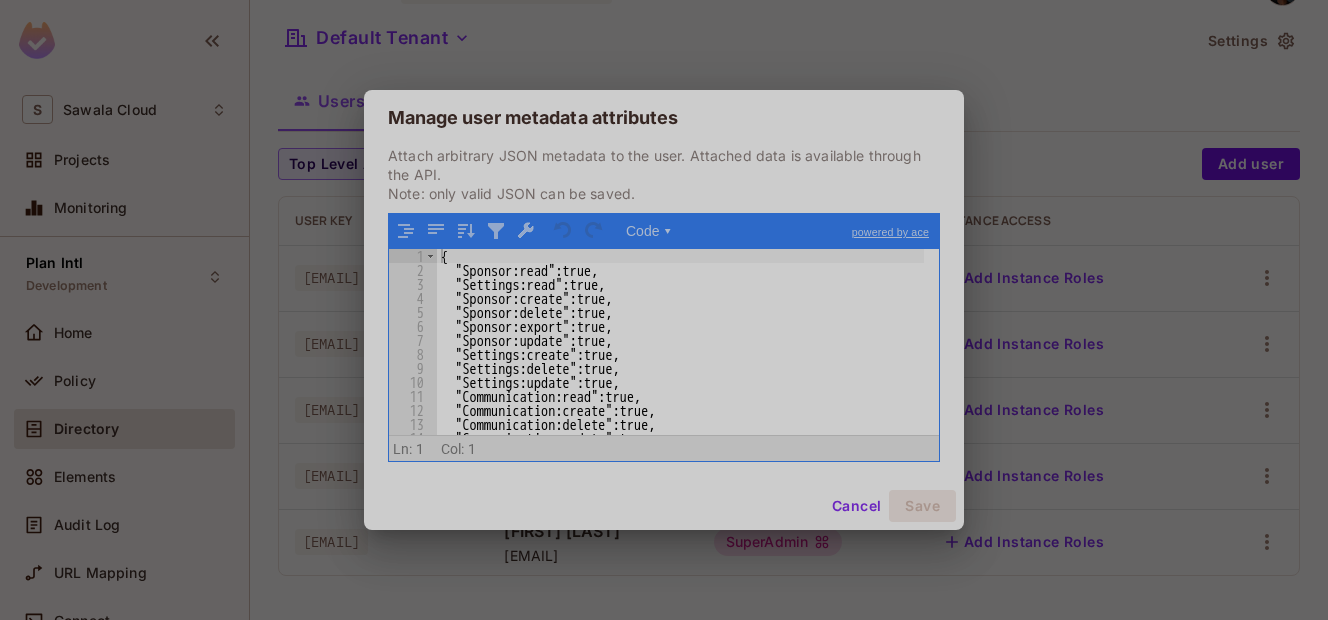 click on "{    "Sponsor:read" :  true ,    "Settings:read" :  true ,    "Sponsor:create" :  true ,    "Sponsor:delete" :  true ,    "Sponsor:export" :  true ,    "Sponsor:update" :  true ,    "Settings:create" :  true ,    "Settings:delete" :  true ,    "Settings:update" :  true ,    "Communication:read" :  true ,    "Communication:create" :  true ,    "Communication:delete" :  true ,    "Communication:update" :  true ,    "Sponsored_Children:read" :  true ," at bounding box center [680, 356] 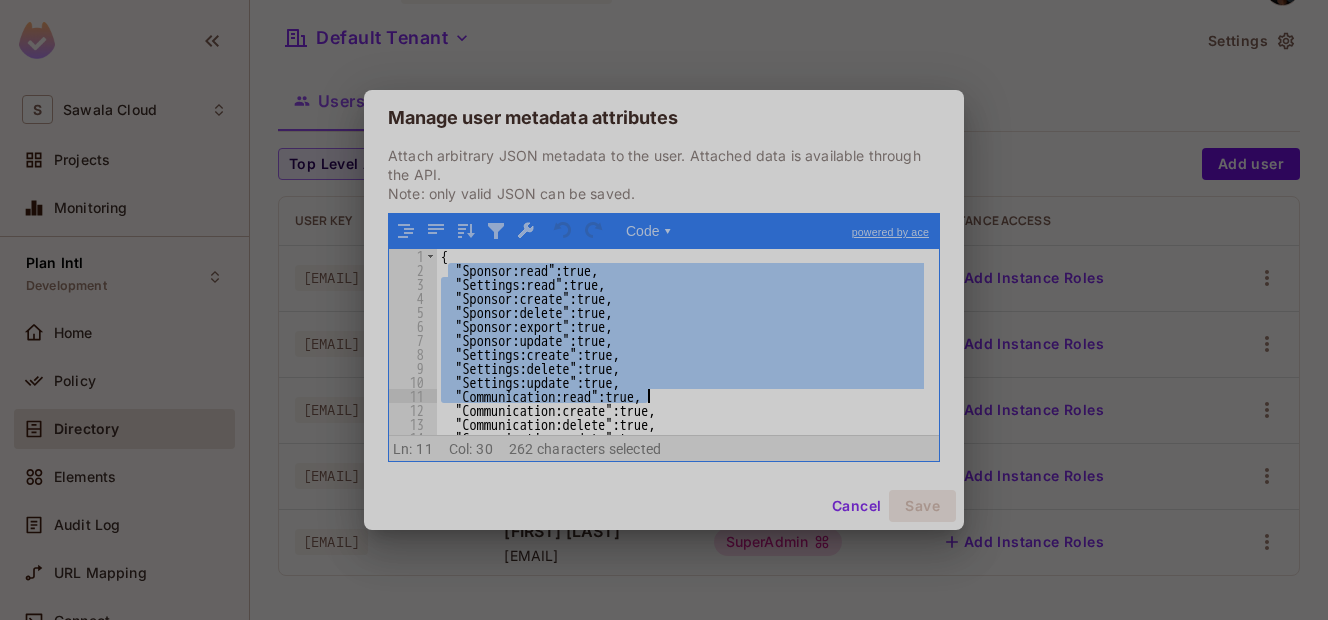 drag, startPoint x: 447, startPoint y: 266, endPoint x: 656, endPoint y: 391, distance: 243.52823 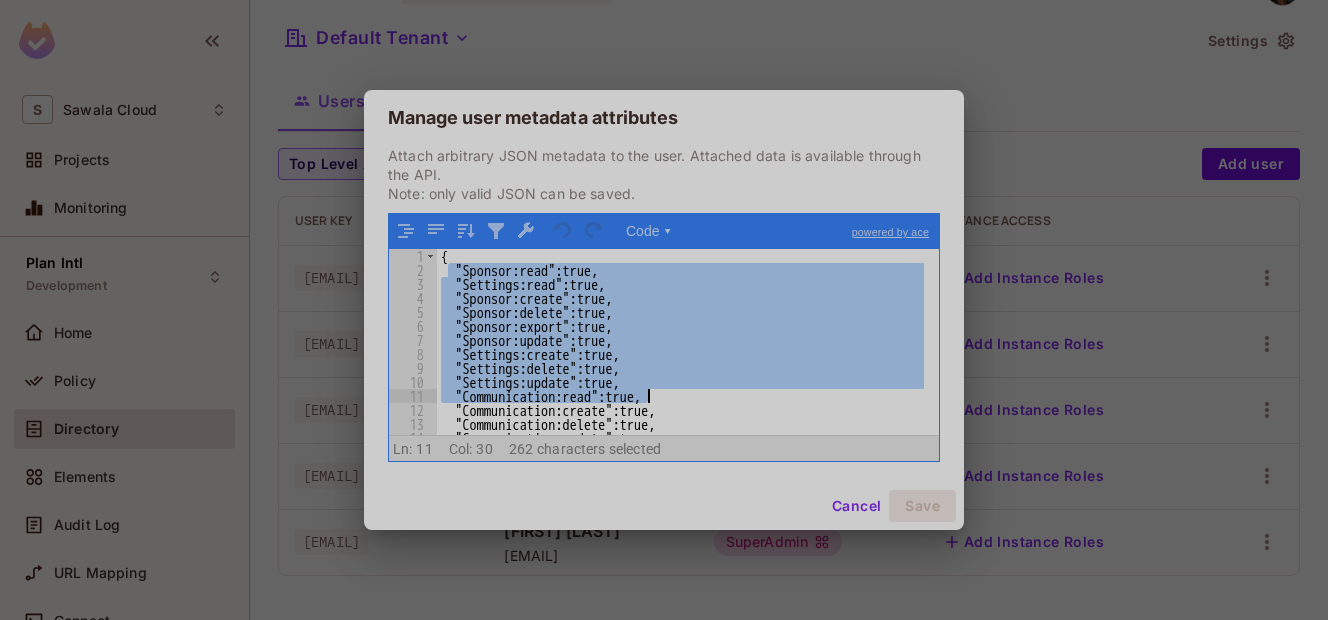 click on "{    "Sponsor:read" :  true ,    "Settings:read" :  true ,    "Sponsor:create" :  true ,    "Sponsor:delete" :  true ,    "Sponsor:export" :  true ,    "Sponsor:update" :  true ,    "Settings:create" :  true ,    "Settings:delete" :  true ,    "Settings:update" :  true ,    "Communication:read" :  true ,    "Communication:create" :  true ,    "Communication:delete" :  true ,    "Communication:update" :  true ,    "Sponsored_Children:read" :  true ," at bounding box center [680, 356] 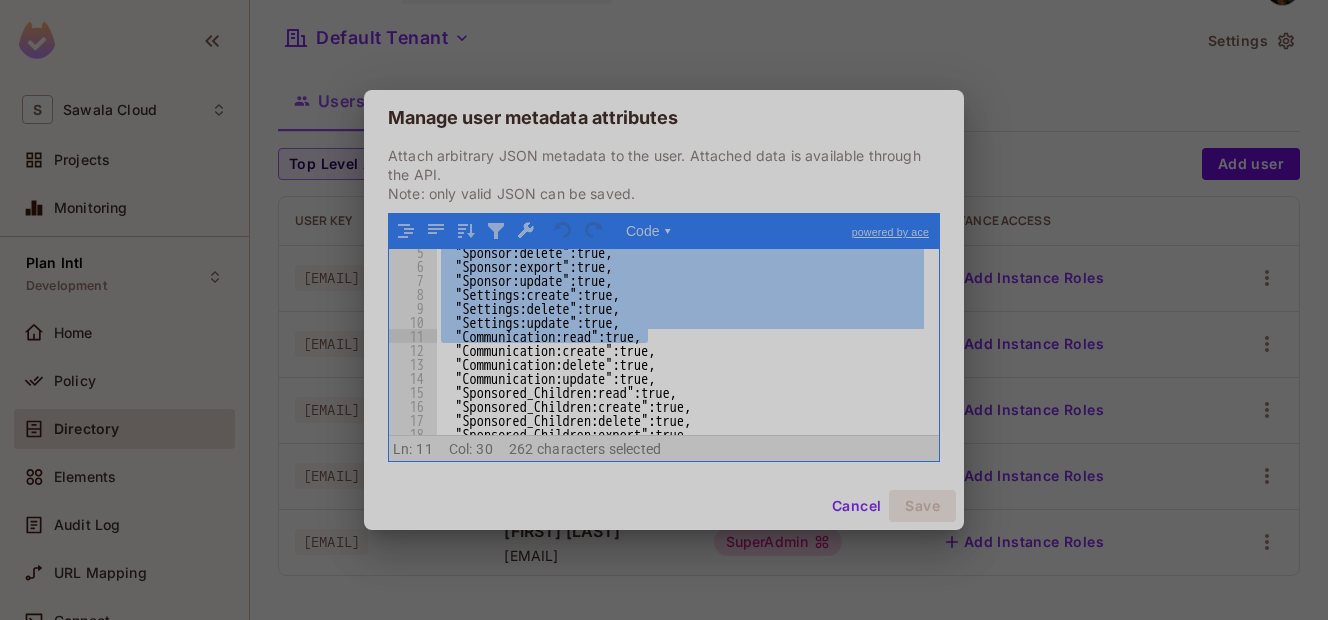 scroll, scrollTop: 94, scrollLeft: 0, axis: vertical 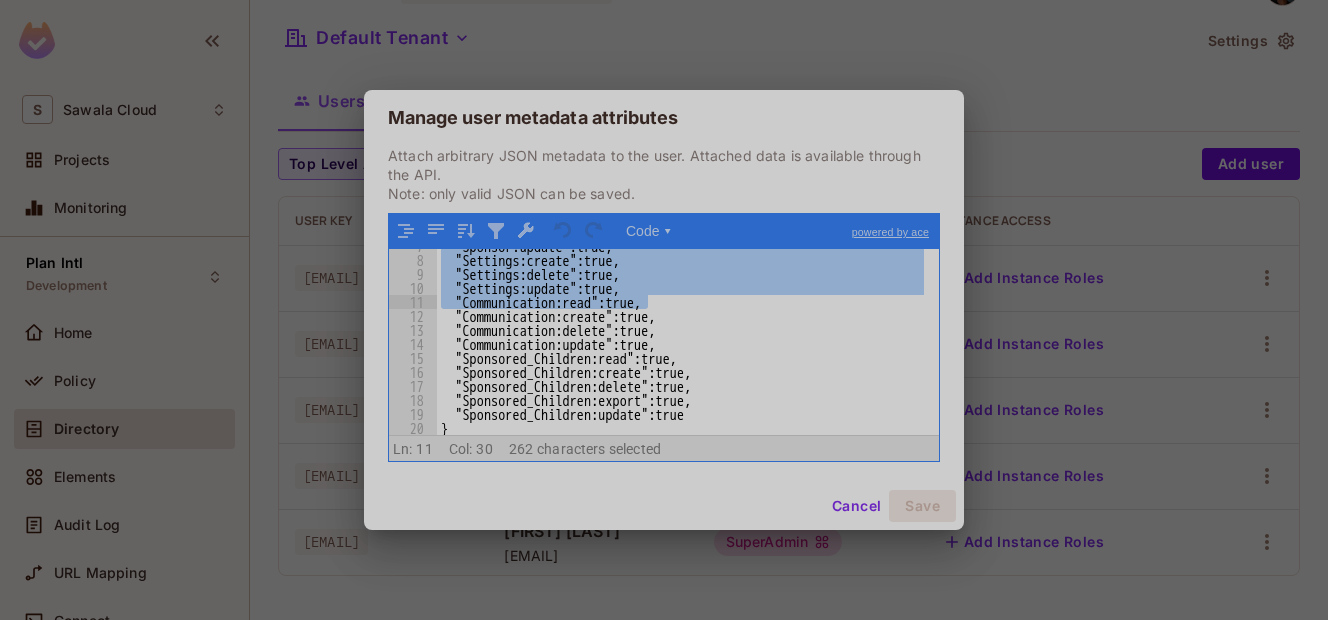 click on ""Sponsor:update" :  true ,    "Settings:create" :  true ,    "Settings:delete" :  true ,    "Settings:update" :  true ,    "Communication:read" :  true ,    "Communication:create" :  true ,    "Communication:delete" :  true ,    "Communication:update" :  true ,    "Sponsored_Children:read" :  true ,    "Sponsored_Children:create" :  true ,    "Sponsored_Children:delete" :  true ,    "Sponsored_Children:export" :  true ,    "Sponsored_Children:update" :  true }" at bounding box center [680, 346] 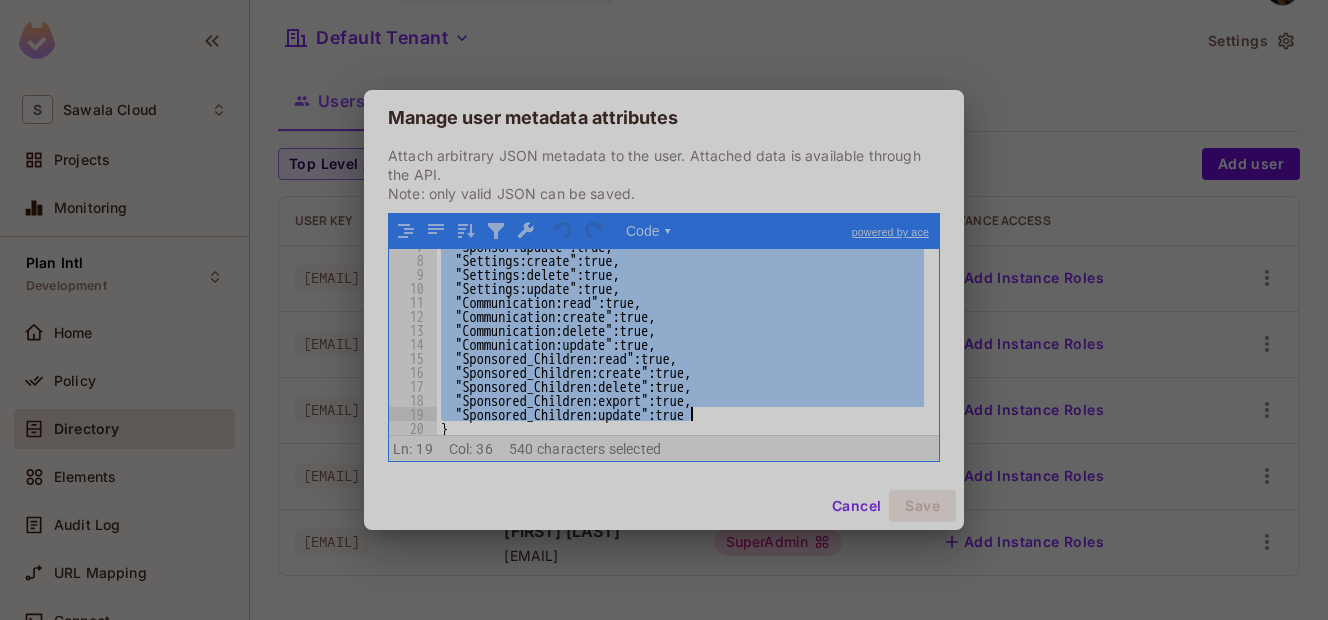 click on "Cancel" at bounding box center (856, 506) 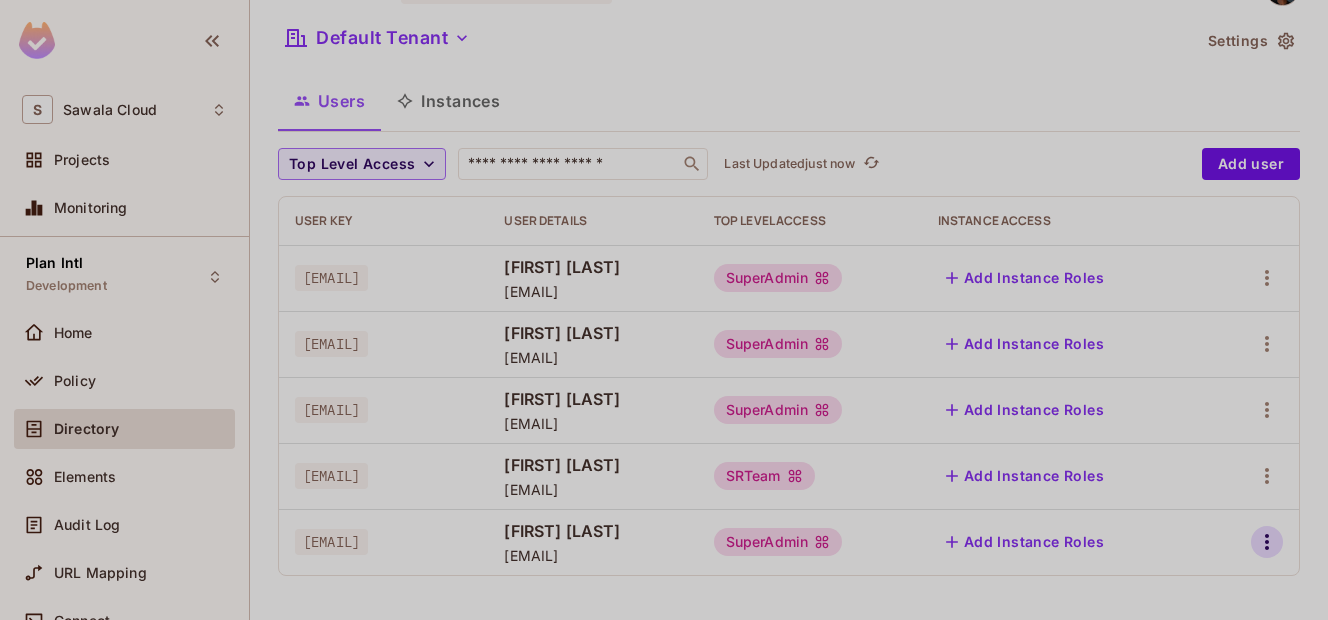 click 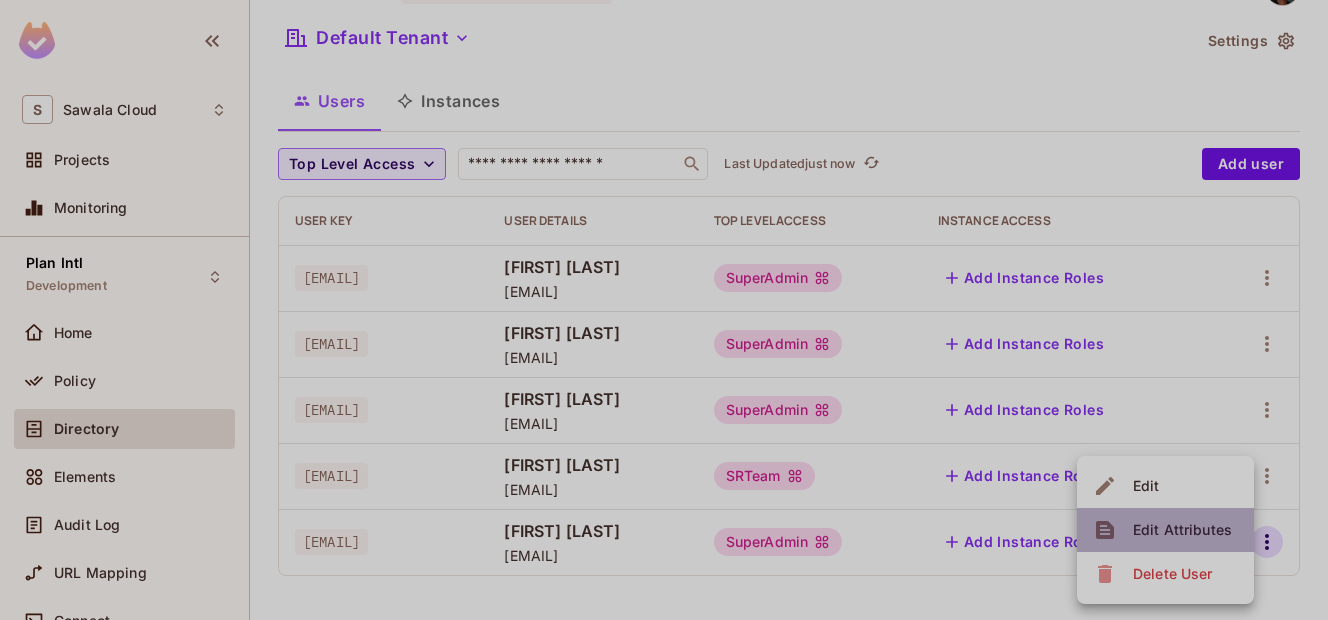 click on "Edit Attributes" at bounding box center [1182, 530] 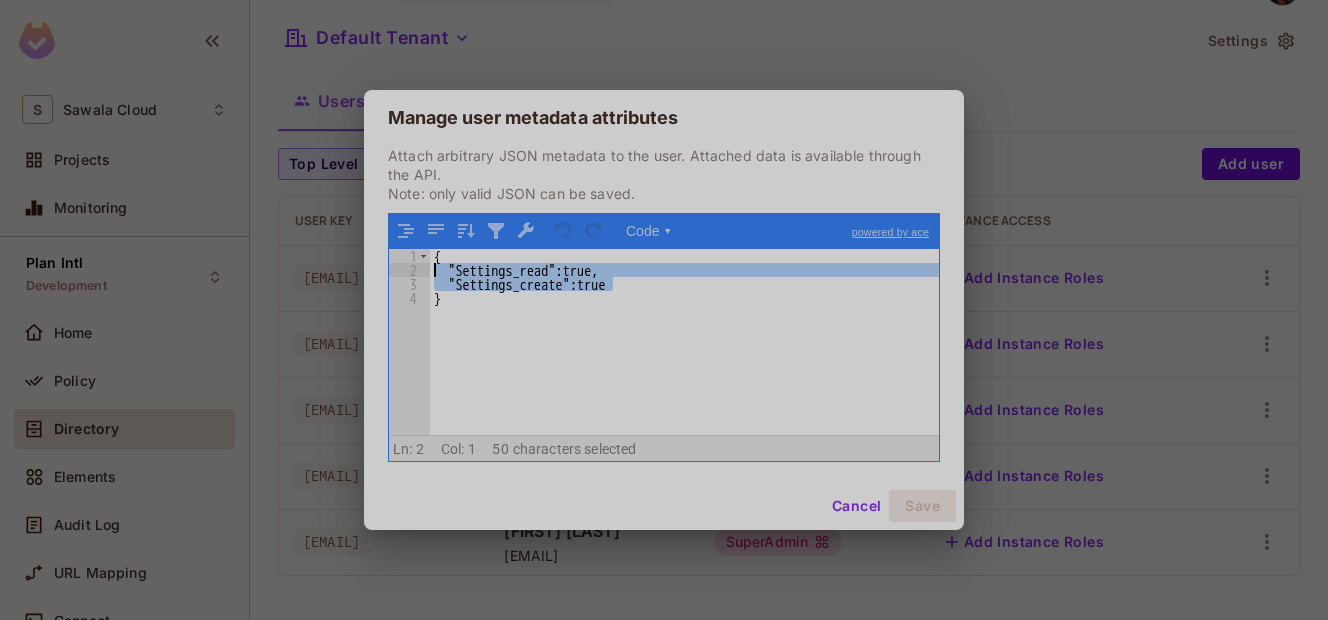 drag, startPoint x: 631, startPoint y: 278, endPoint x: 430, endPoint y: 269, distance: 201.20139 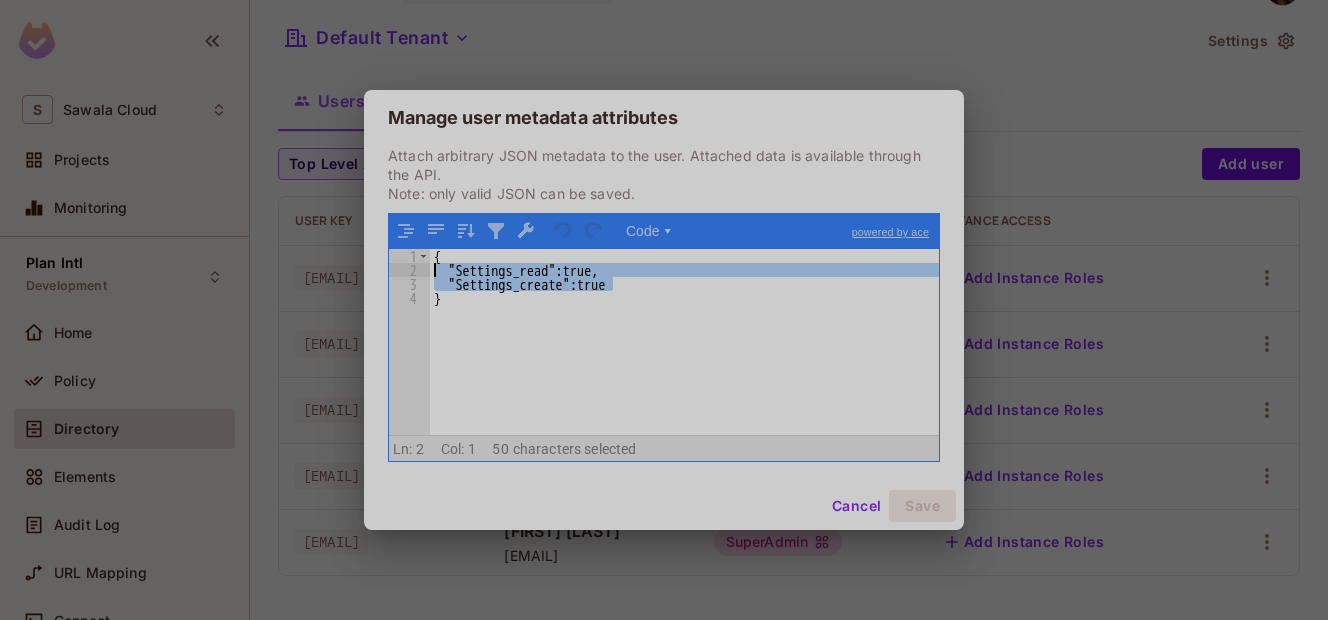 click on "{    "Settings_read" :  true ,    "Settings_create" :  true }" at bounding box center (684, 356) 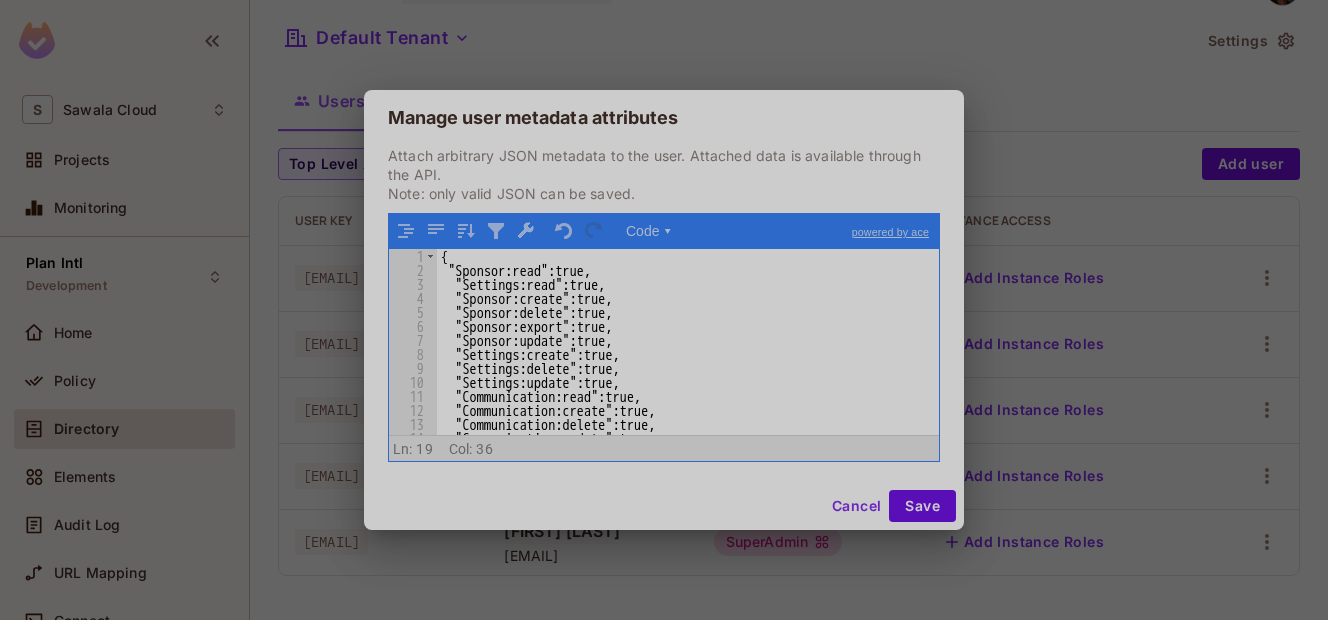 scroll, scrollTop: 0, scrollLeft: 0, axis: both 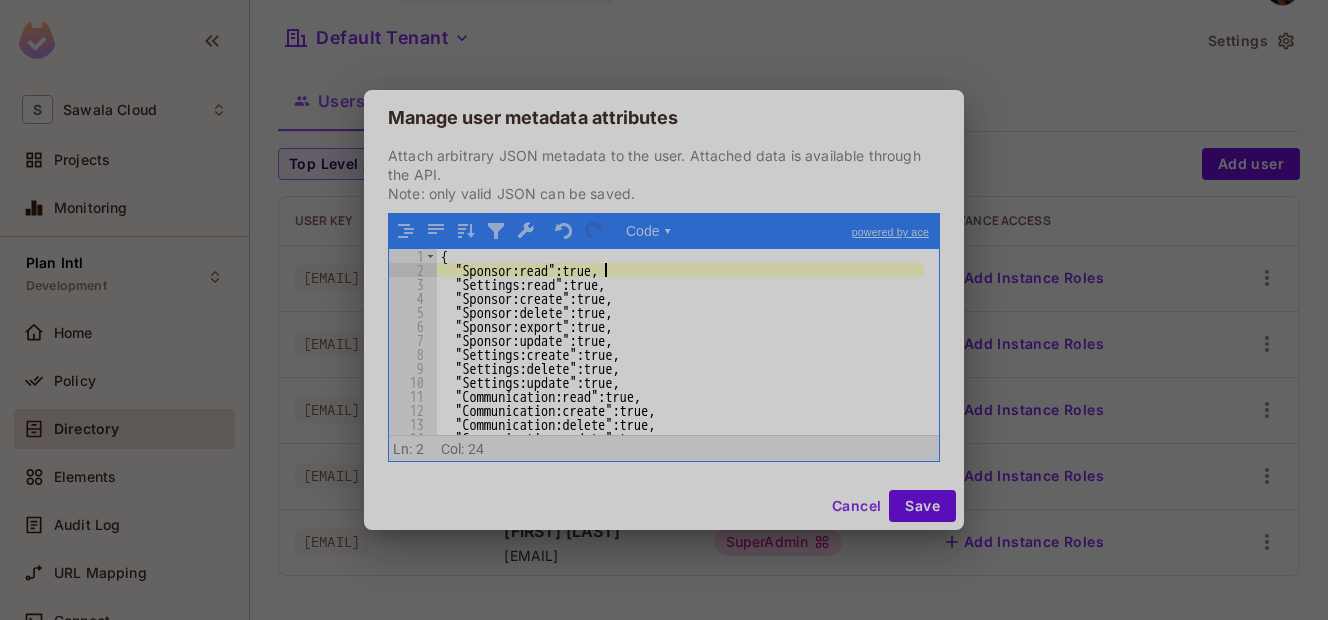 click on "{    "Sponsor:read" :  true ,    "Settings:read" :  true ,    "Sponsor:create" :  true ,    "Sponsor:delete" :  true ,    "Sponsor:export" :  true ,    "Sponsor:update" :  true ,    "Settings:create" :  true ,    "Settings:delete" :  true ,    "Settings:update" :  true ,    "Communication:read" :  true ,    "Communication:create" :  true ,    "Communication:delete" :  true ,    "Communication:update" :  true ,    "Sponsored_Children:read" :  true ," at bounding box center (680, 356) 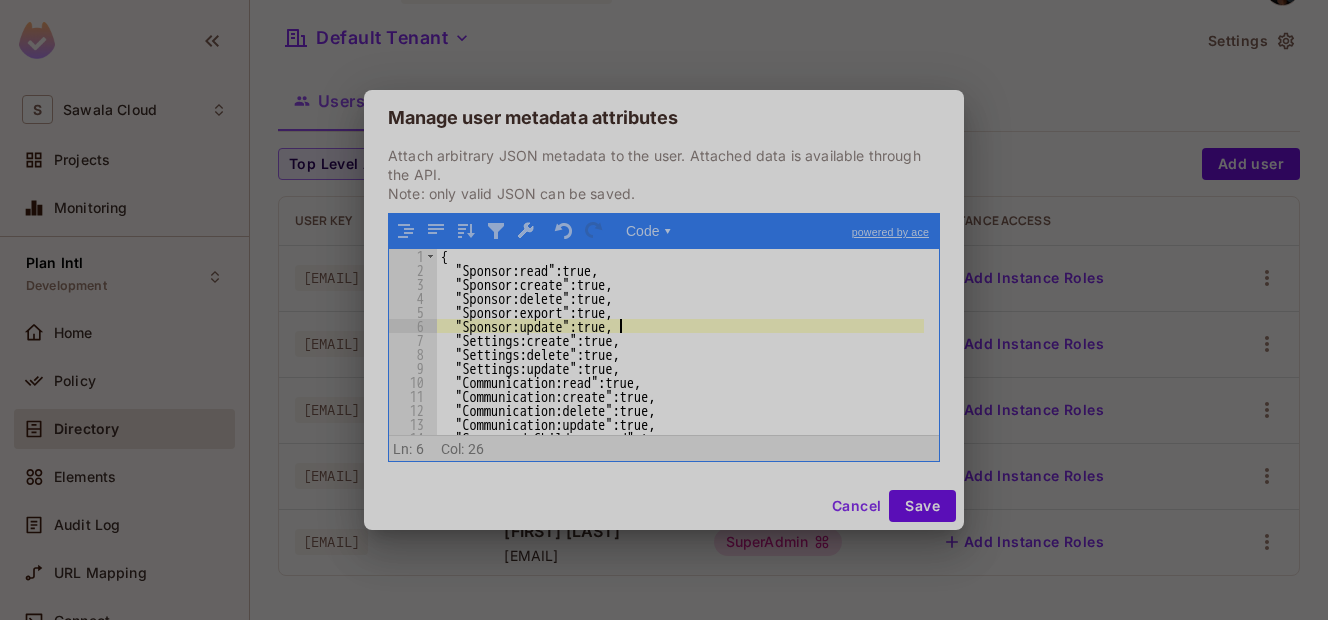 type 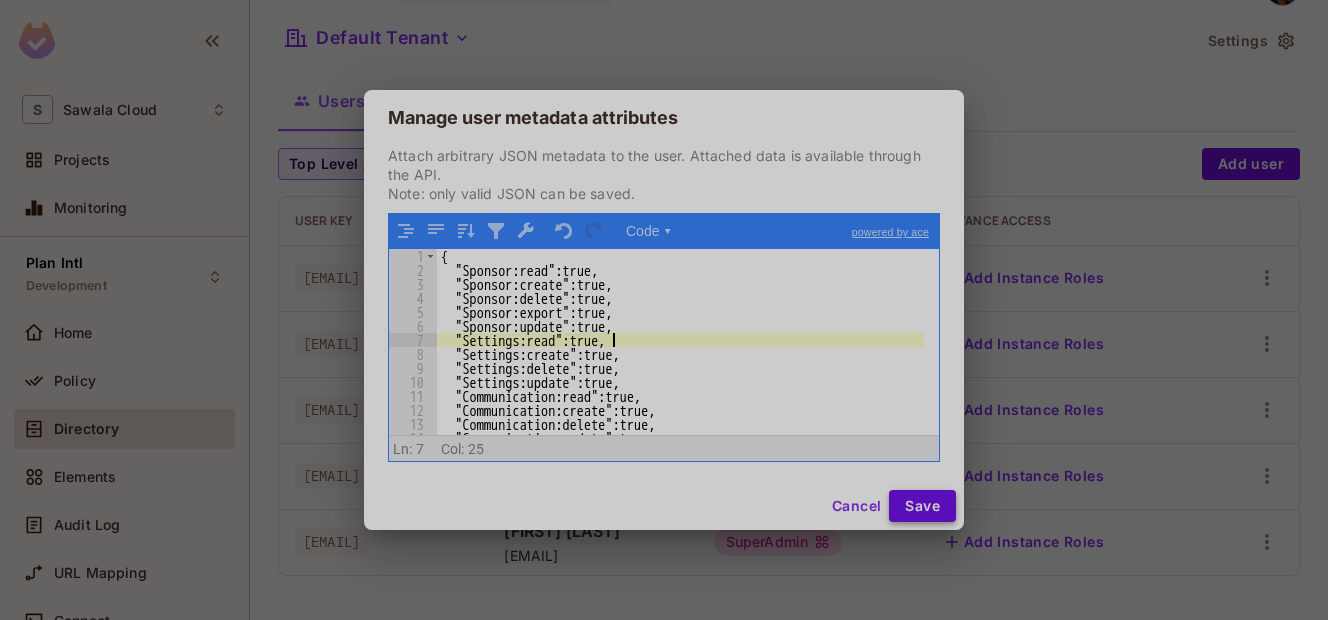 click on "Save" at bounding box center (922, 506) 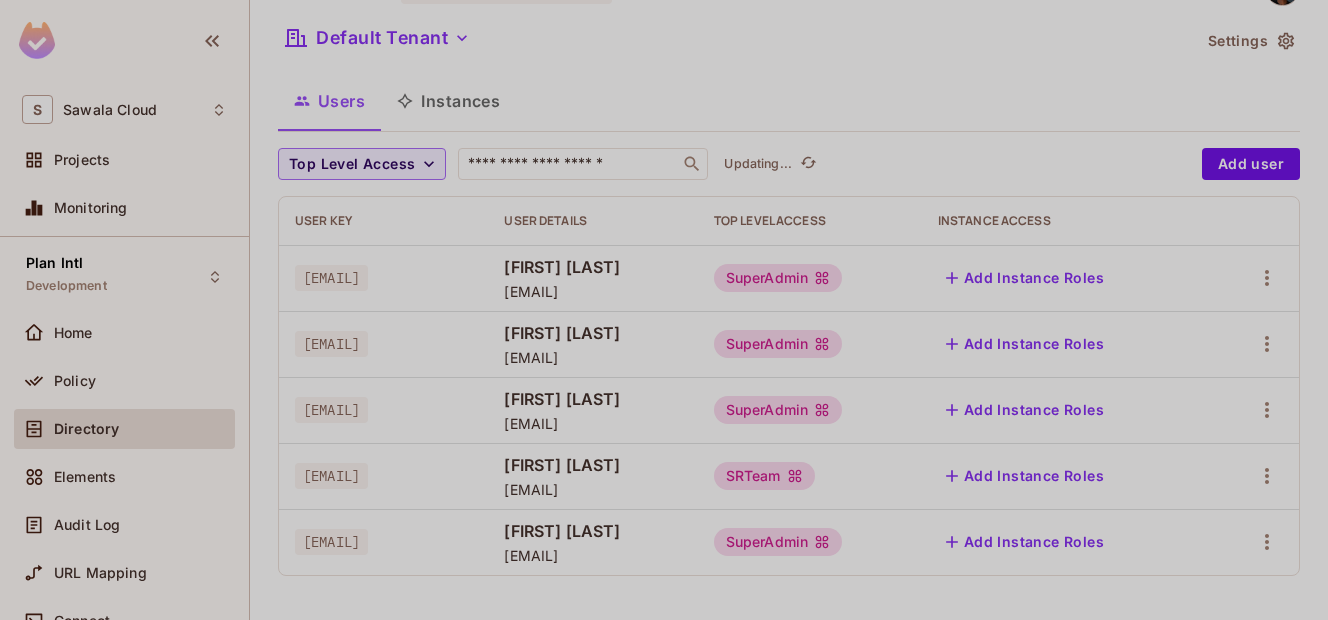 click at bounding box center (-1651, 547) 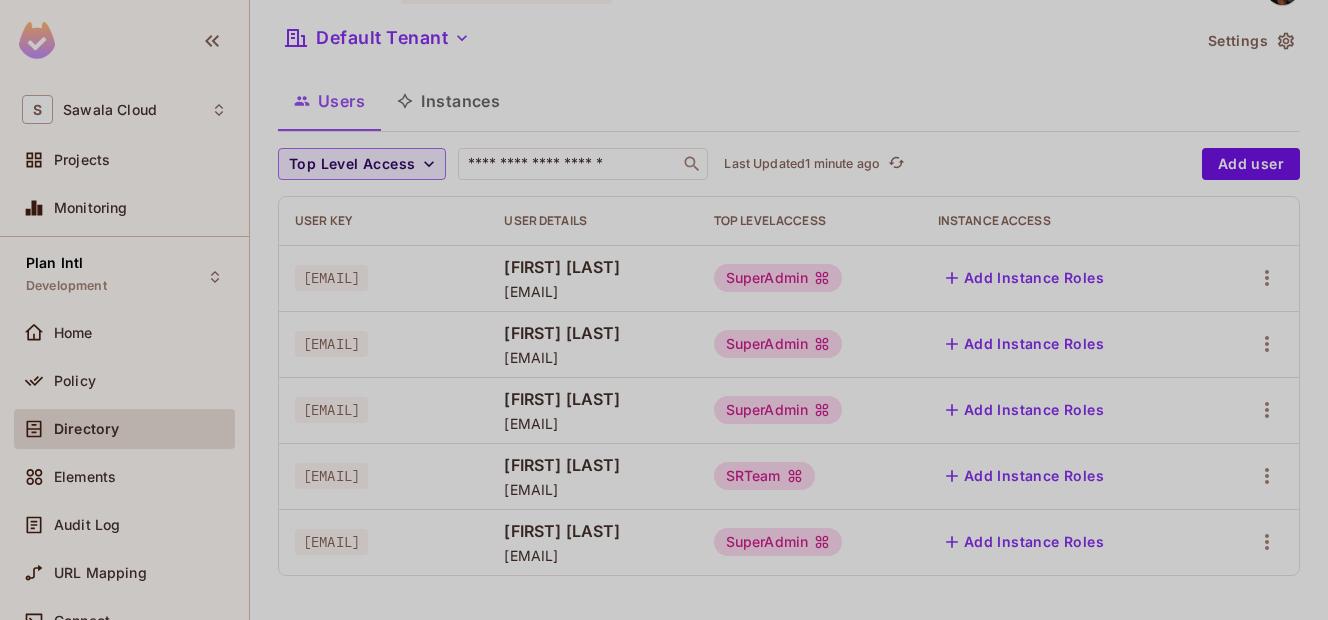 drag, startPoint x: 303, startPoint y: 542, endPoint x: 524, endPoint y: 544, distance: 221.00905 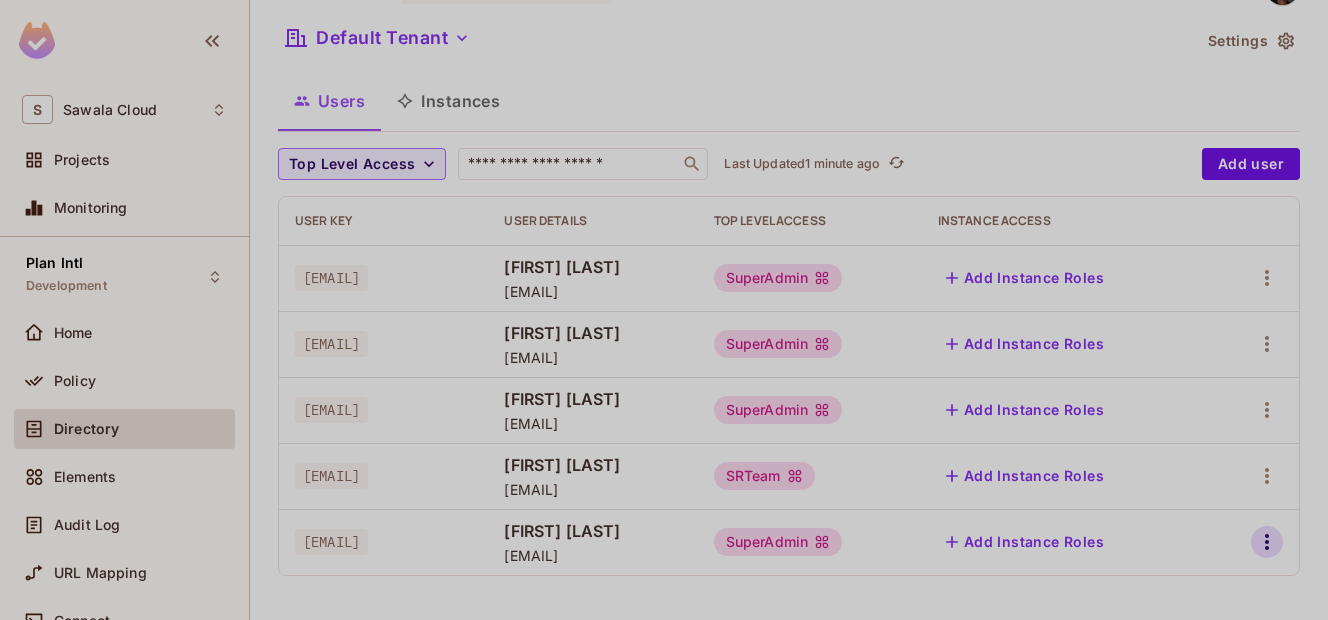click 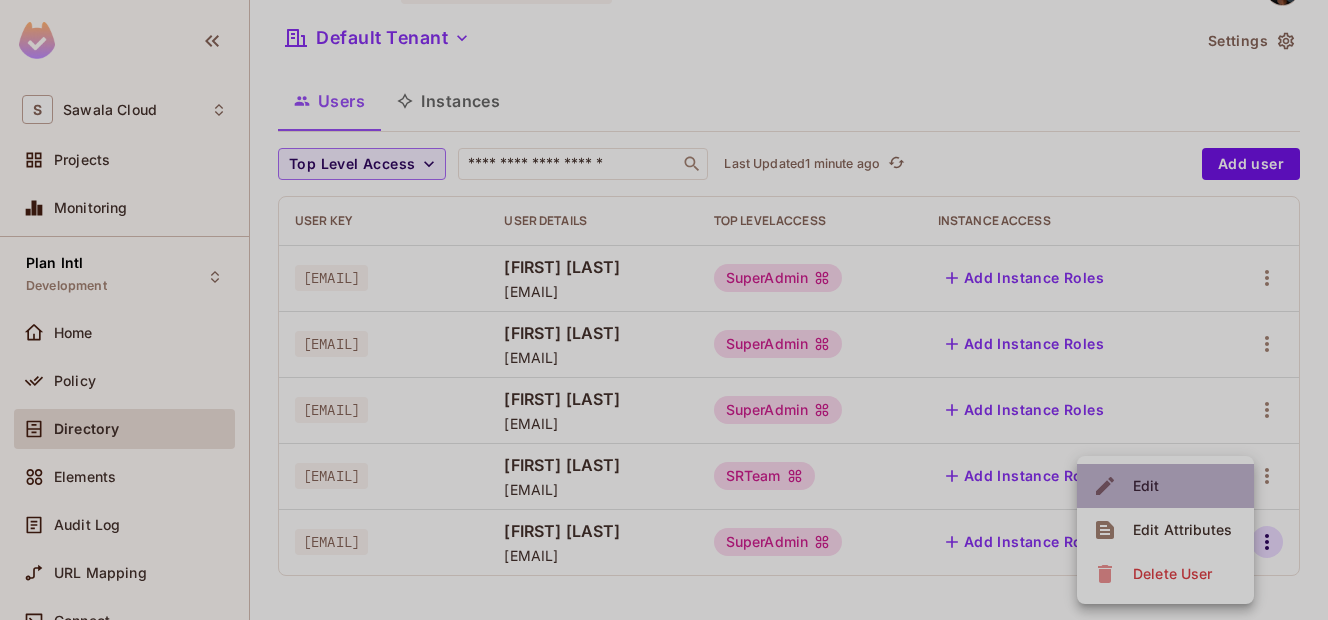 click on "Edit" at bounding box center (1146, 486) 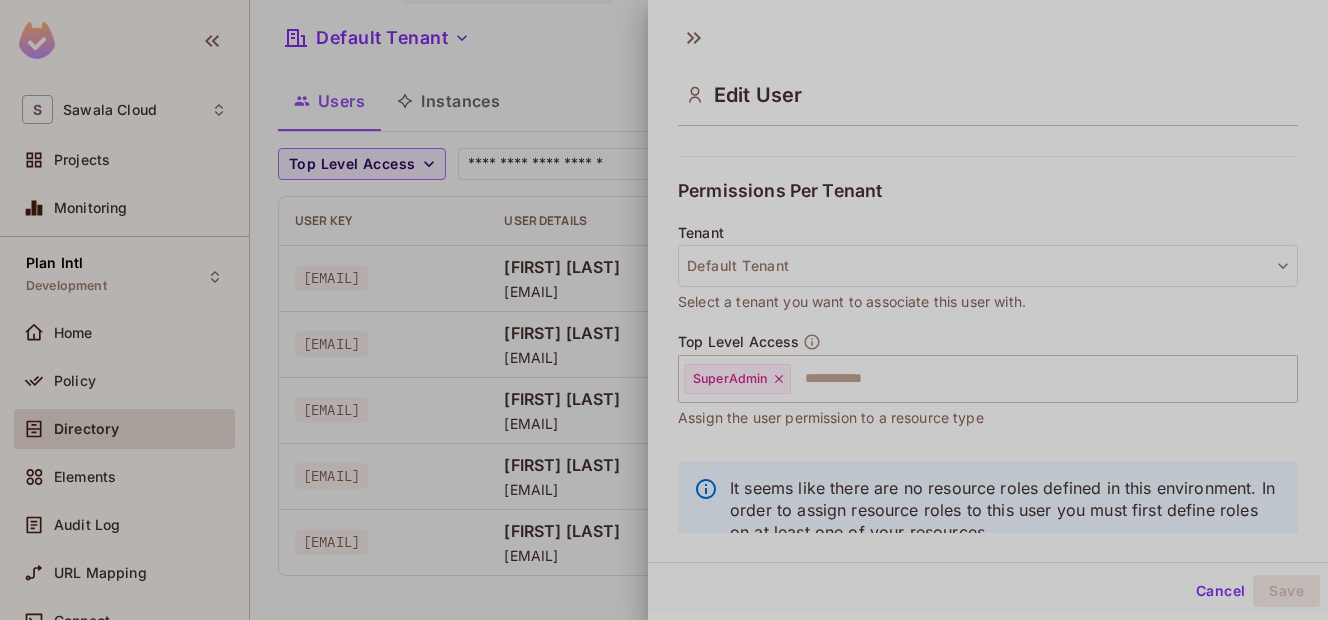 scroll, scrollTop: 461, scrollLeft: 0, axis: vertical 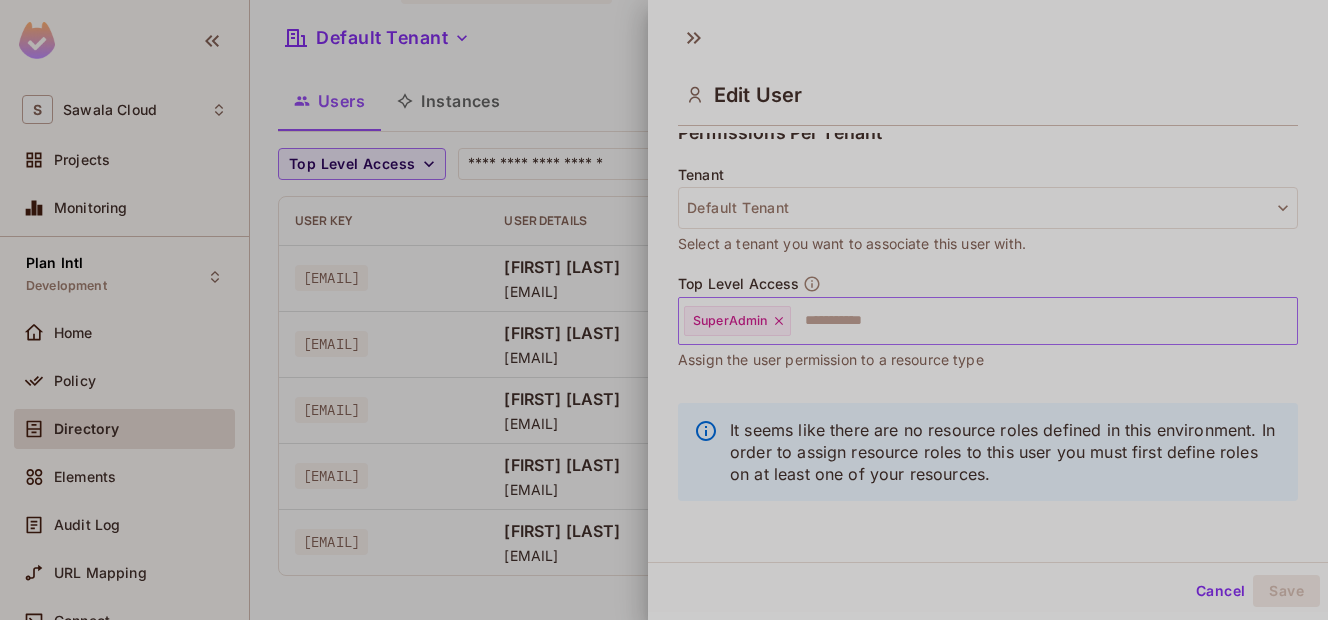 click 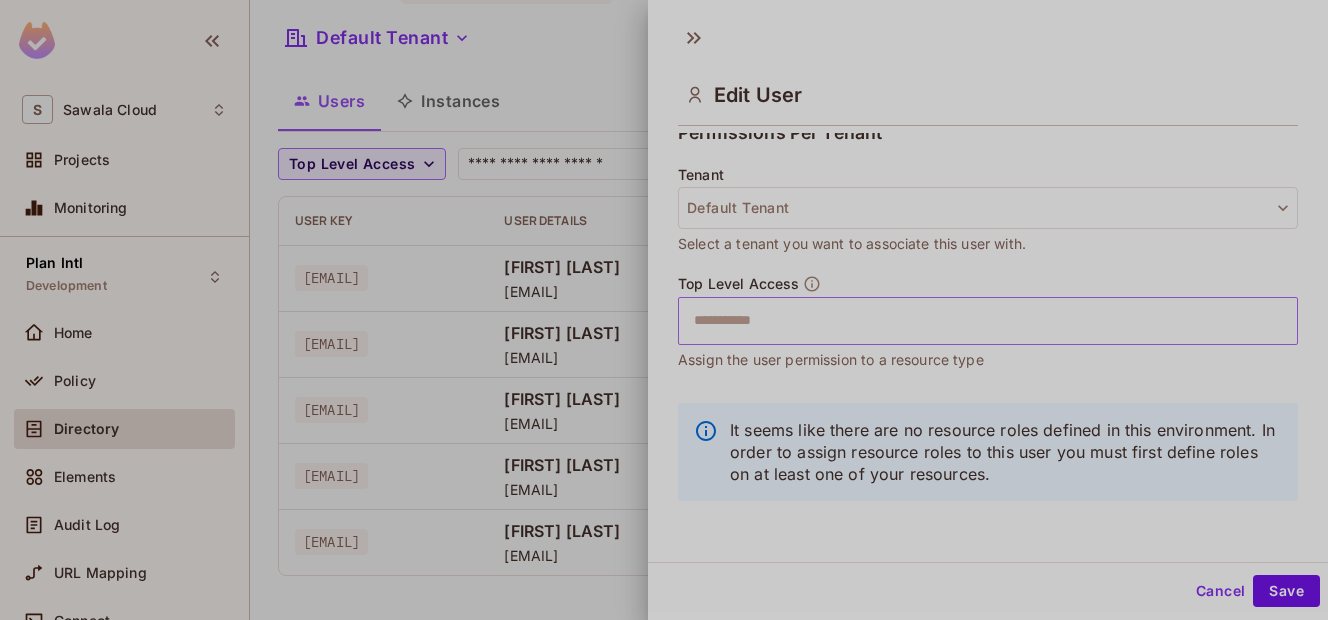 click at bounding box center [970, 321] 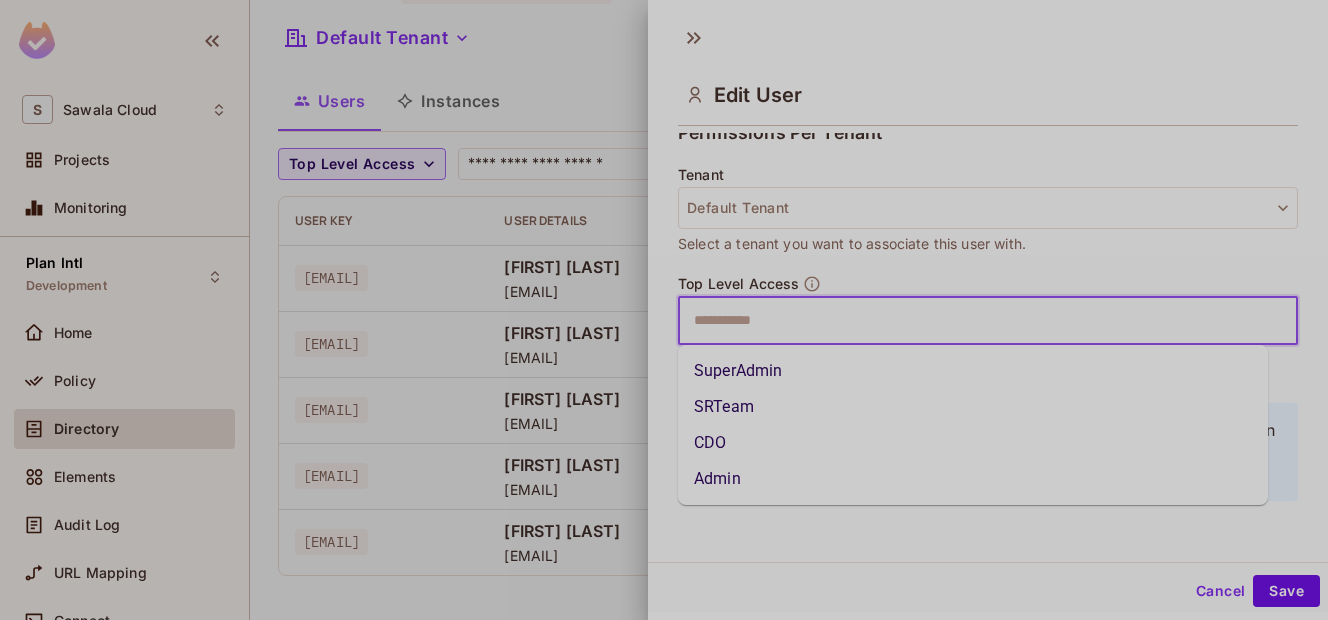 click on "Admin" at bounding box center [973, 479] 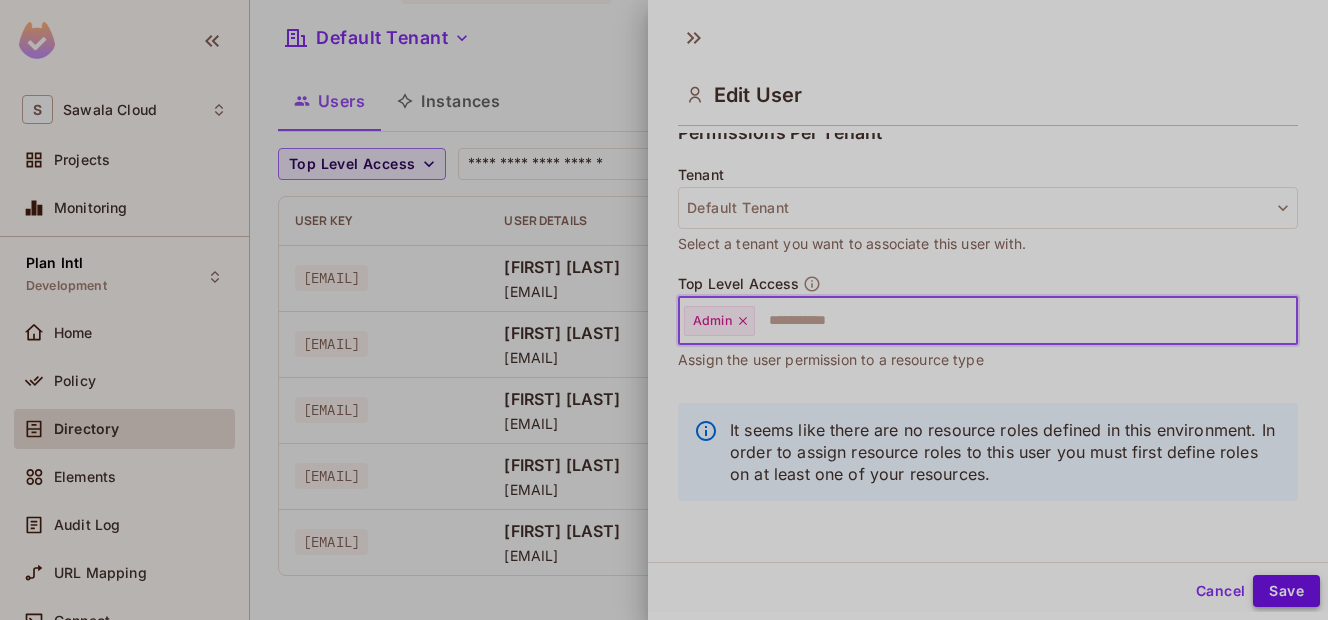 click on "Save" at bounding box center (1286, 591) 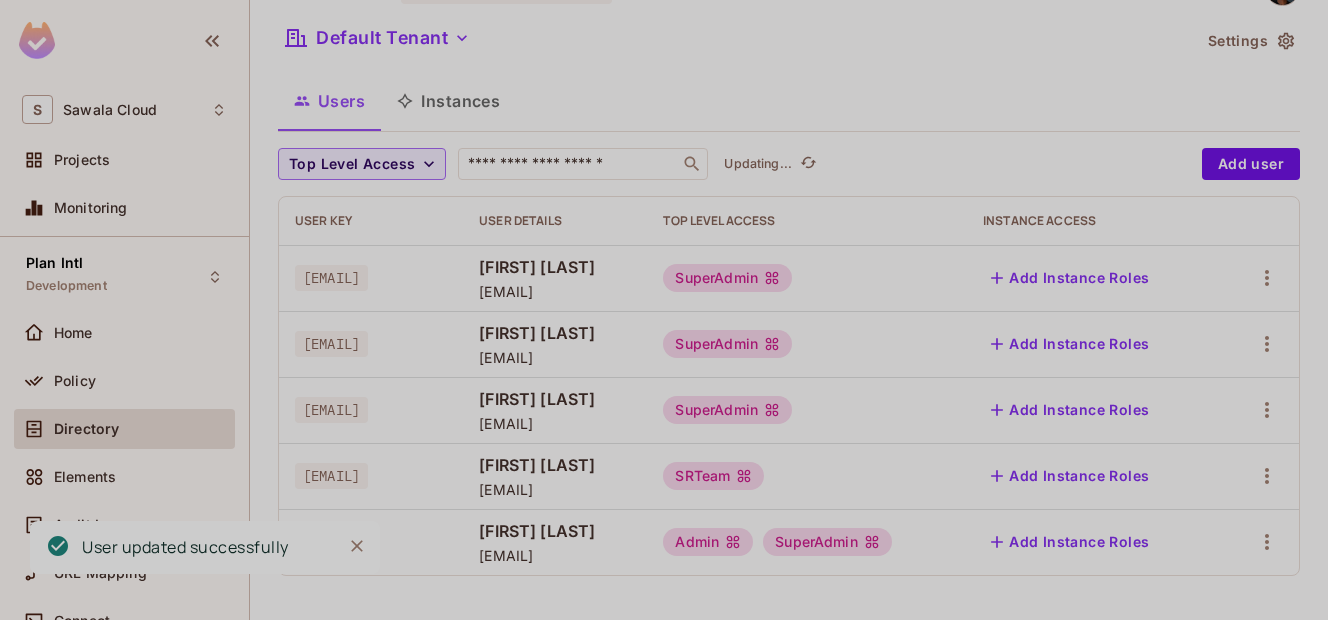 scroll, scrollTop: 0, scrollLeft: 0, axis: both 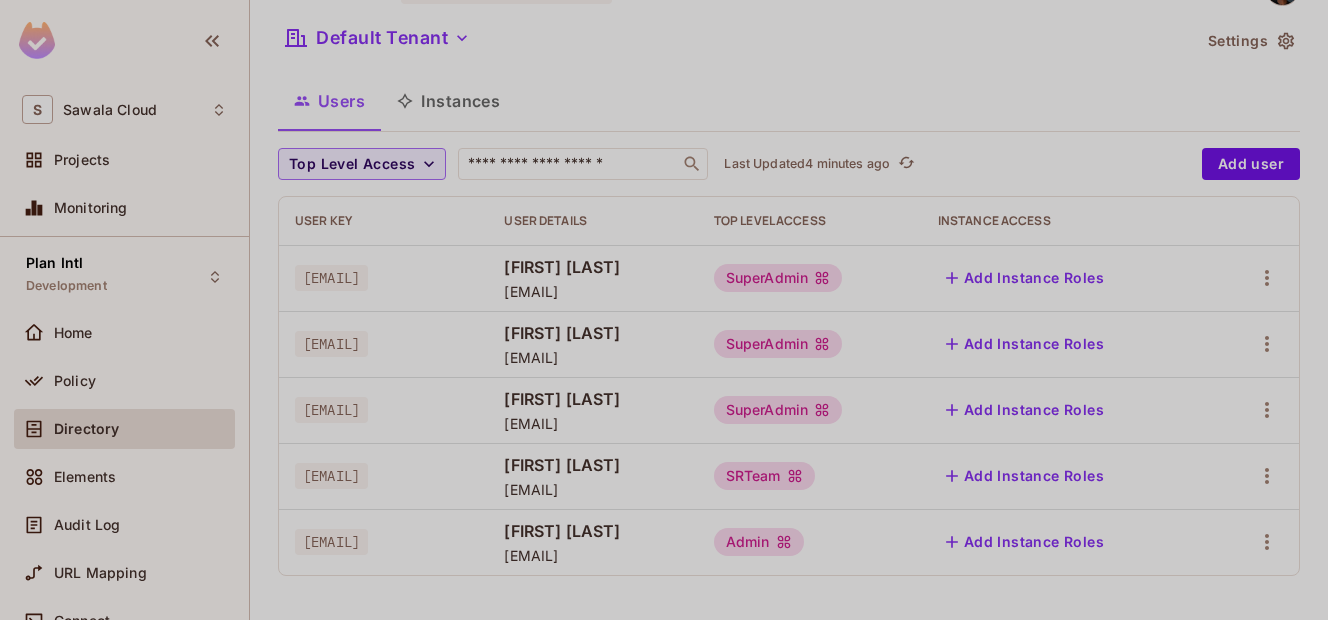 type 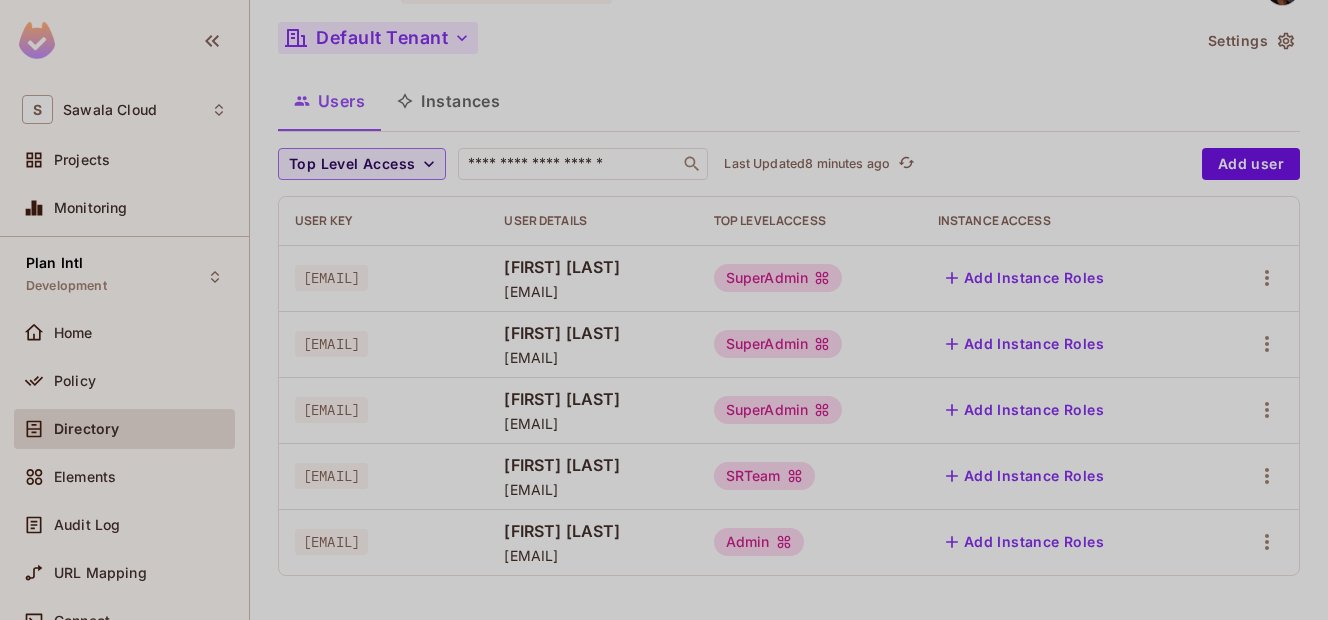 click on "Default Tenant" at bounding box center (378, 38) 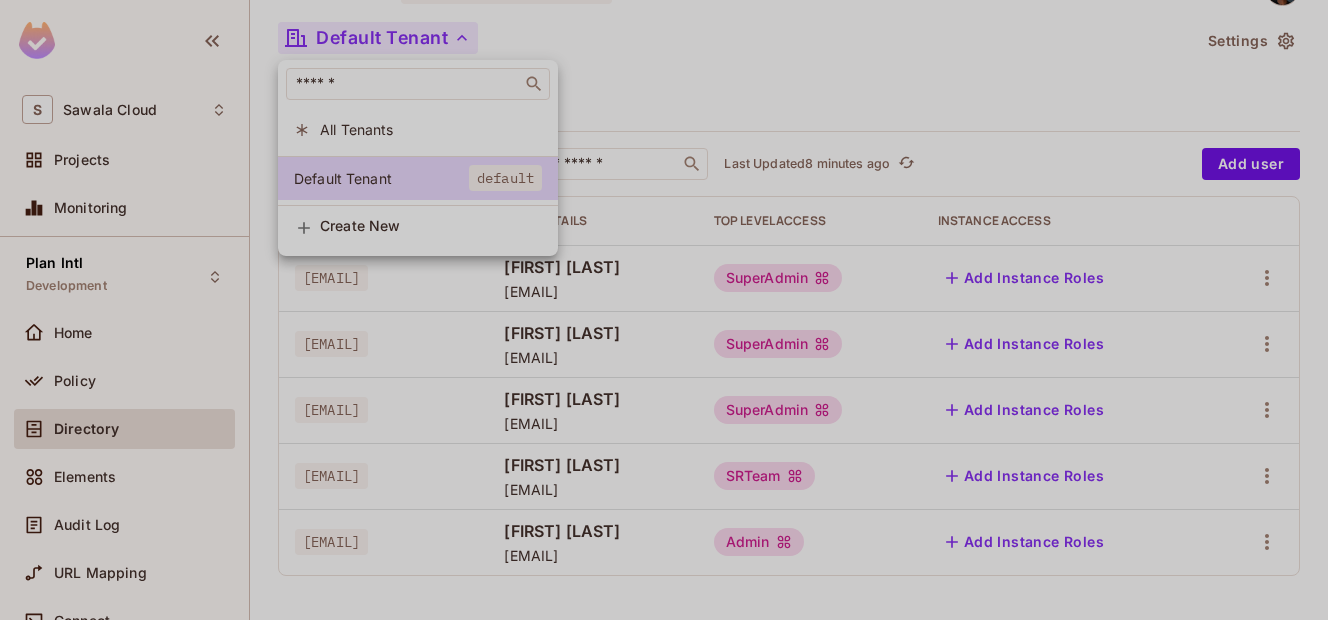 click at bounding box center (664, 310) 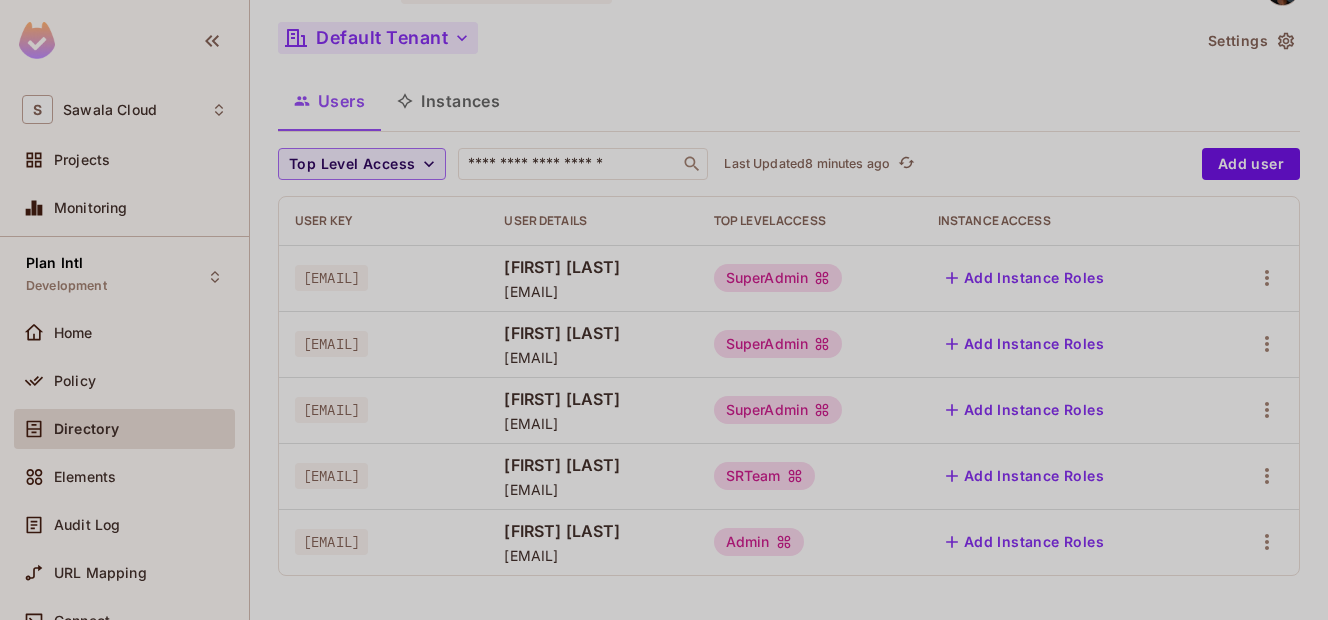 click on "Default Tenant" at bounding box center [378, 38] 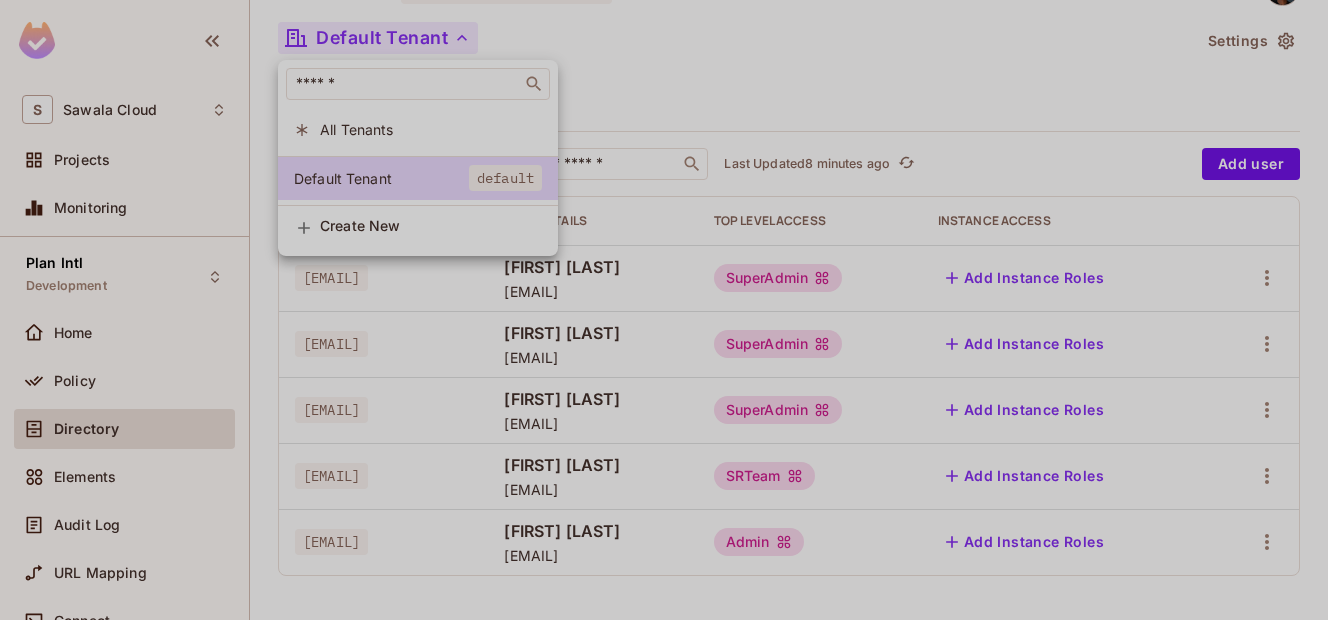 click at bounding box center [664, 310] 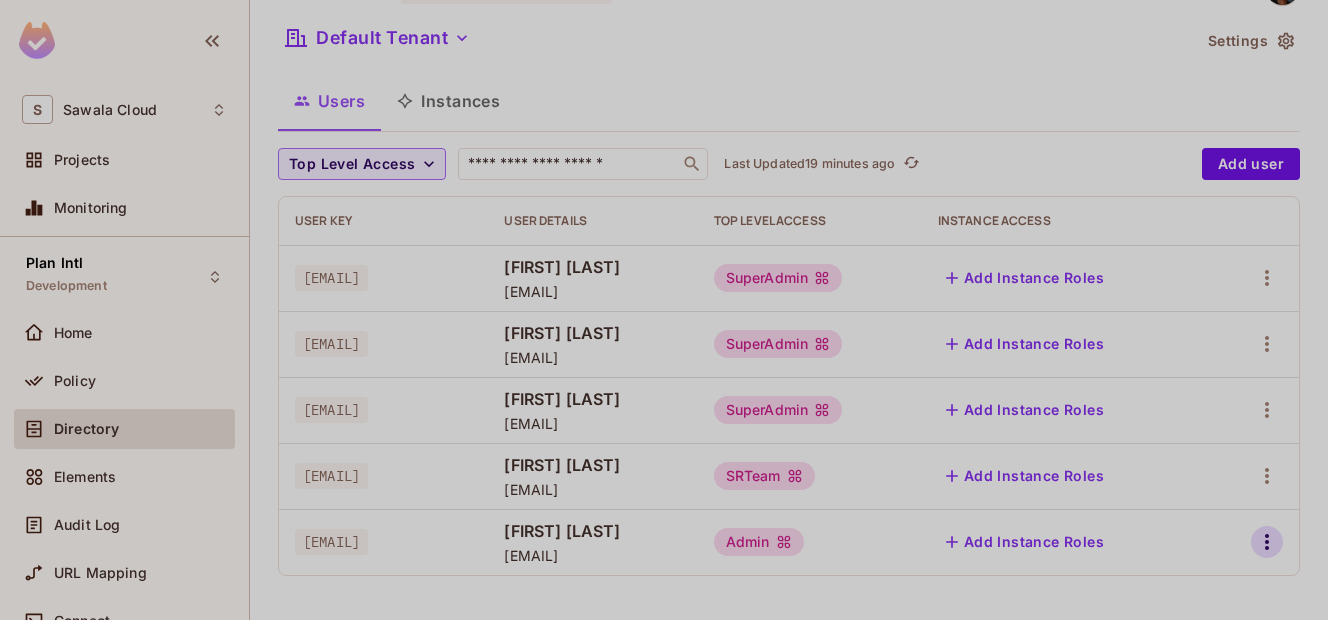 click 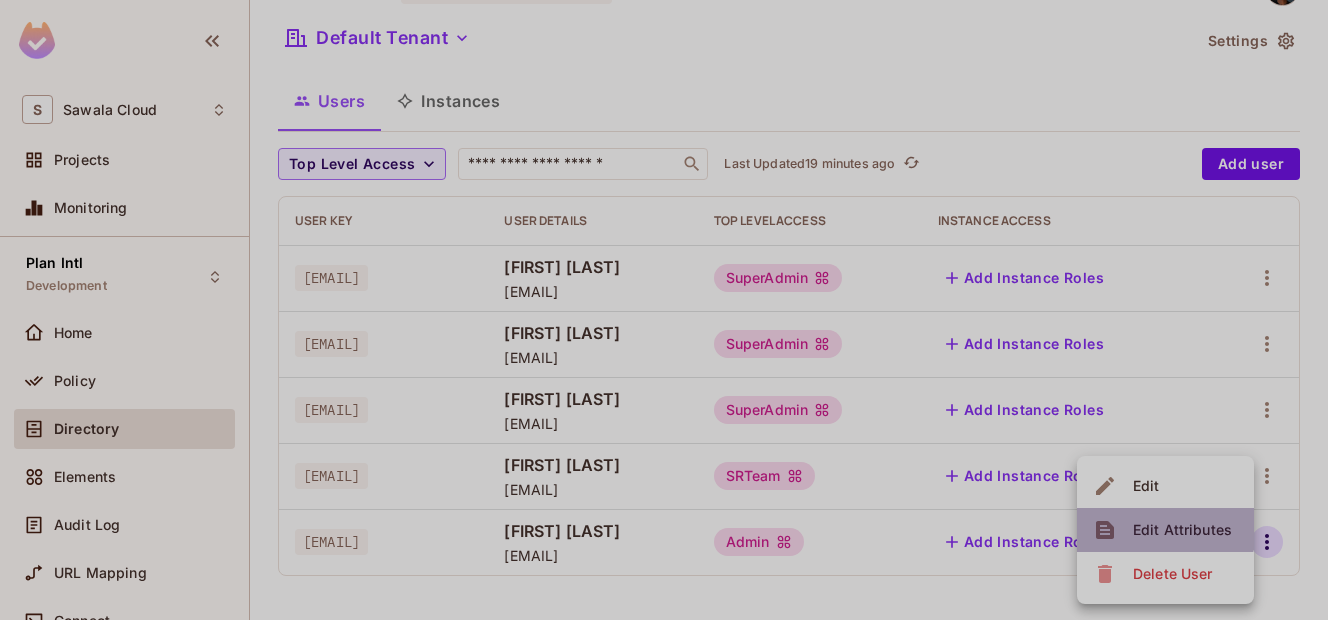 click on "Edit Attributes" at bounding box center (1182, 530) 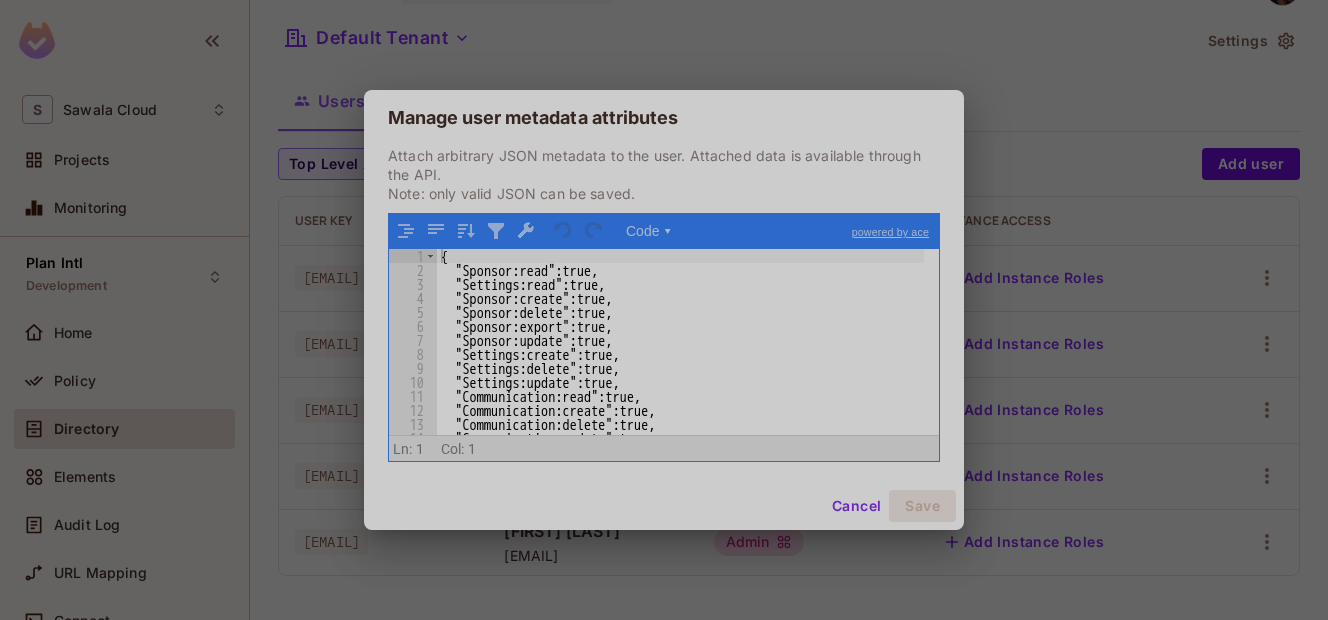 click on "Manage user metadata attributes Attach arbitrary JSON metadata to the user. Attached data is available through the API. Note: only valid JSON can be saved. Code ▾ powered by ace 1 2 3 4 5 6 7 8 9 10 11 12 13 14 15 {    "Sponsor:read" :  true ,    "Settings:read" :  true ,    "Sponsor:create" :  true ,    "Sponsor:delete" :  true ,    "Sponsor:export" :  true ,    "Sponsor:update" :  true ,    "Settings:create" :  true ,    "Settings:delete" :  true ,    "Settings:update" :  true ,    "Communication:read" :  true ,    "Communication:create" :  true ,    "Communication:delete" :  true ,    "Communication:update" :  true ,    "Sponsored_Children:read" :  true , XXXXXXXXXXXXXXXXXXXXXXXXXXXXXXXXXXXXXXXXXXXXXXXXXX Scroll for more ▿ Ln: 1 Col: 1 0 characters selected Cancel Save" at bounding box center [664, 310] 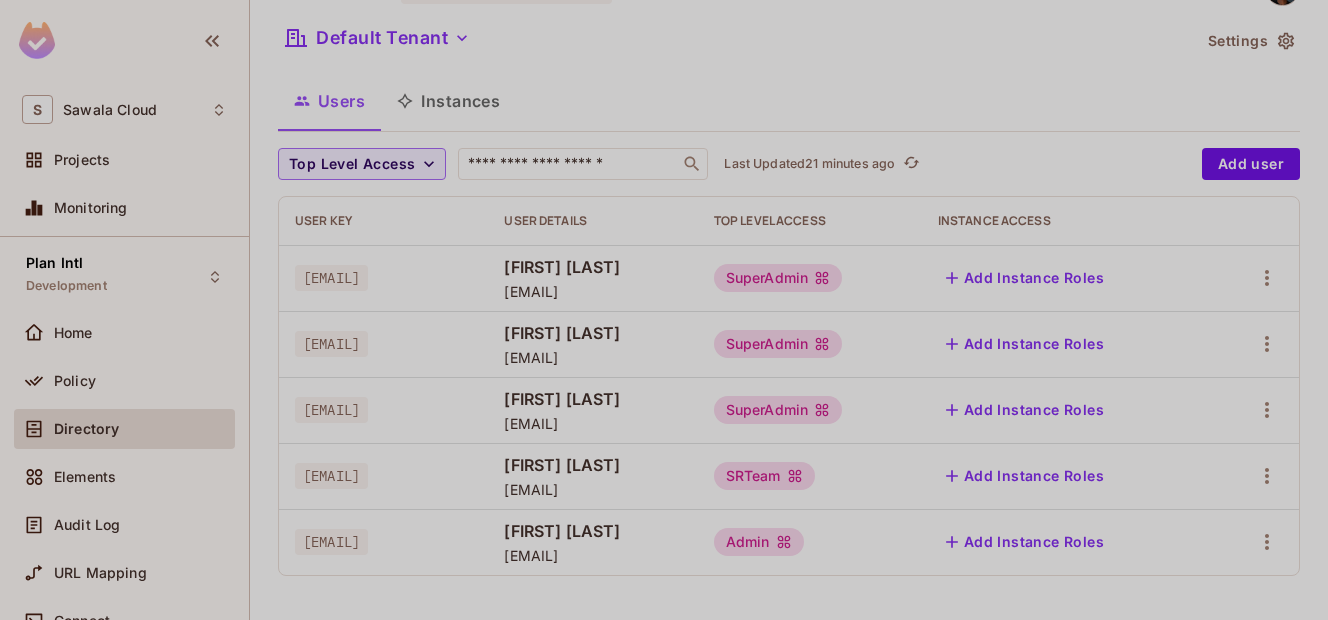 drag, startPoint x: 524, startPoint y: 546, endPoint x: 306, endPoint y: 539, distance: 218.11235 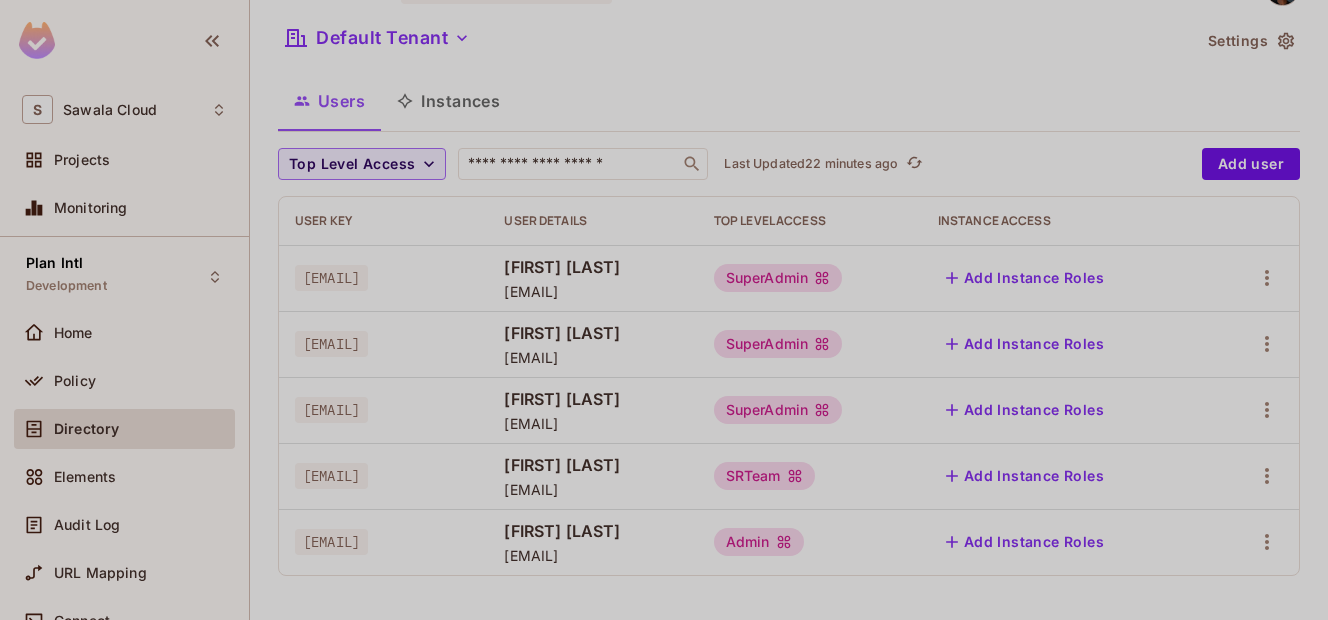 copy on "[EMAIL]" 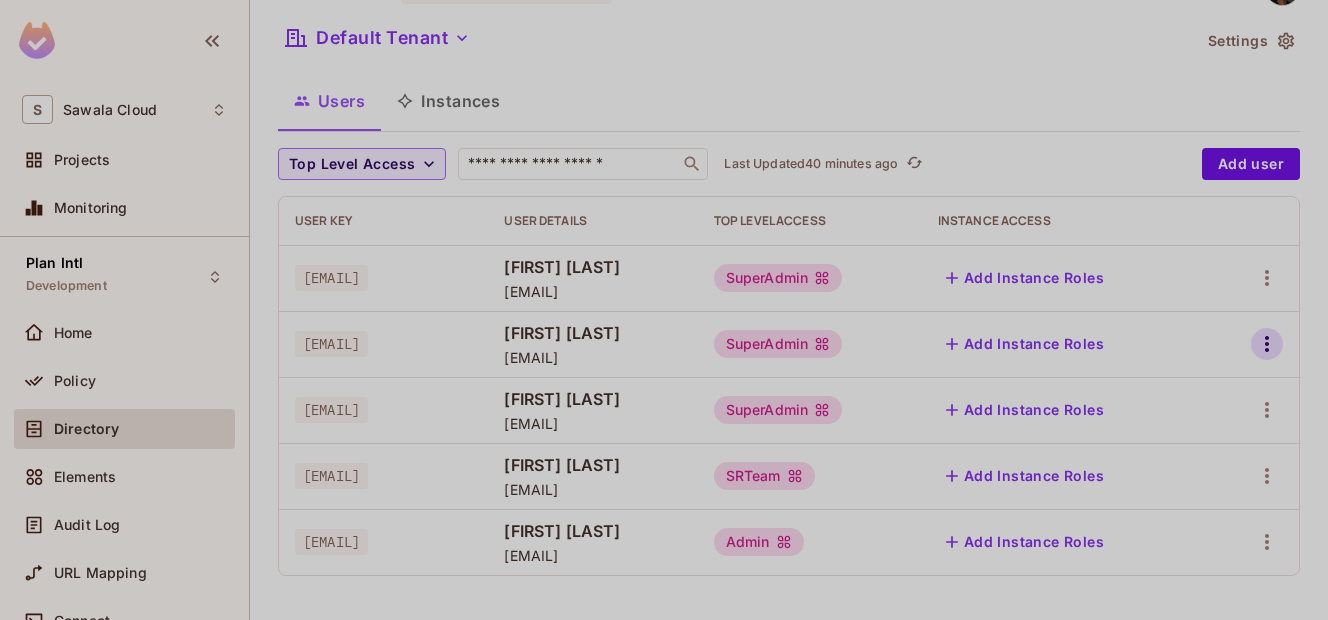 click 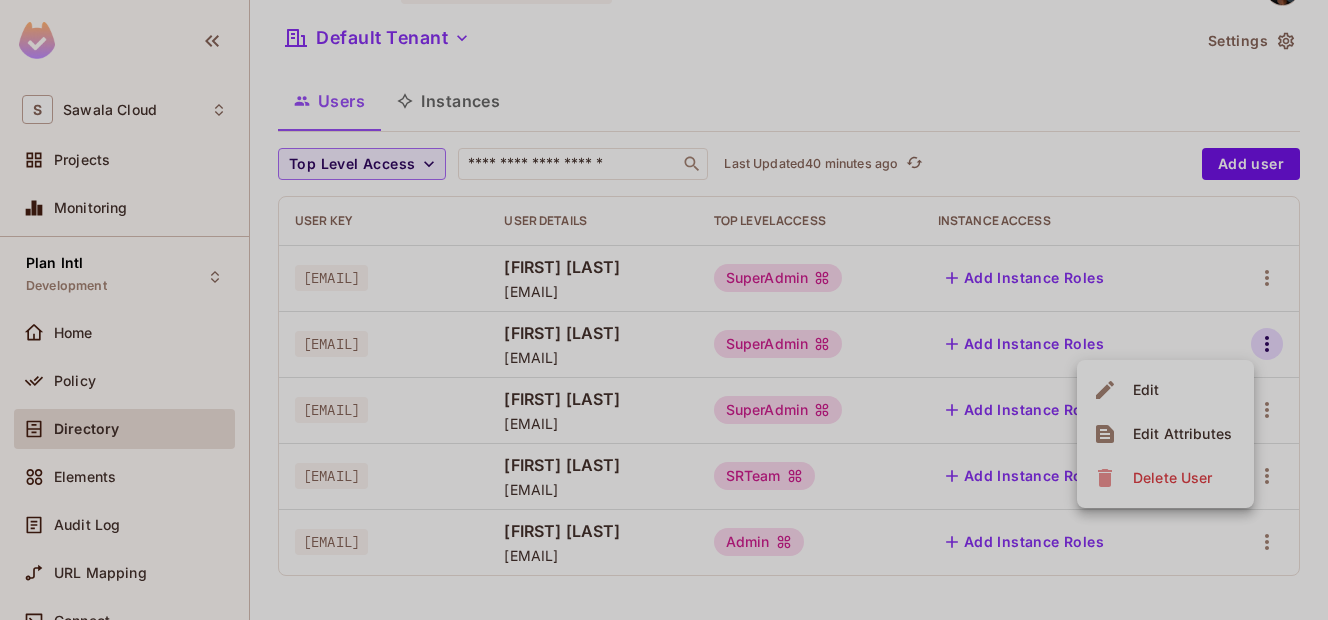 click at bounding box center (664, 310) 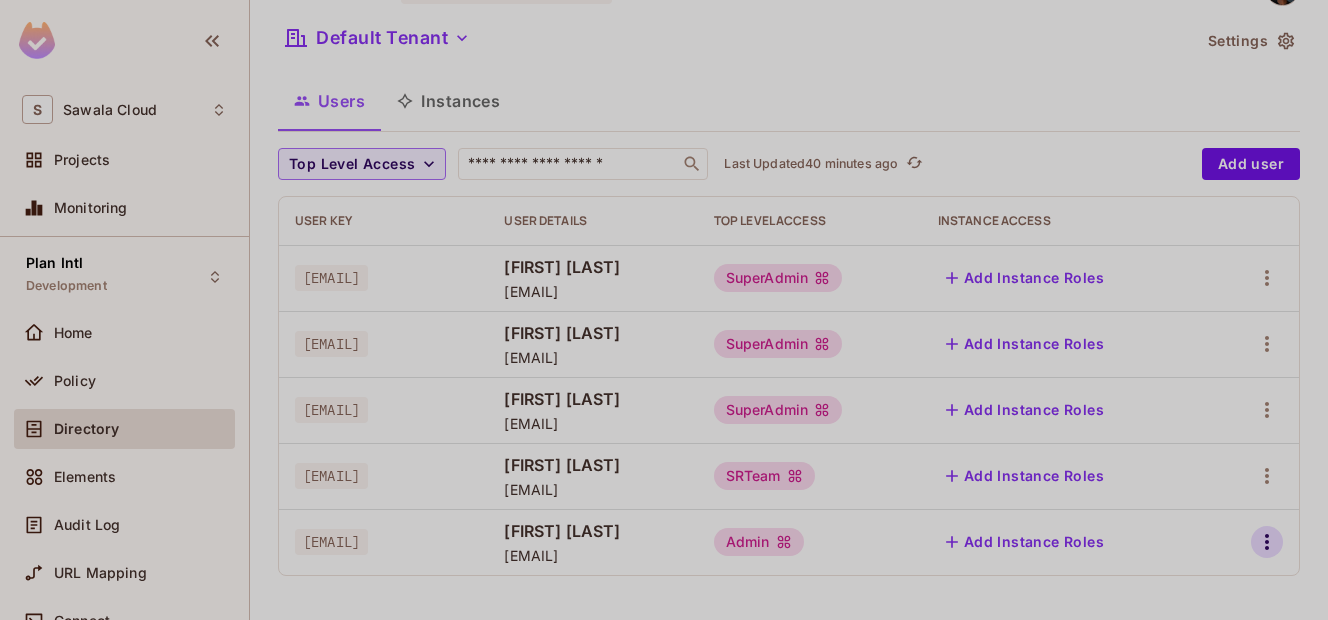 click 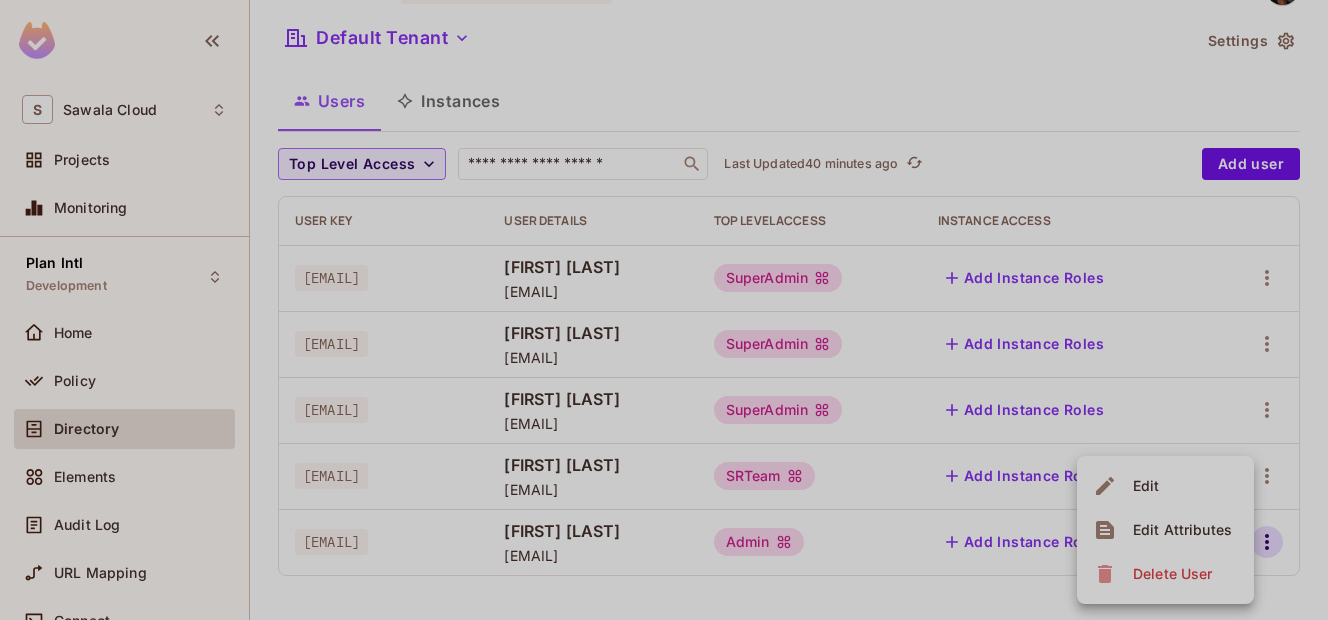drag, startPoint x: 1170, startPoint y: 525, endPoint x: 1169, endPoint y: 493, distance: 32.01562 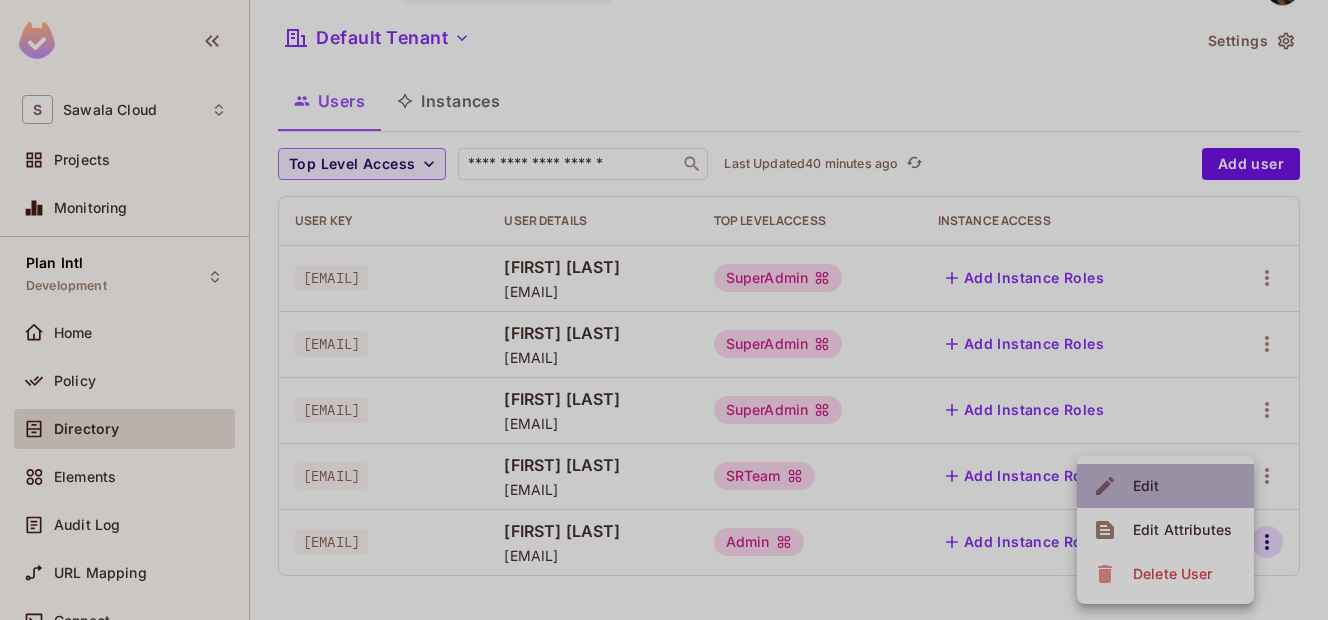 click on "Edit" at bounding box center (1165, 486) 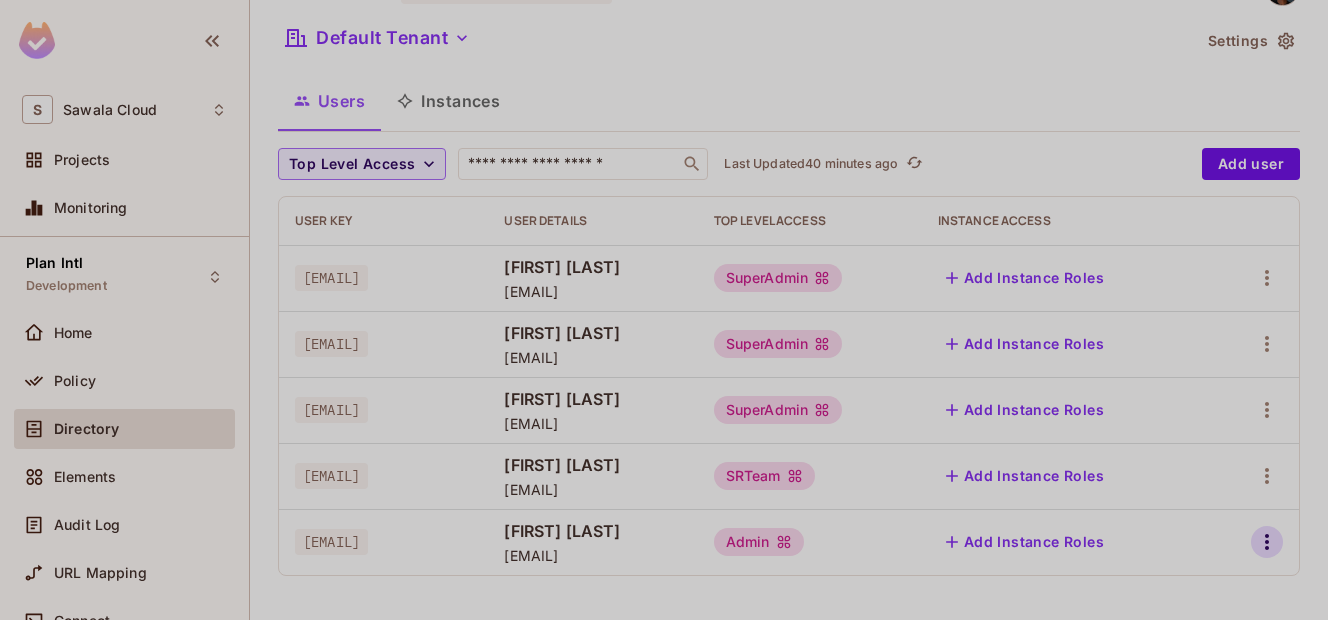 click 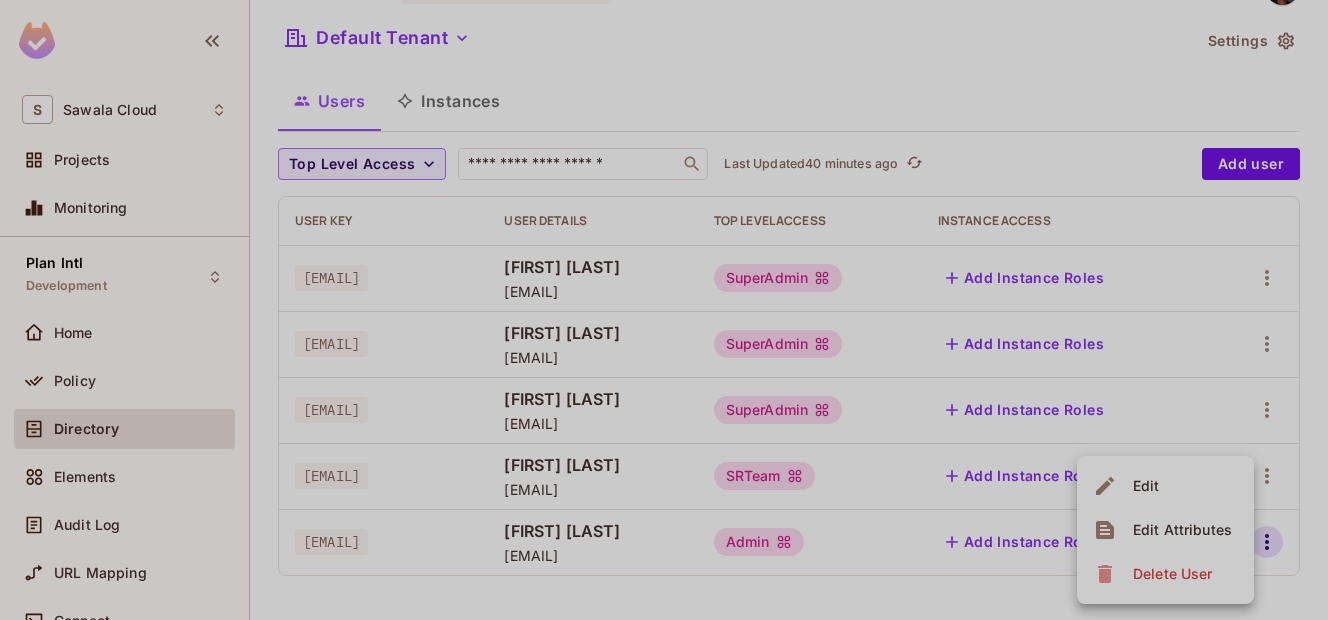 click on "Edit" at bounding box center [1146, 486] 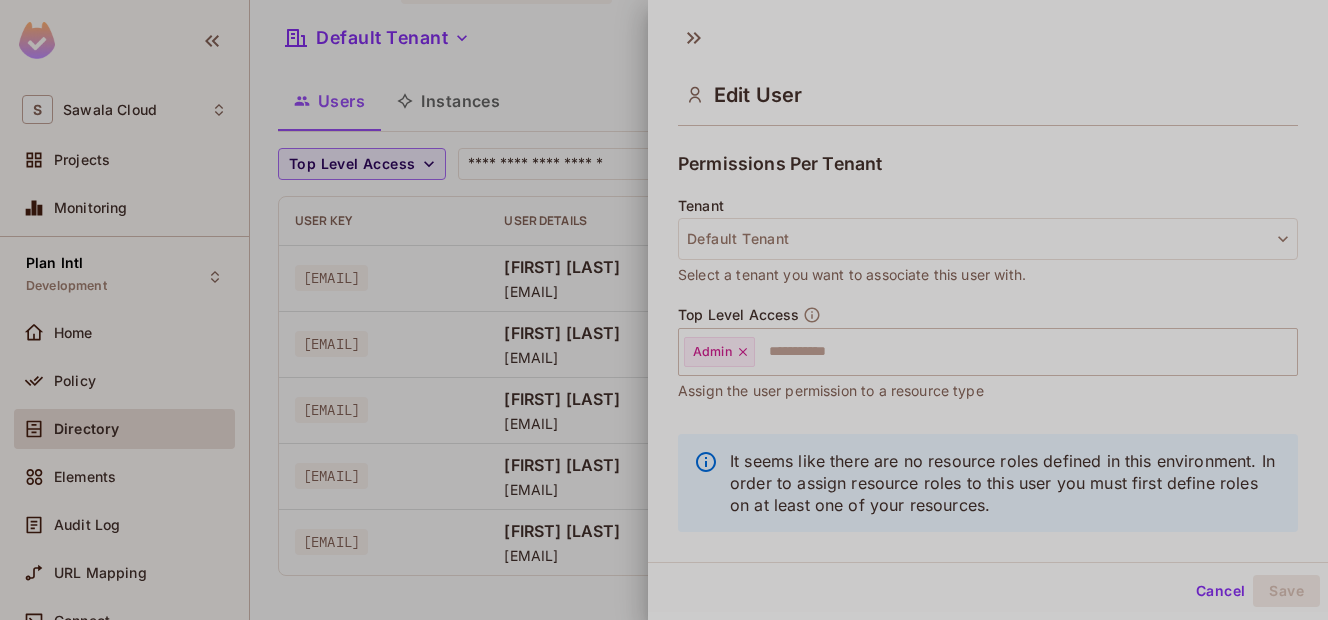 scroll, scrollTop: 461, scrollLeft: 0, axis: vertical 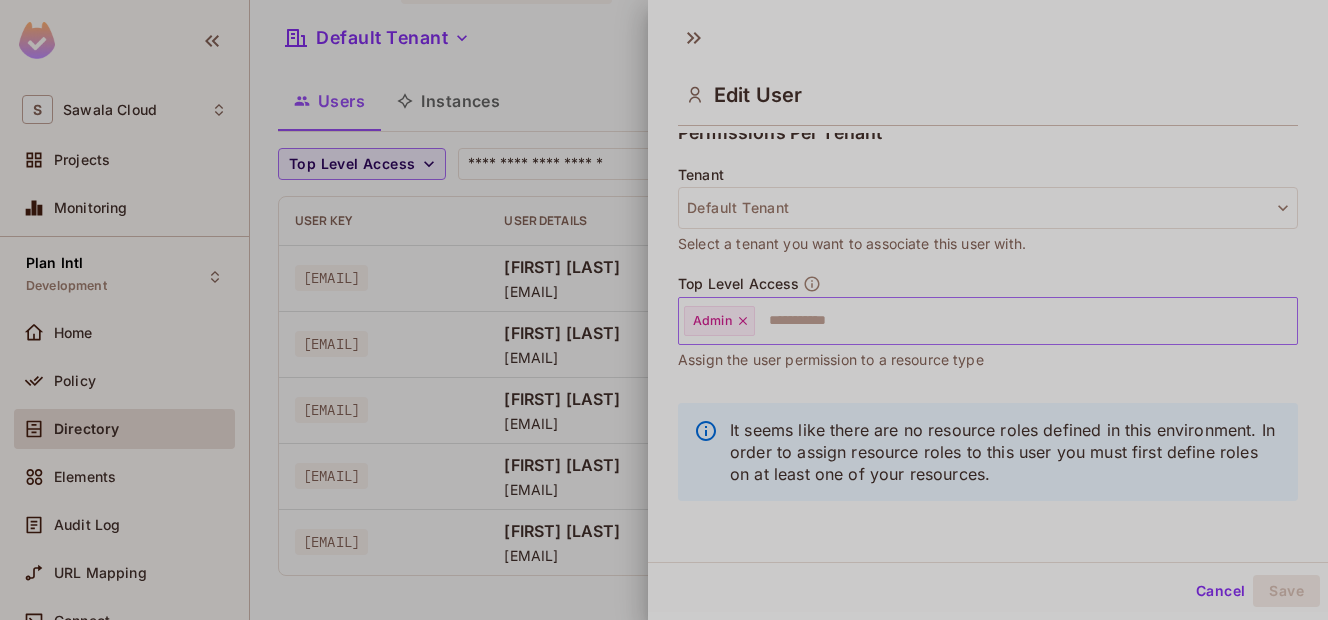 click 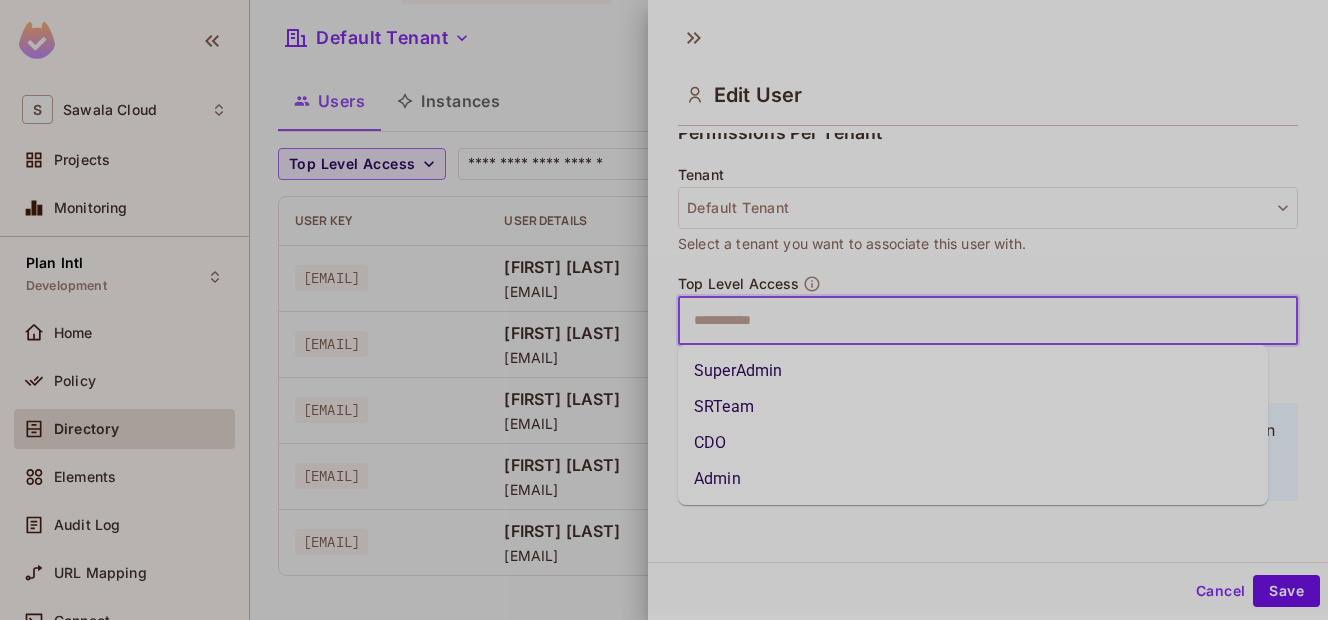 click at bounding box center [970, 321] 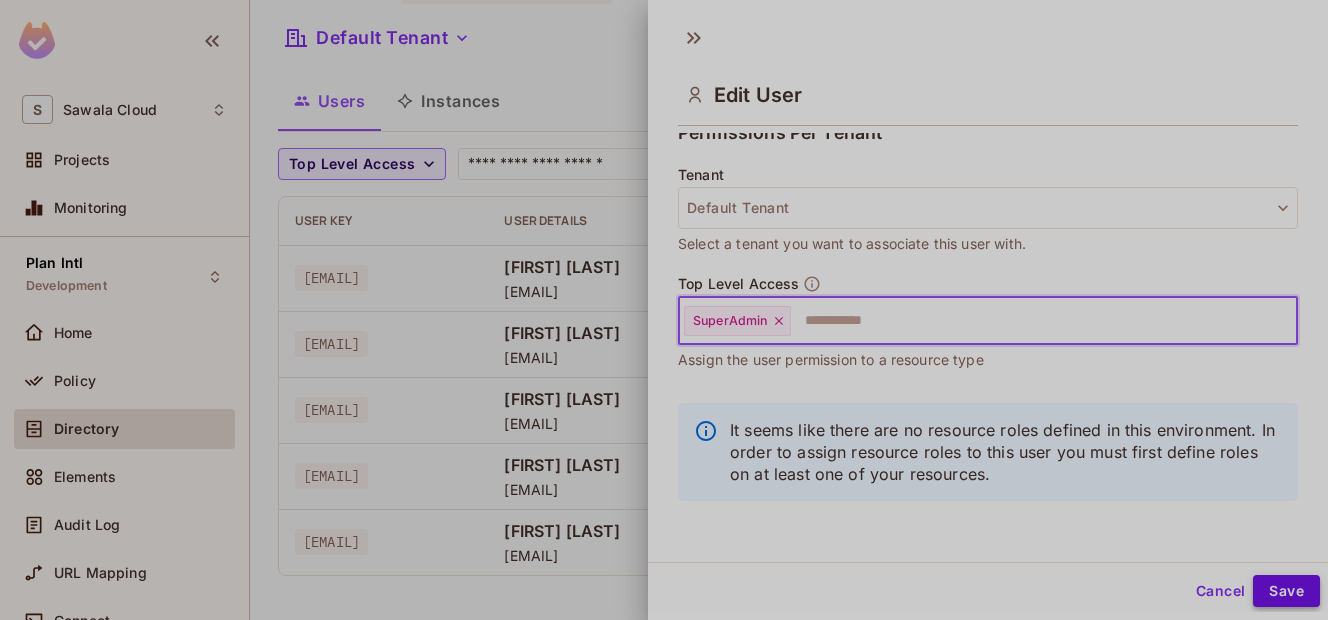 click on "Save" at bounding box center (1286, 591) 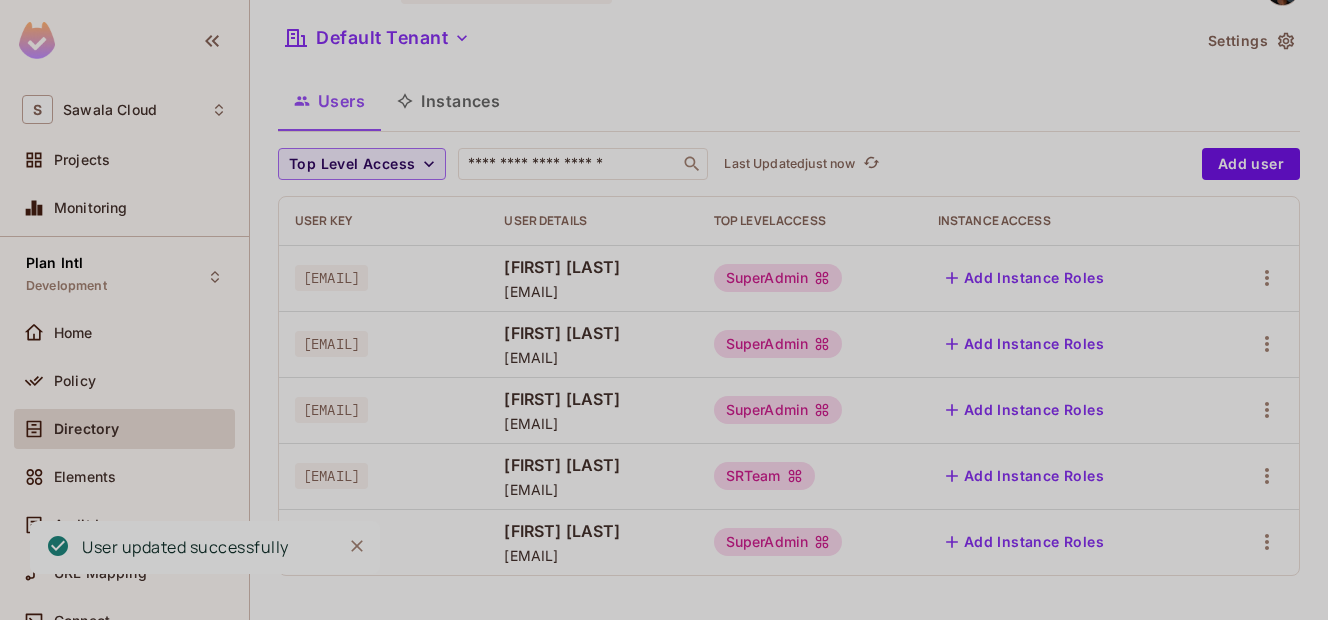 scroll, scrollTop: 0, scrollLeft: 0, axis: both 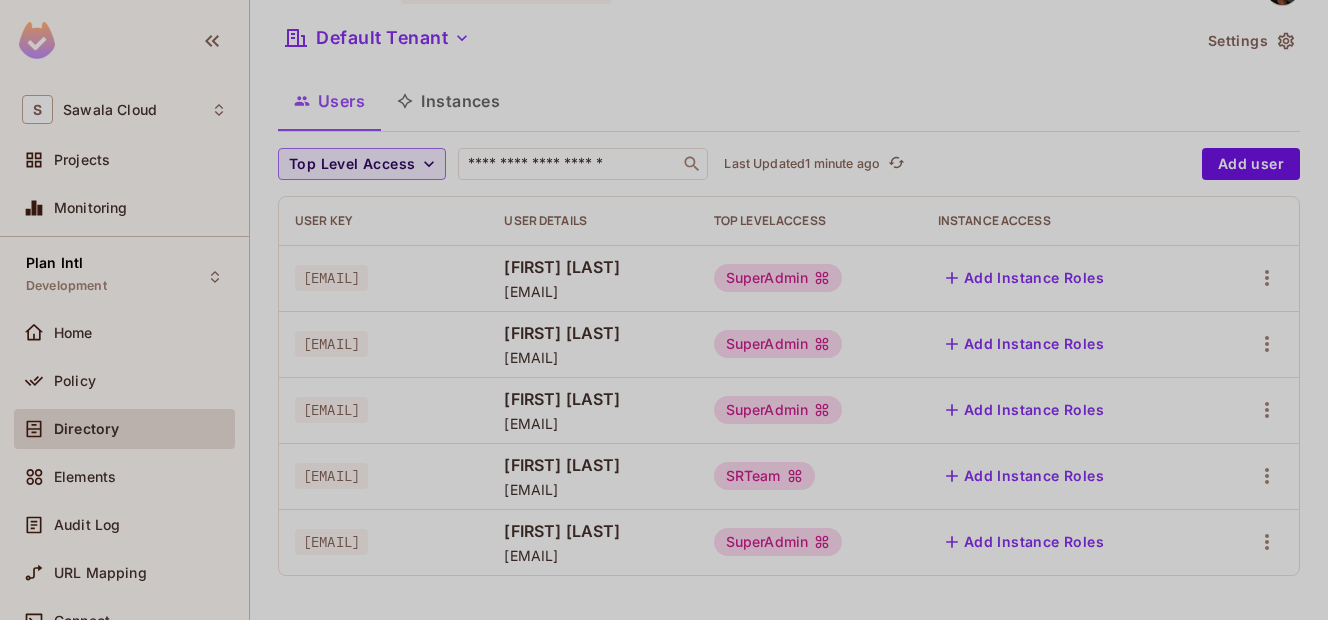 drag, startPoint x: 601, startPoint y: 561, endPoint x: 780, endPoint y: 567, distance: 179.10052 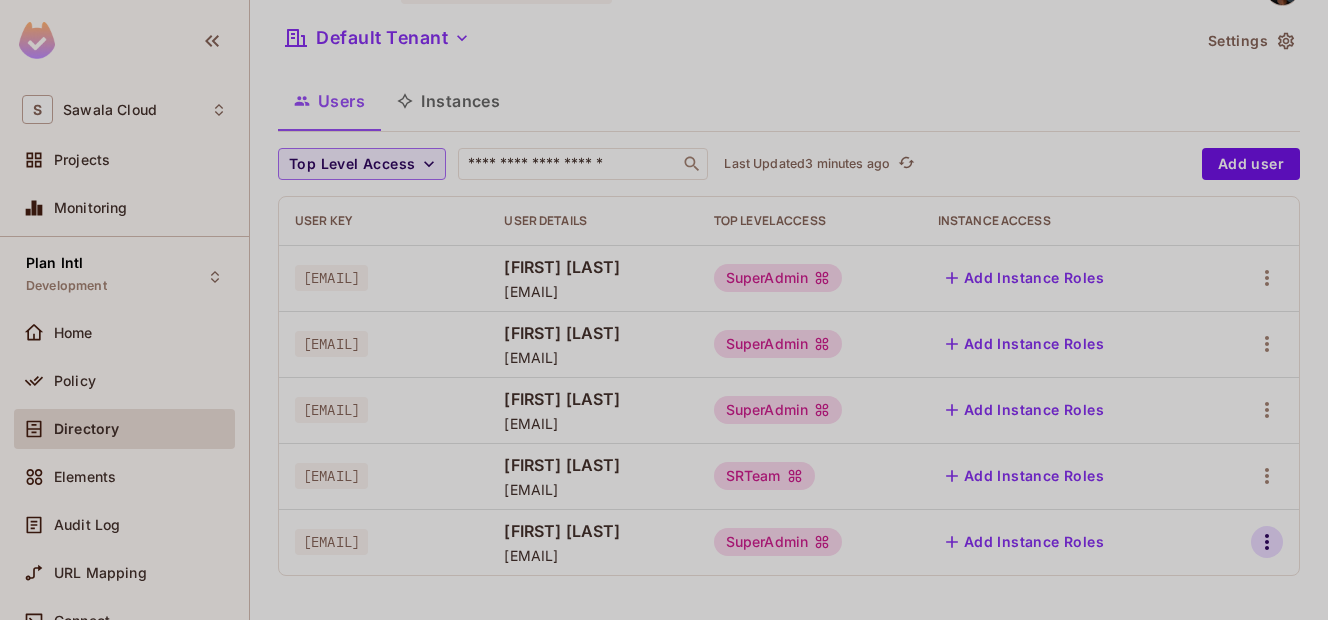 click 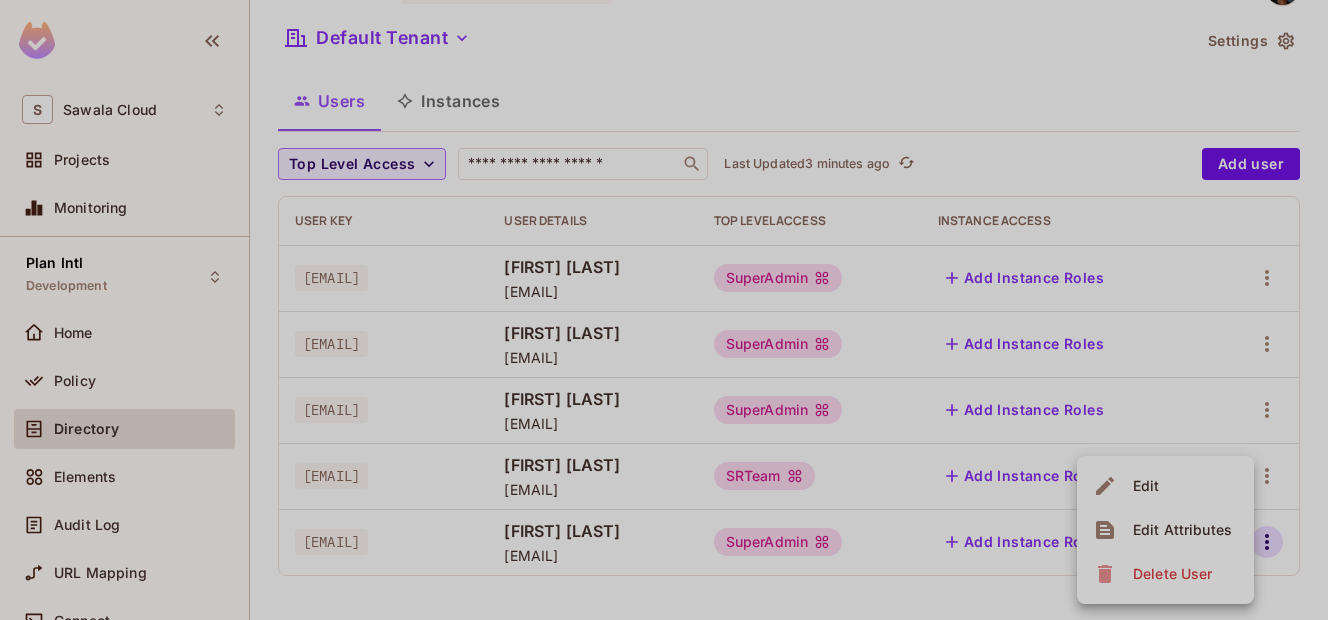 click at bounding box center [664, 310] 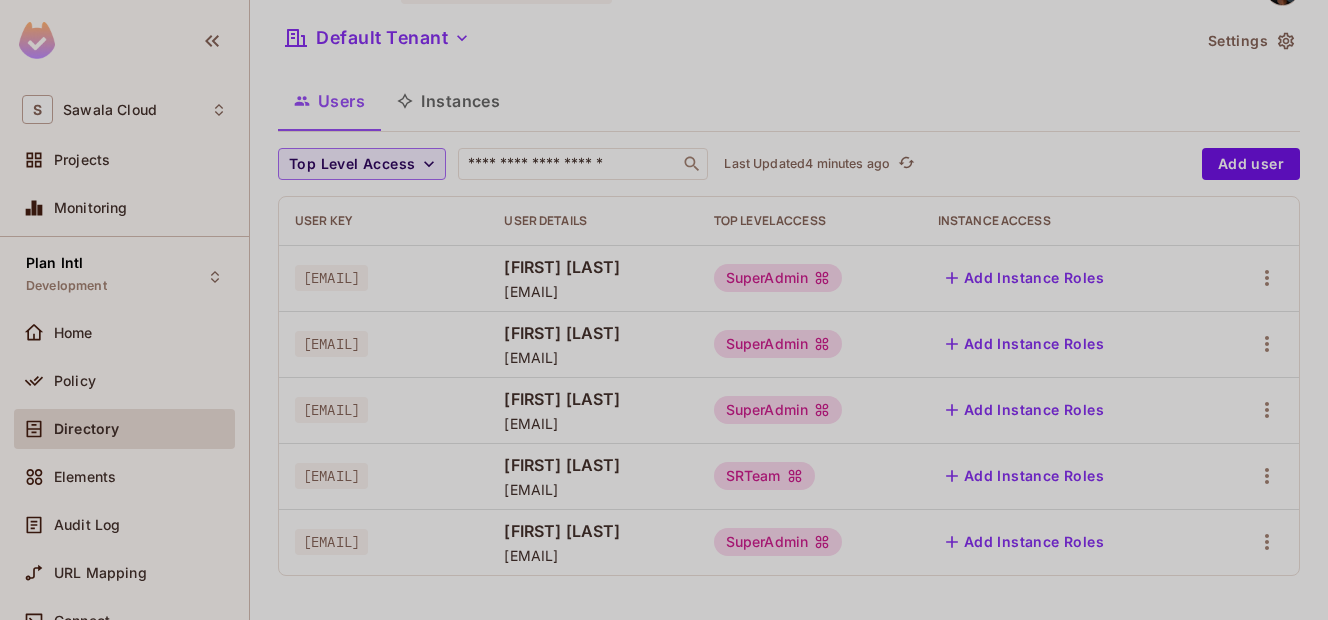 click on "[EMAIL]" at bounding box center [331, 542] 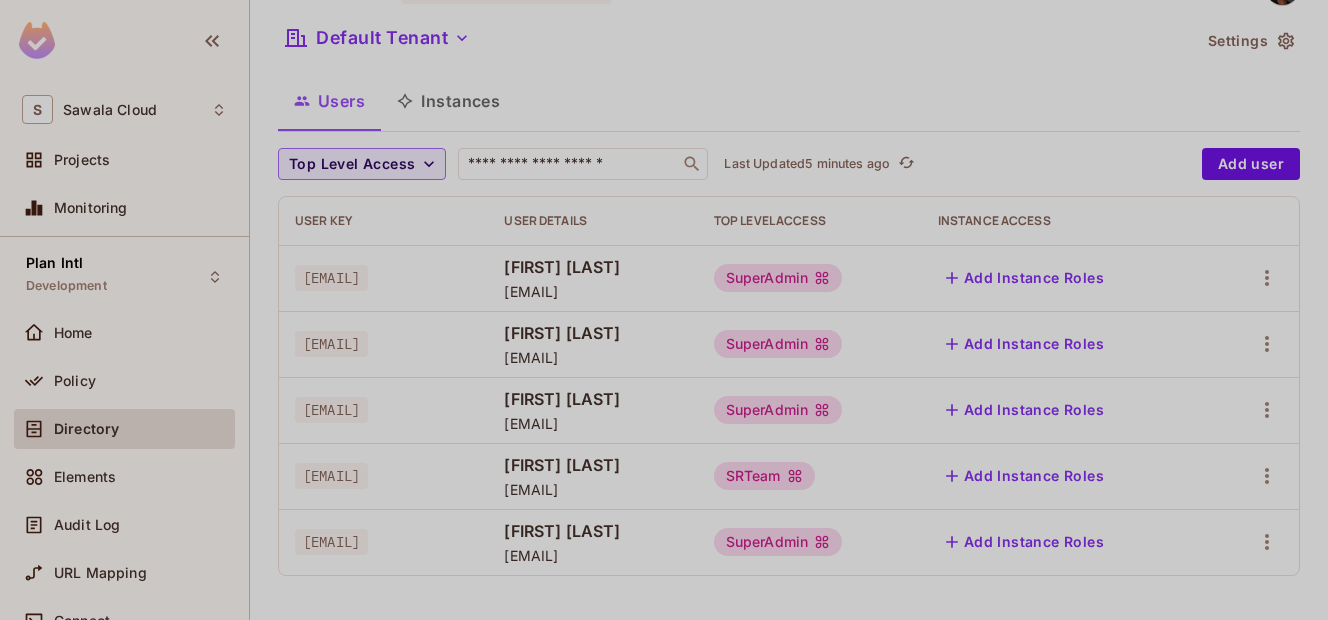 drag, startPoint x: 301, startPoint y: 277, endPoint x: 477, endPoint y: 279, distance: 176.01137 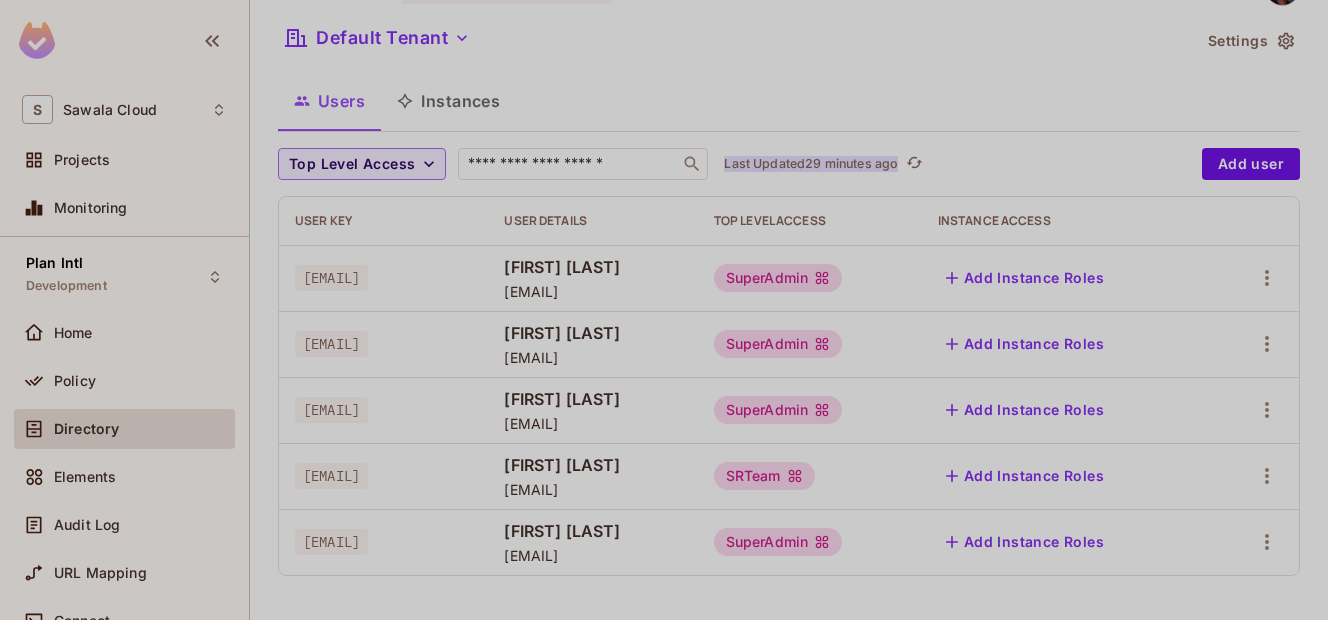 click on "Last Updated  29 minutes ago" at bounding box center (811, 164) 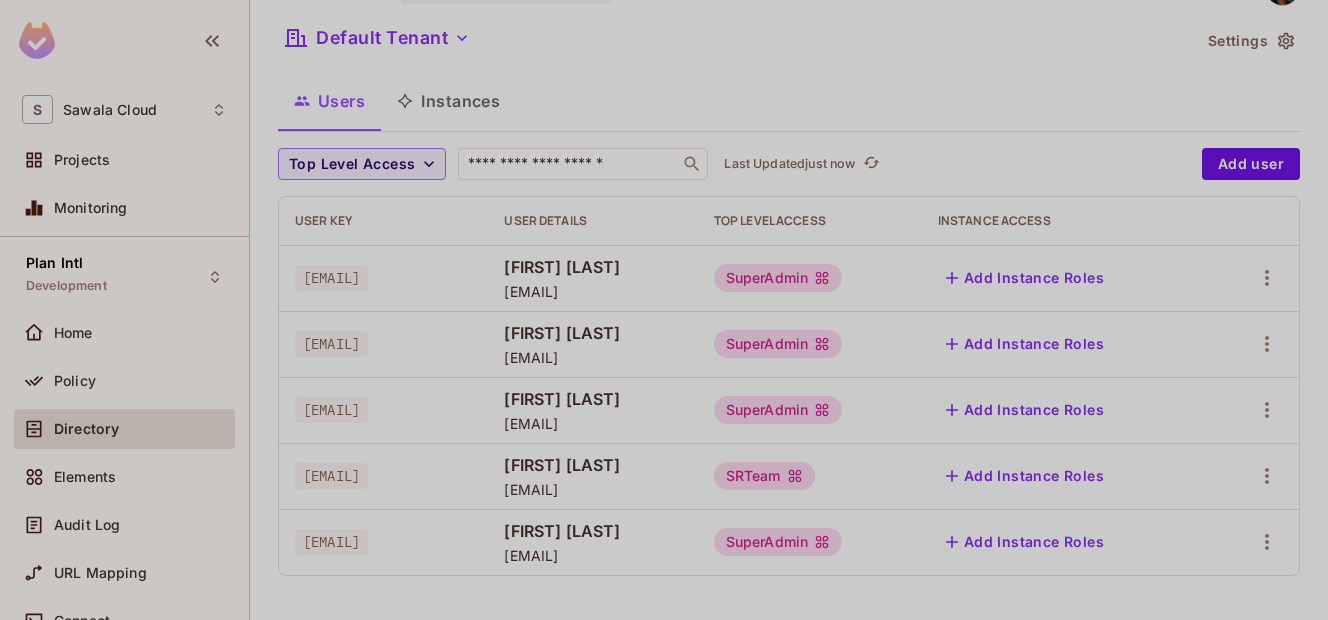 click on "Settings" at bounding box center [1250, 41] 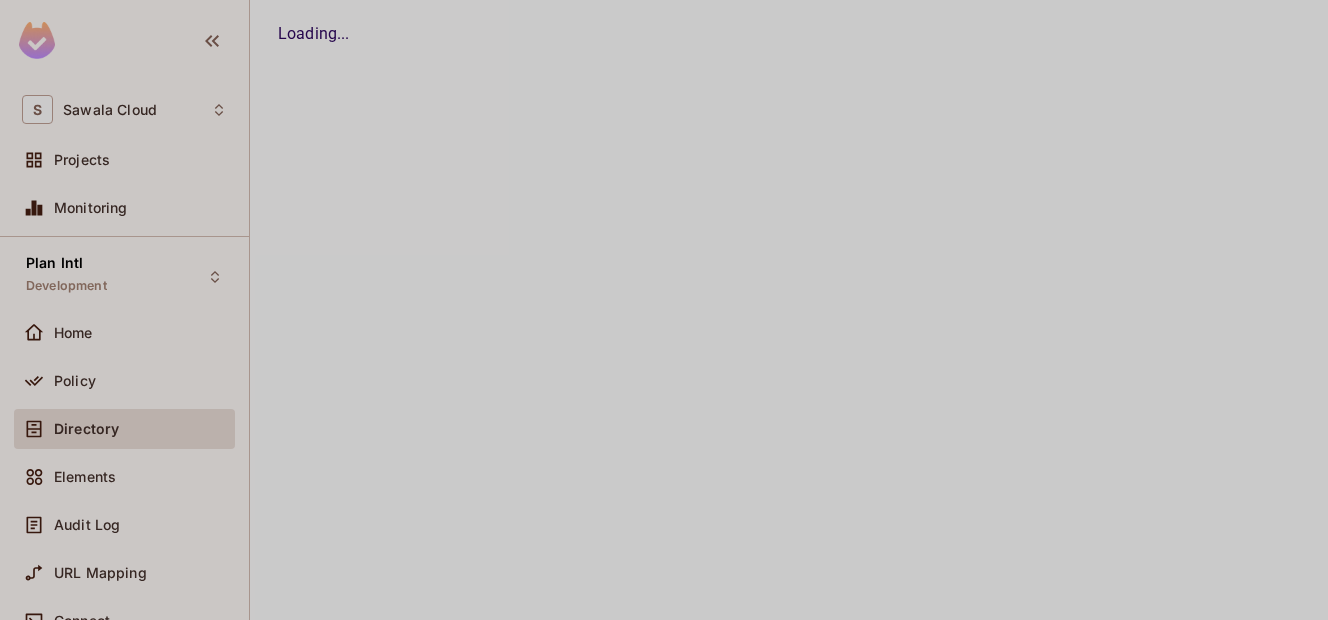 scroll, scrollTop: 0, scrollLeft: 0, axis: both 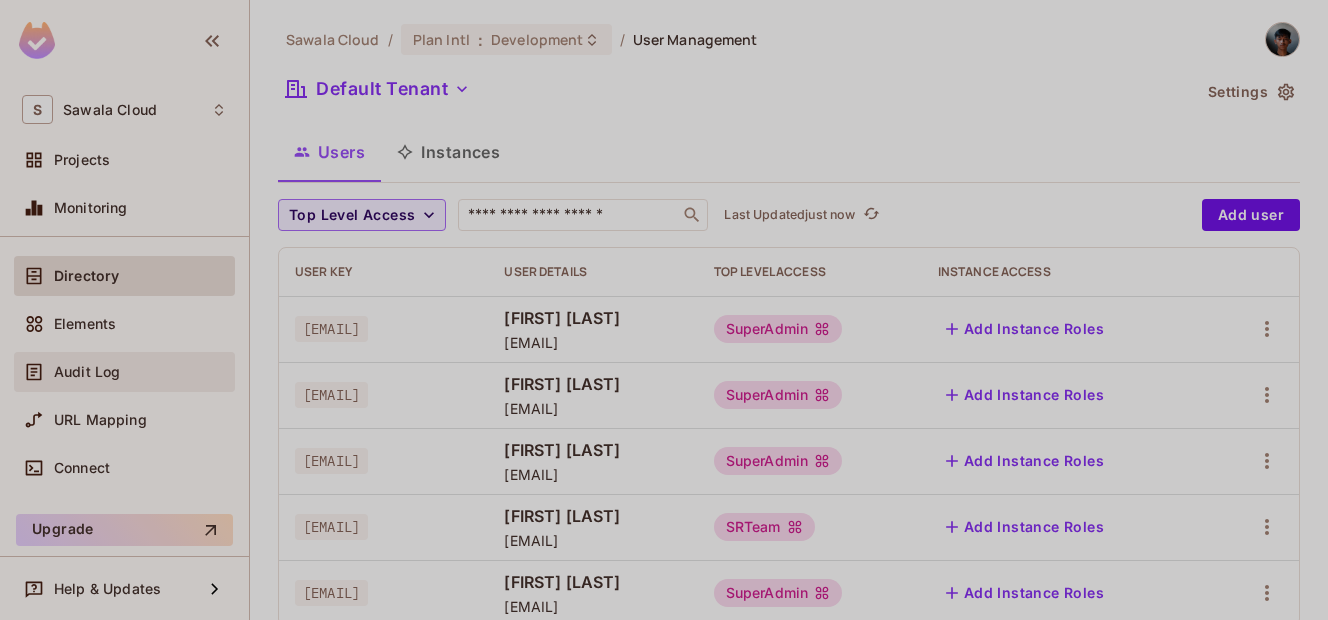 click on "Audit Log" at bounding box center [140, 372] 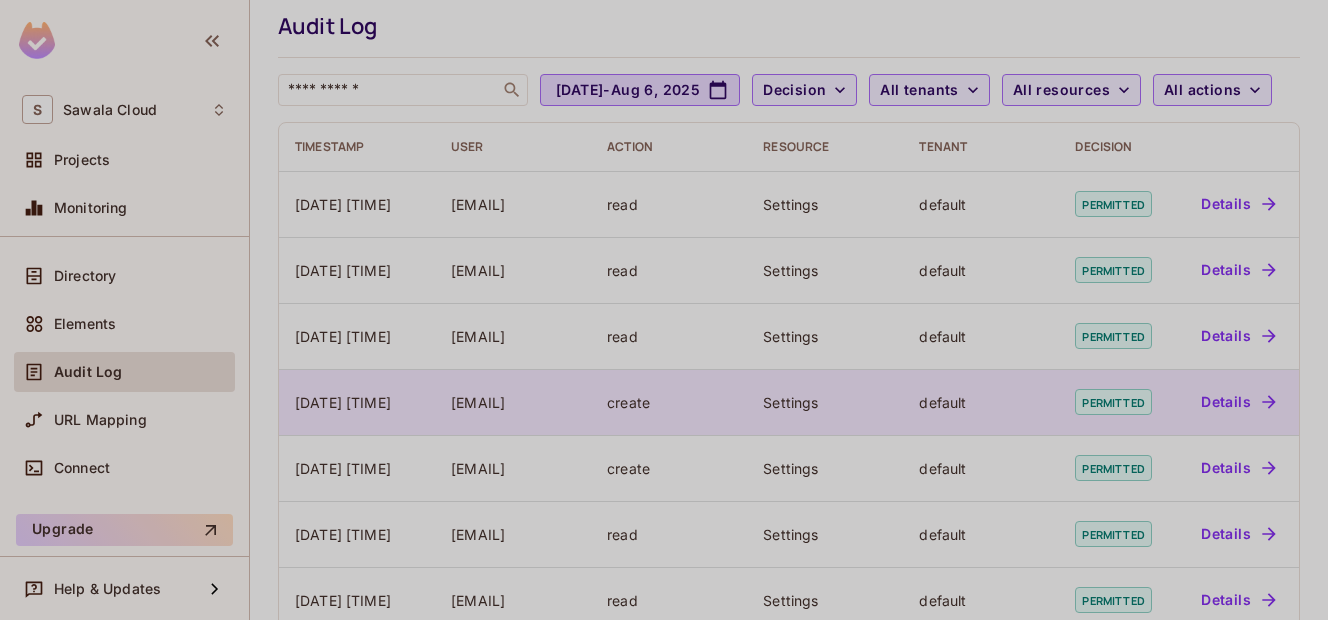 scroll, scrollTop: 0, scrollLeft: 0, axis: both 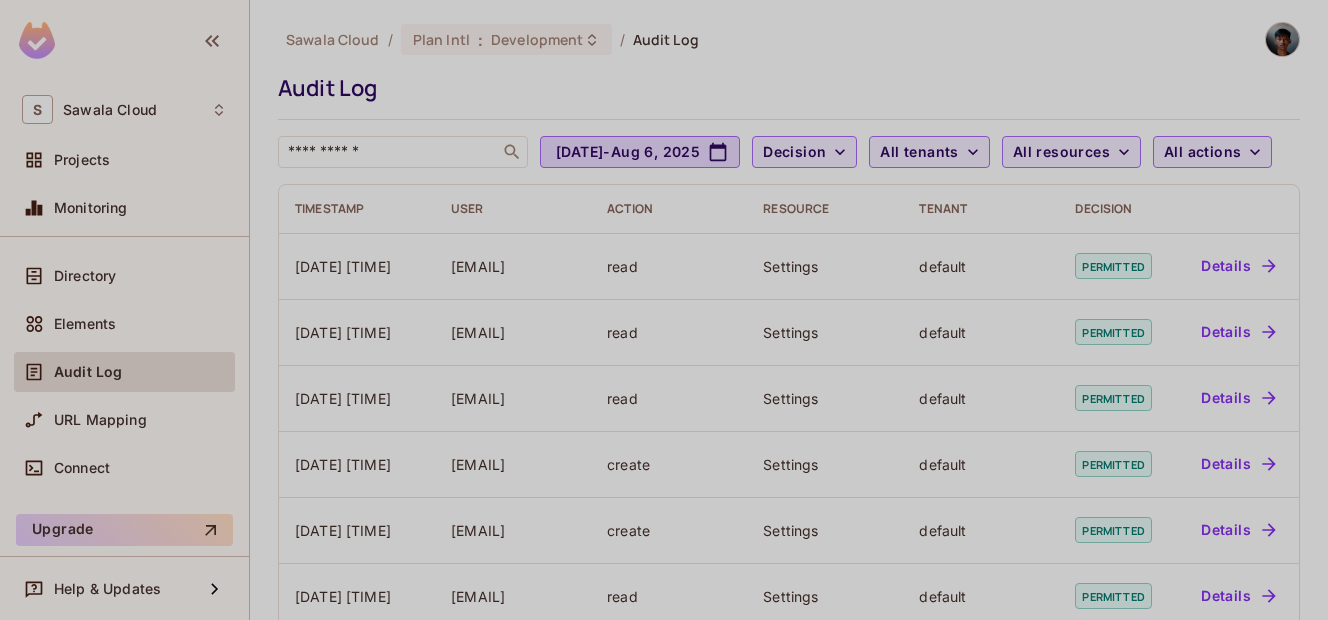 click on "Decision" at bounding box center [1115, 209] 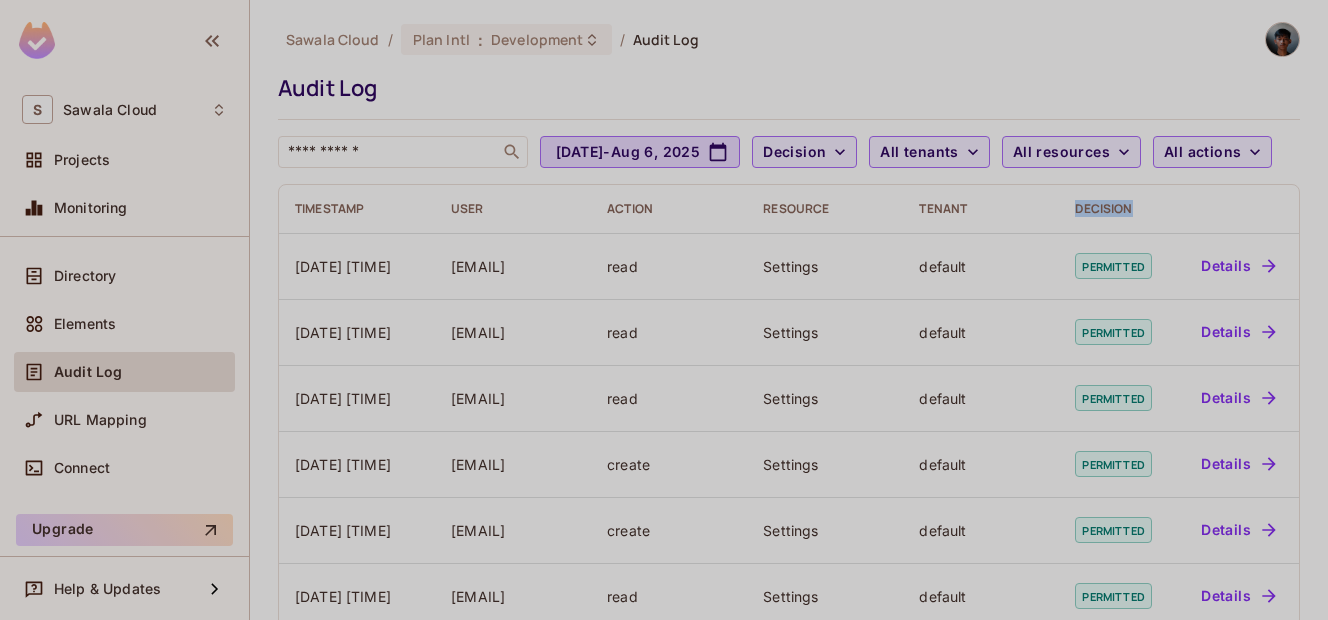click on "Decision" at bounding box center [1115, 209] 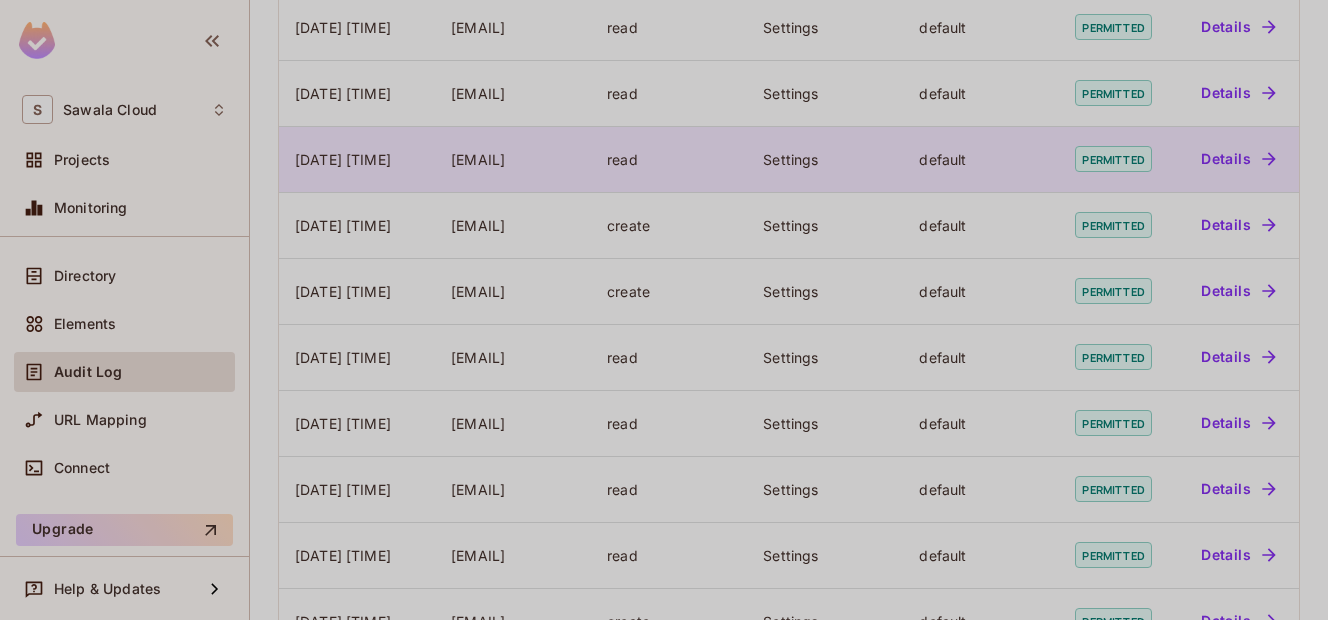scroll, scrollTop: 240, scrollLeft: 0, axis: vertical 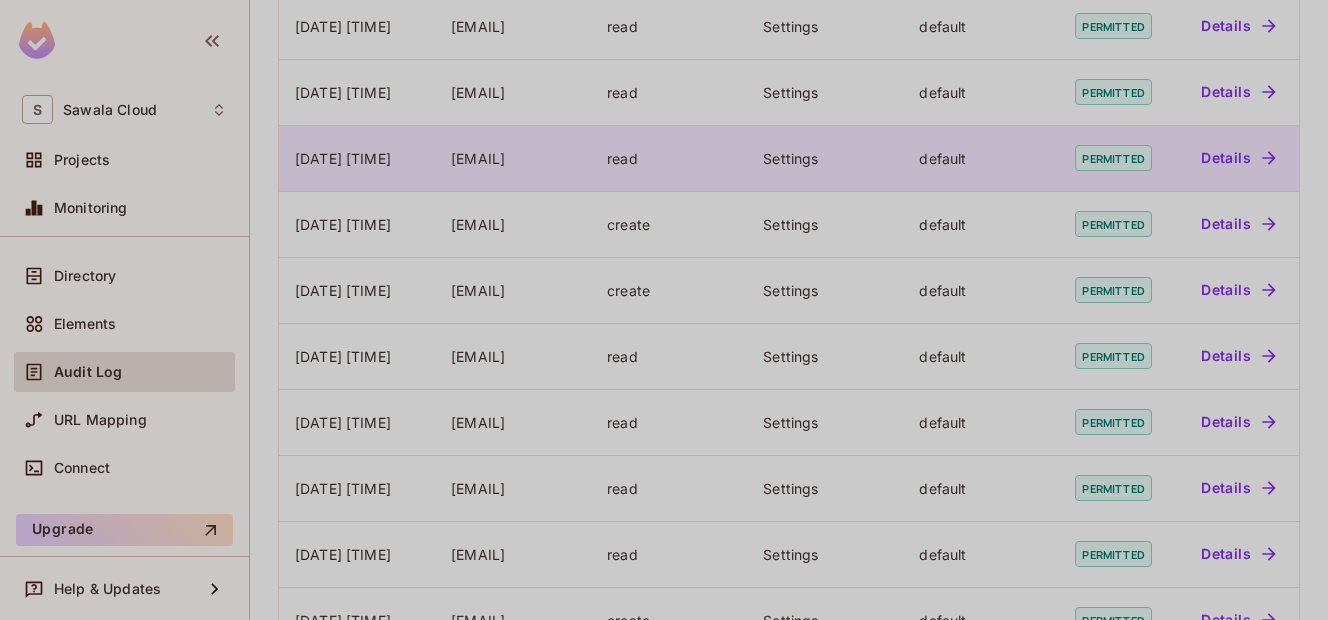 click on "default" at bounding box center [981, 158] 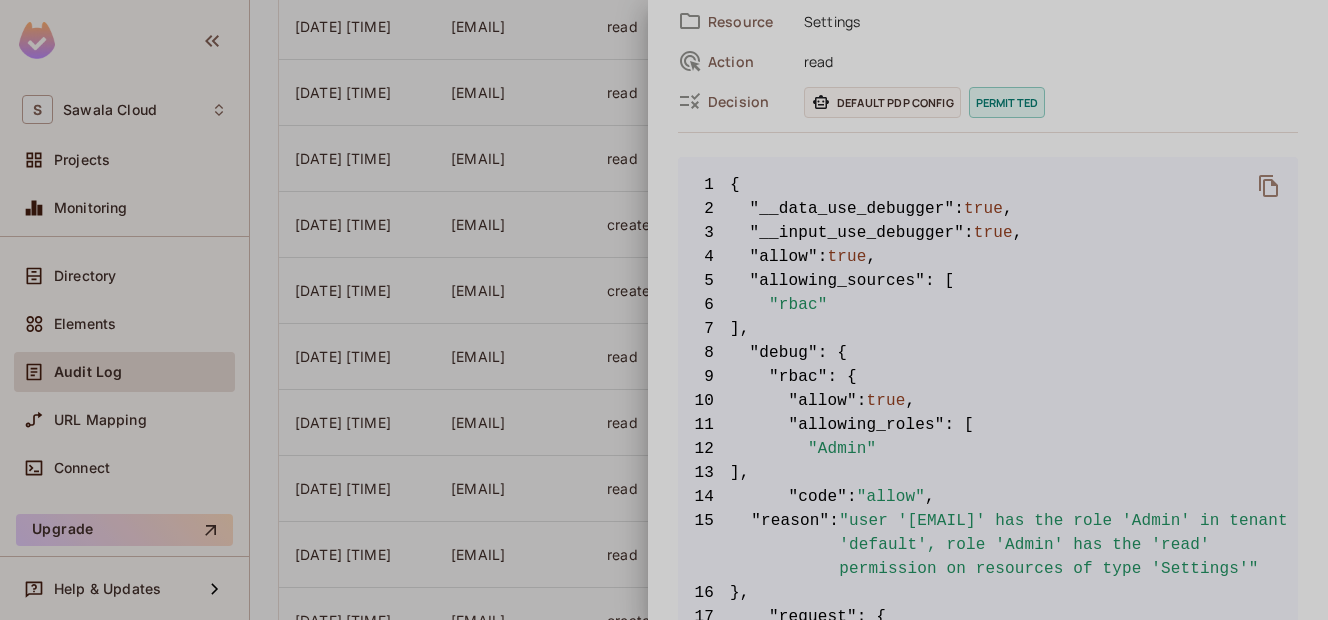 scroll, scrollTop: 120, scrollLeft: 0, axis: vertical 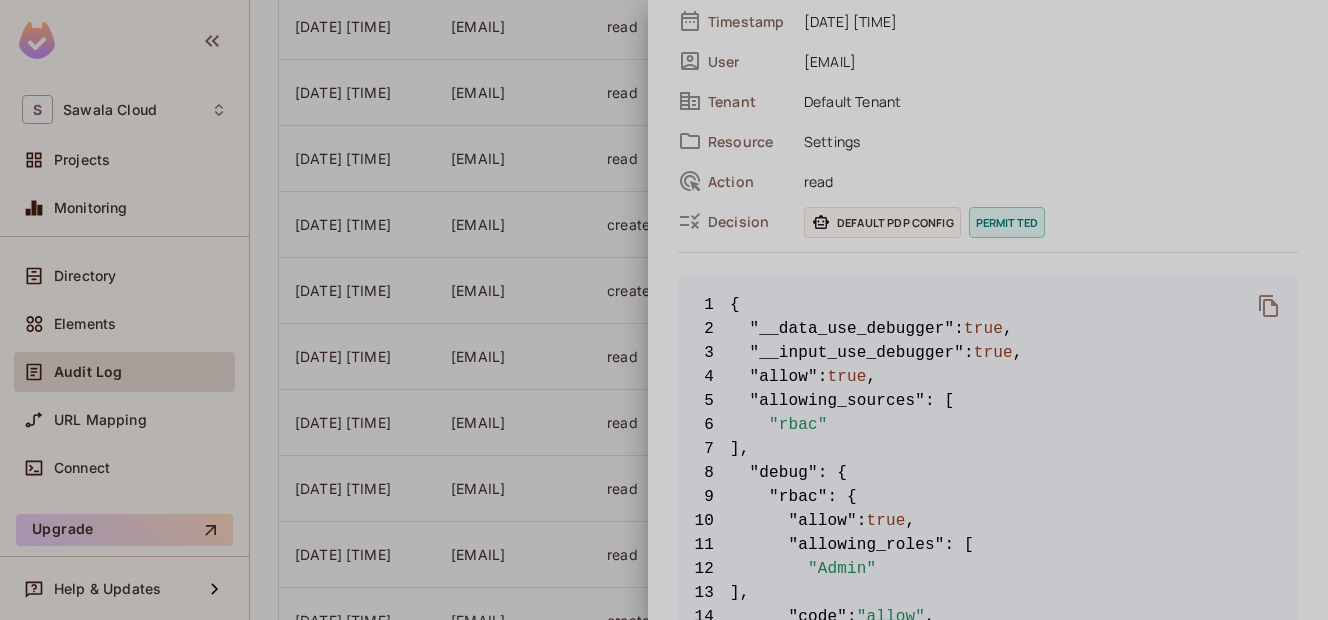 click at bounding box center (664, 310) 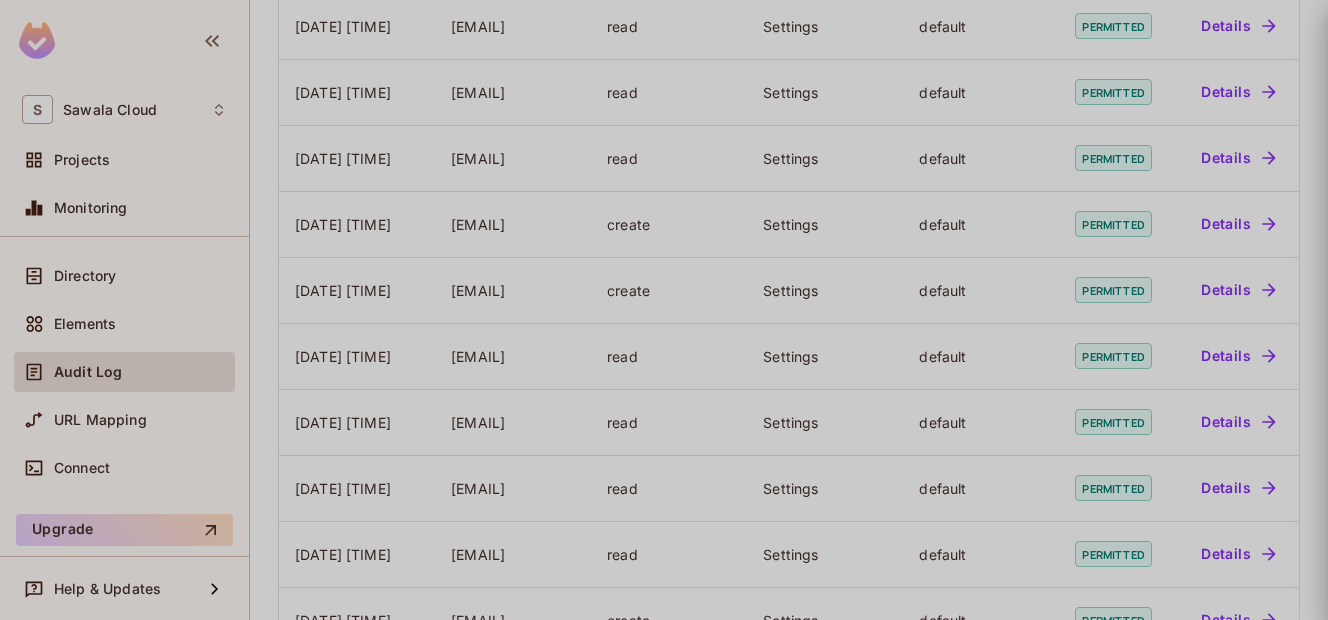 scroll, scrollTop: 0, scrollLeft: 0, axis: both 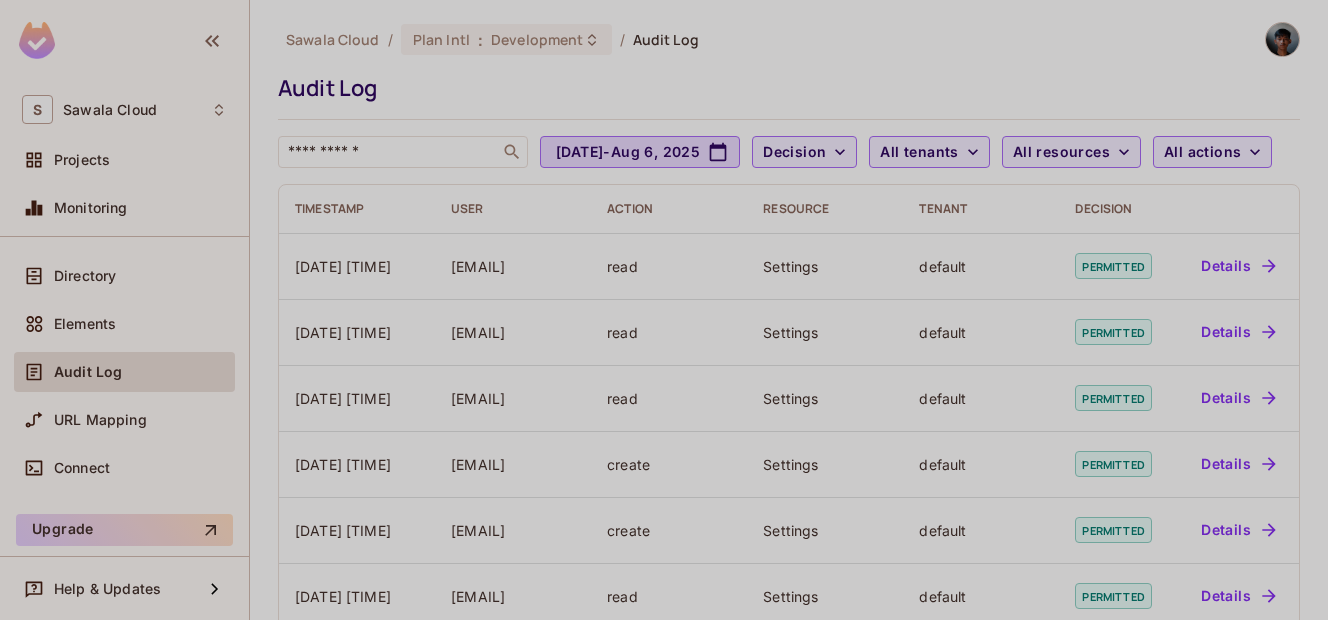 click at bounding box center [37, 40] 